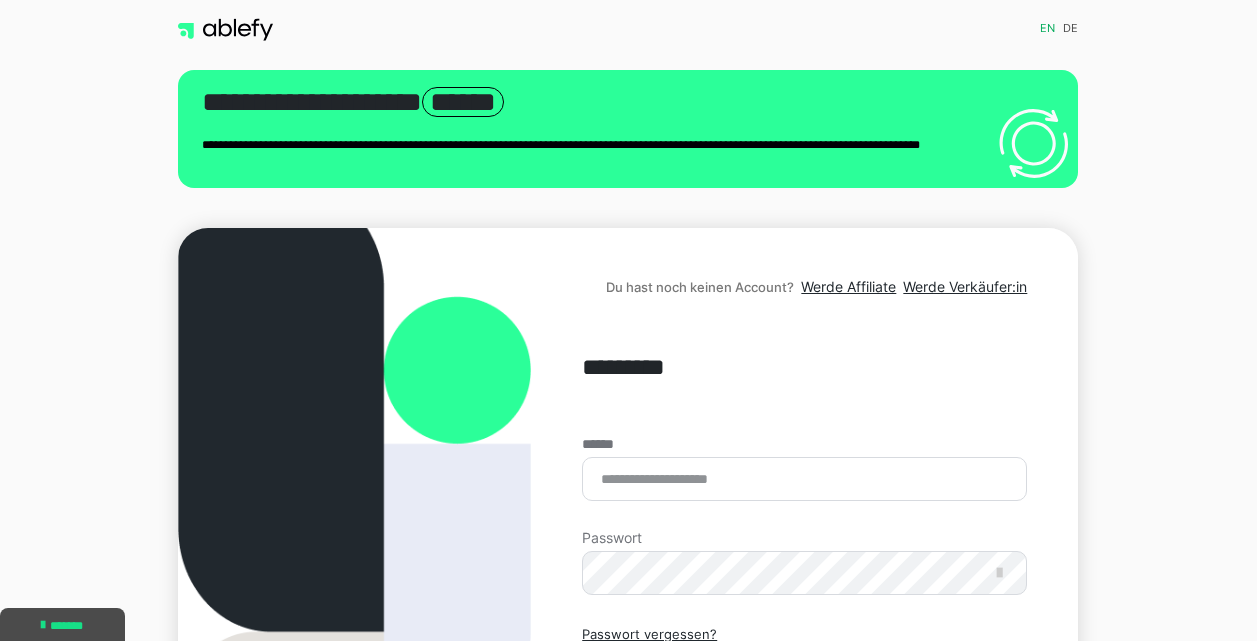 scroll, scrollTop: 0, scrollLeft: 0, axis: both 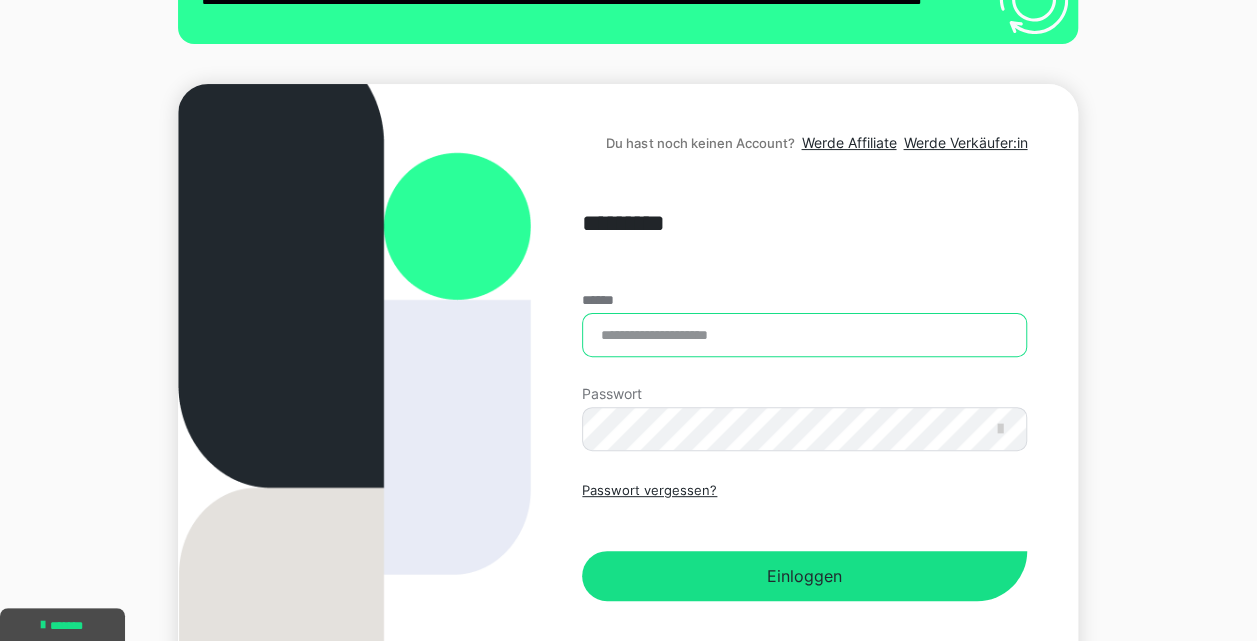 click on "******" at bounding box center [804, 335] 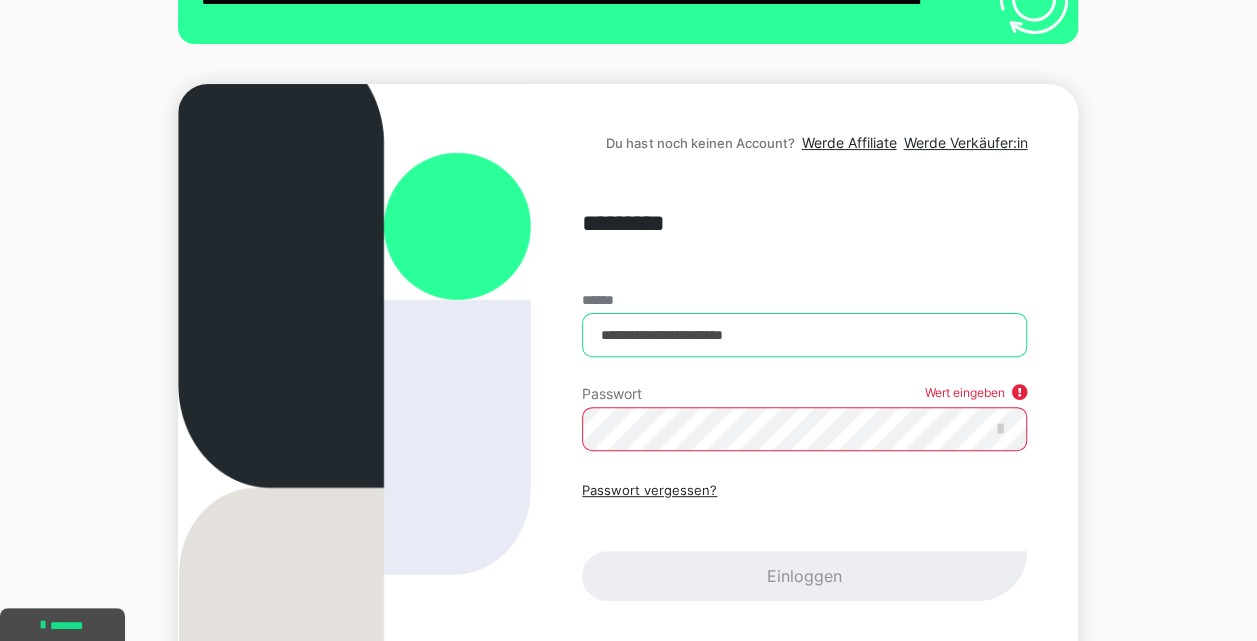 click on "**********" at bounding box center (804, 335) 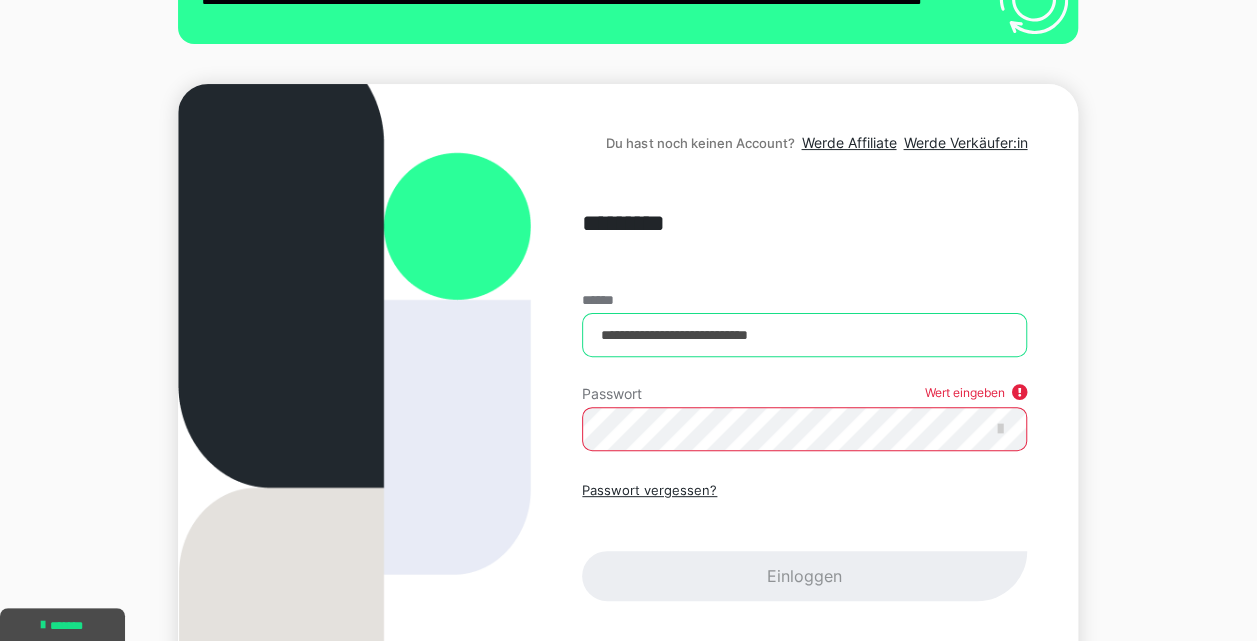 type on "**********" 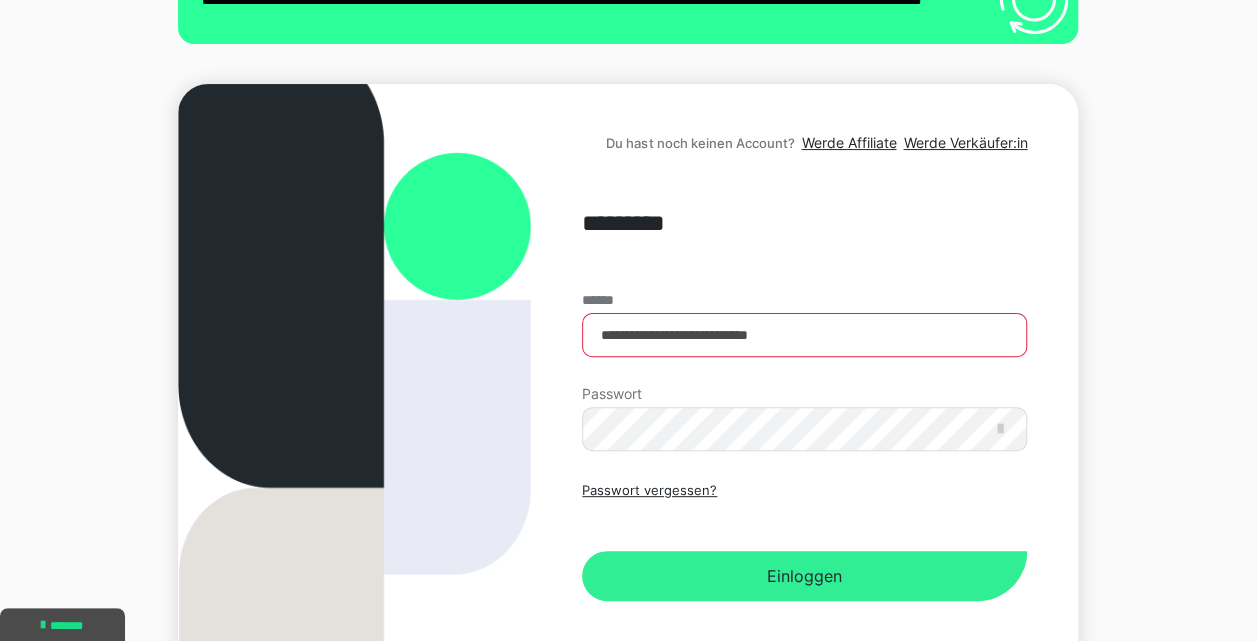 click on "Einloggen" at bounding box center (804, 576) 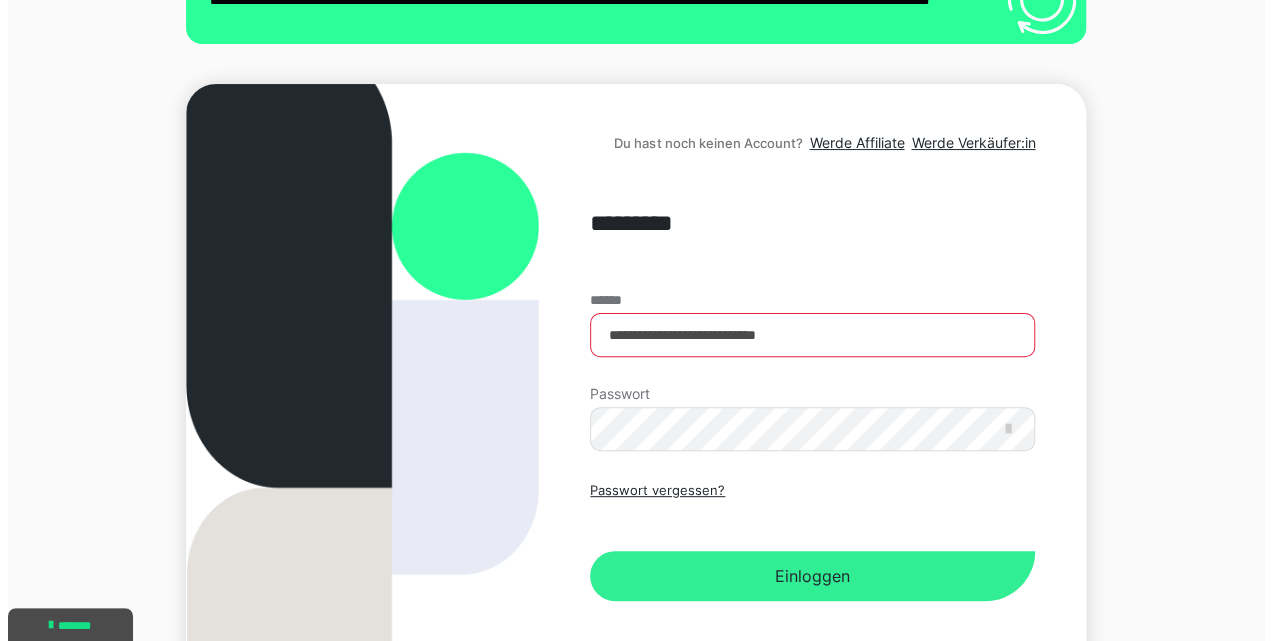 scroll, scrollTop: 0, scrollLeft: 0, axis: both 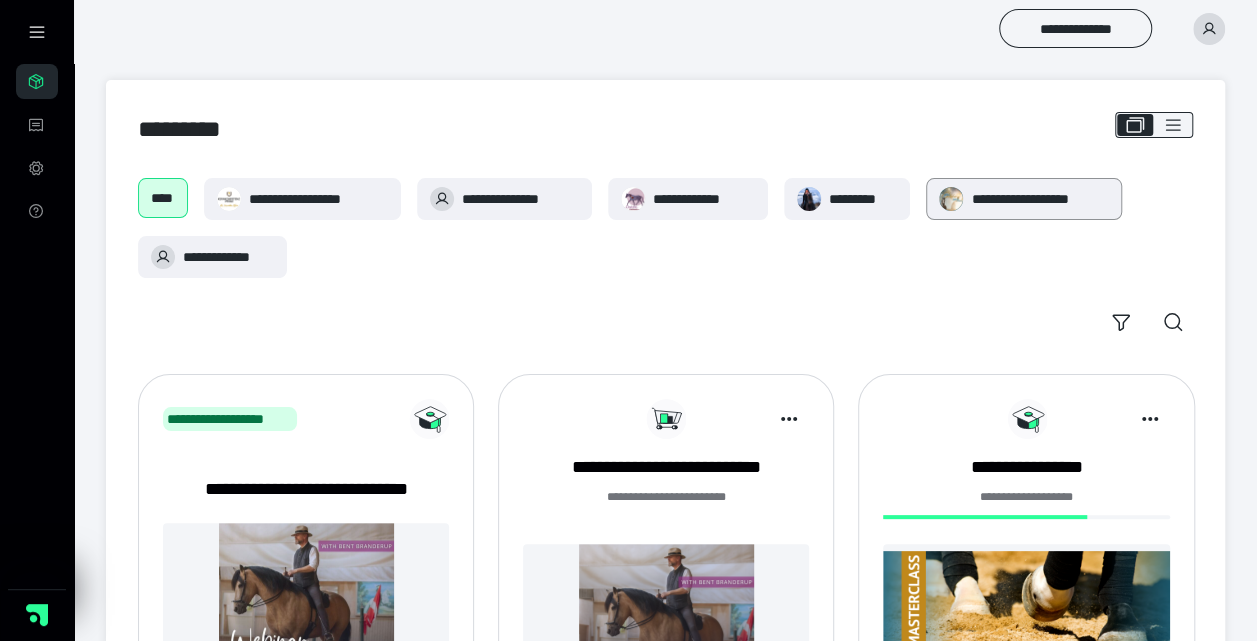 click on "**********" at bounding box center (1039, 199) 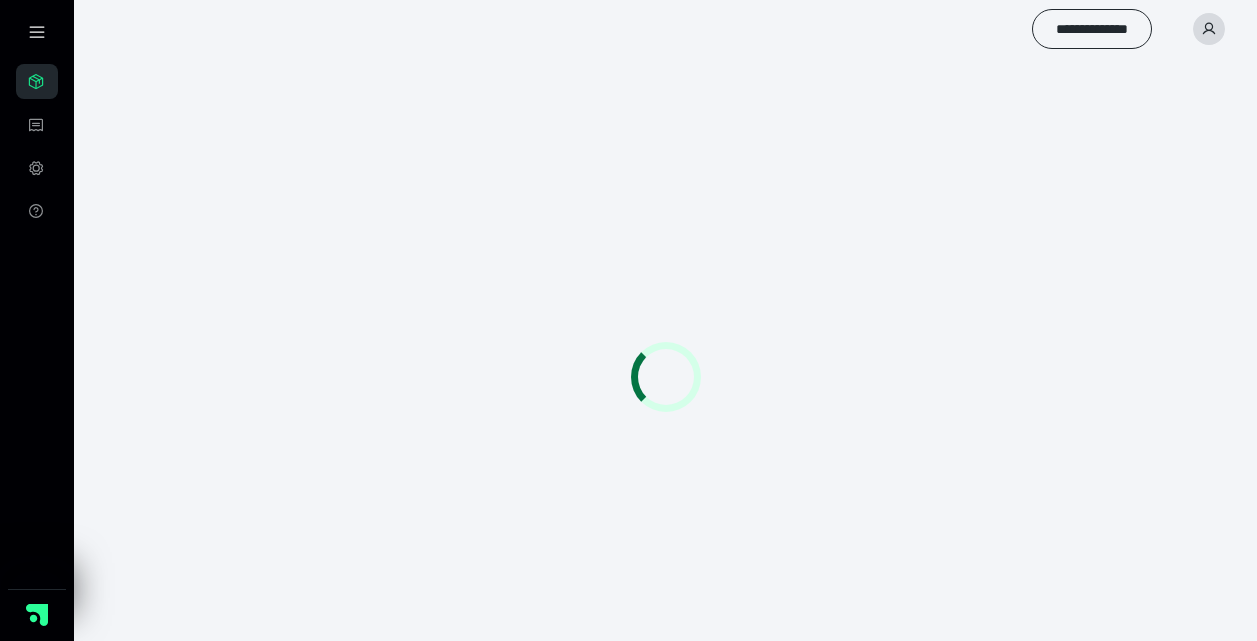 scroll, scrollTop: 0, scrollLeft: 0, axis: both 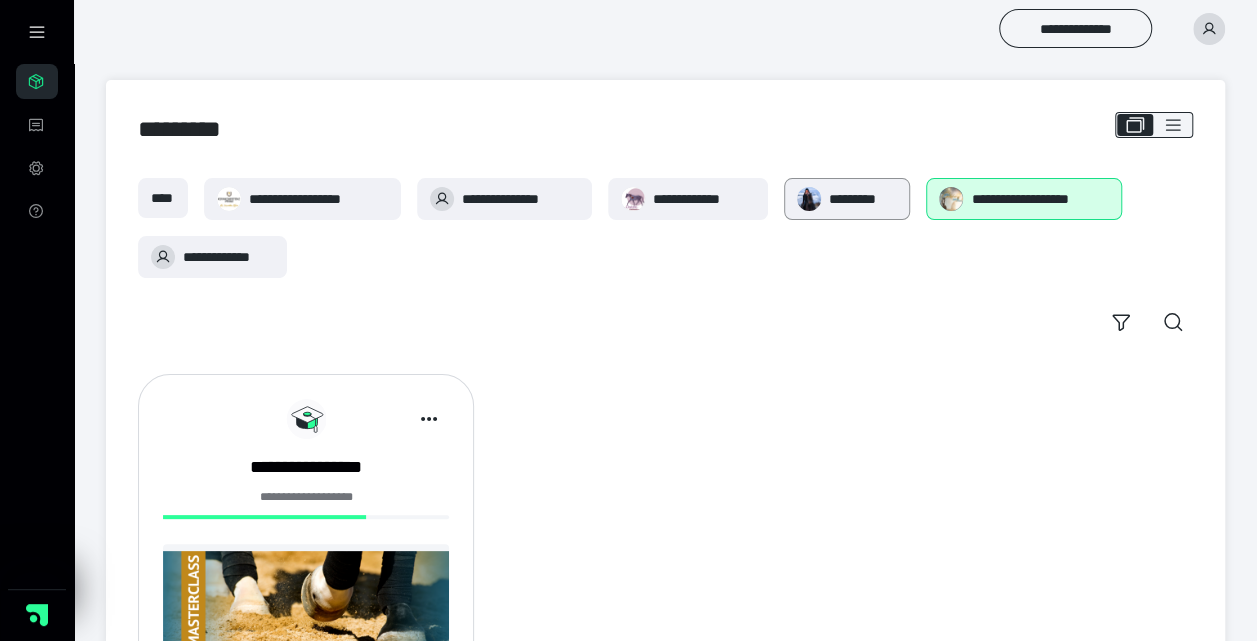 click on "*********" at bounding box center [863, 199] 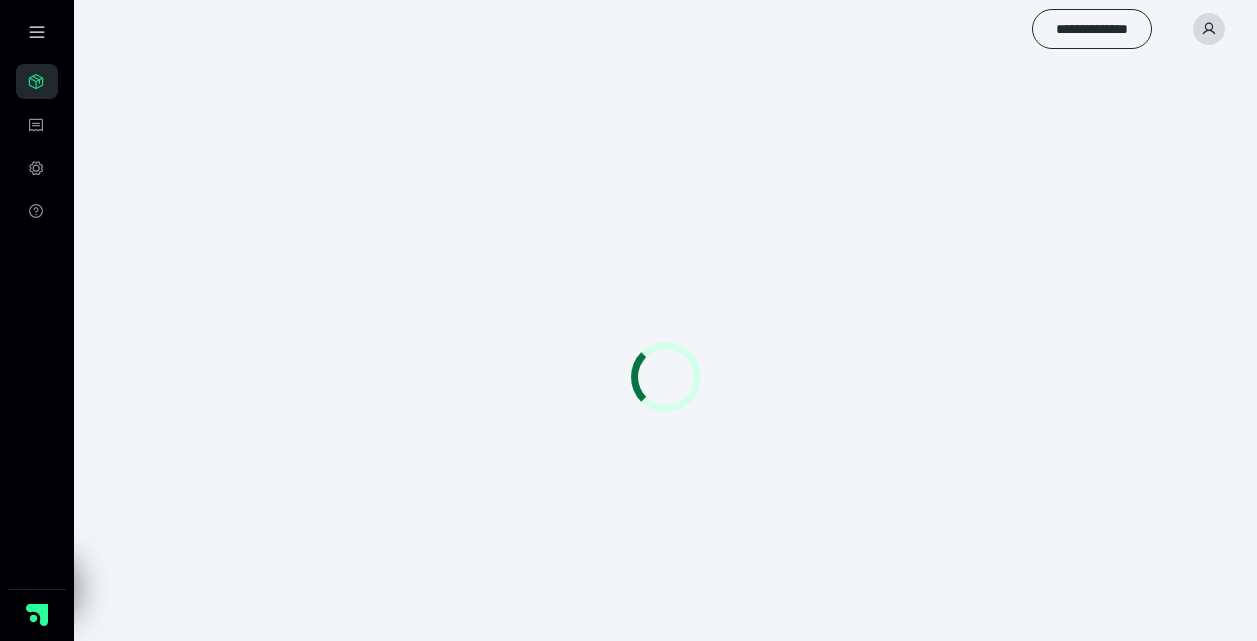 scroll, scrollTop: 0, scrollLeft: 0, axis: both 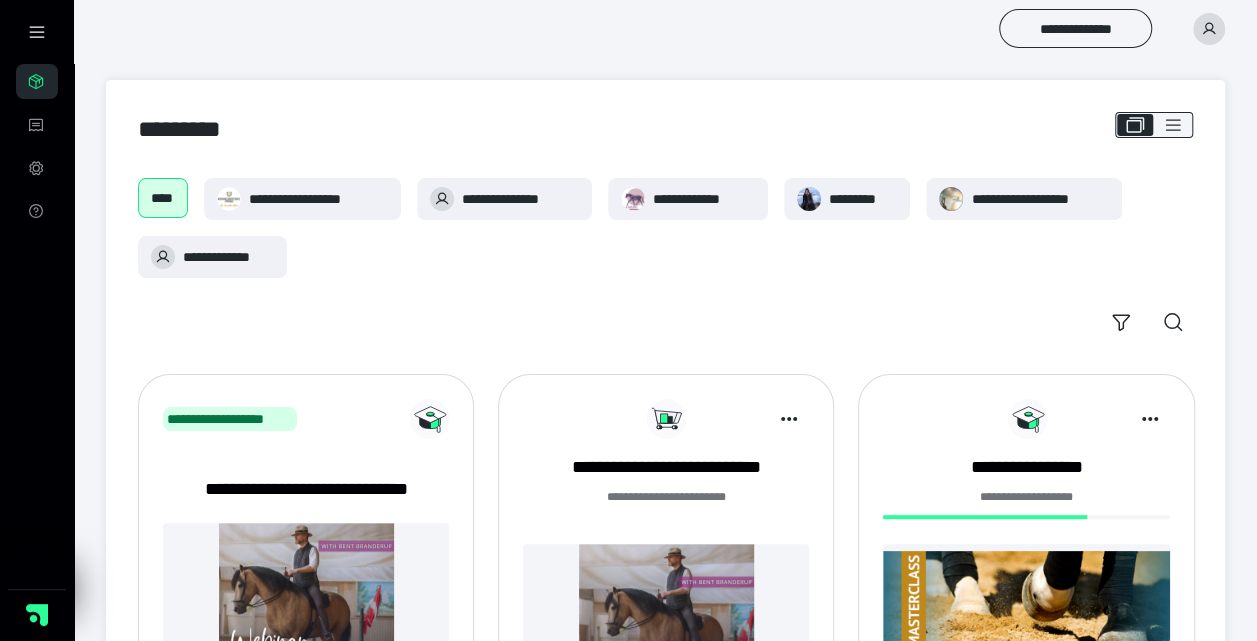 click 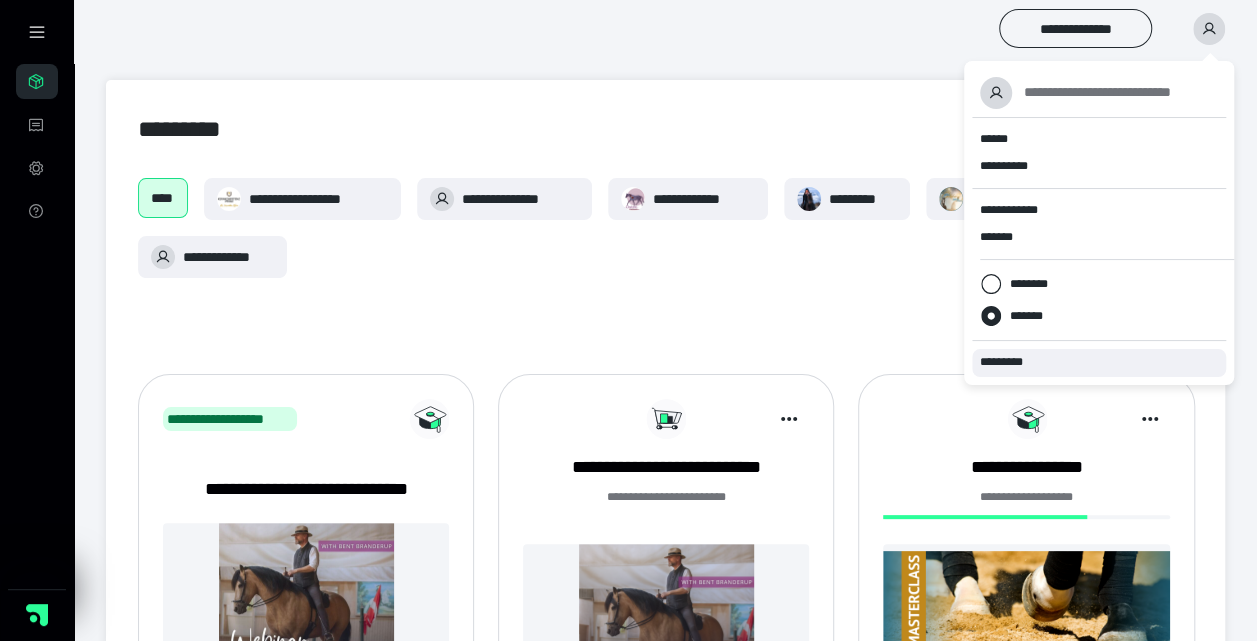 click on "*********" at bounding box center (1010, 362) 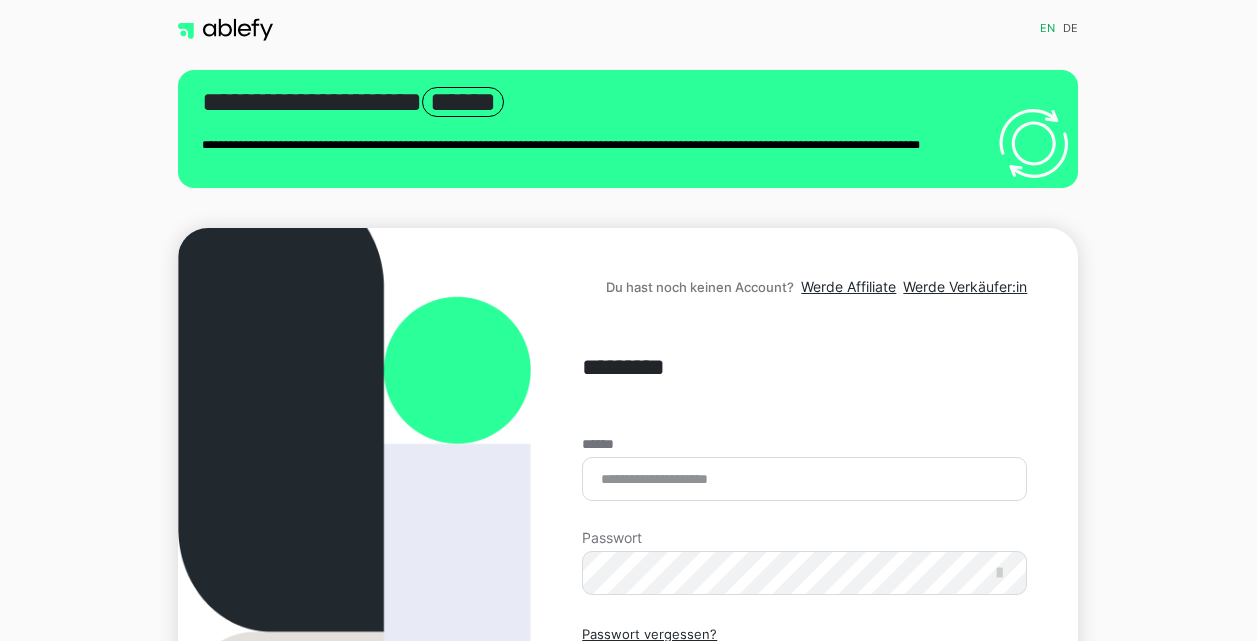 scroll, scrollTop: 0, scrollLeft: 0, axis: both 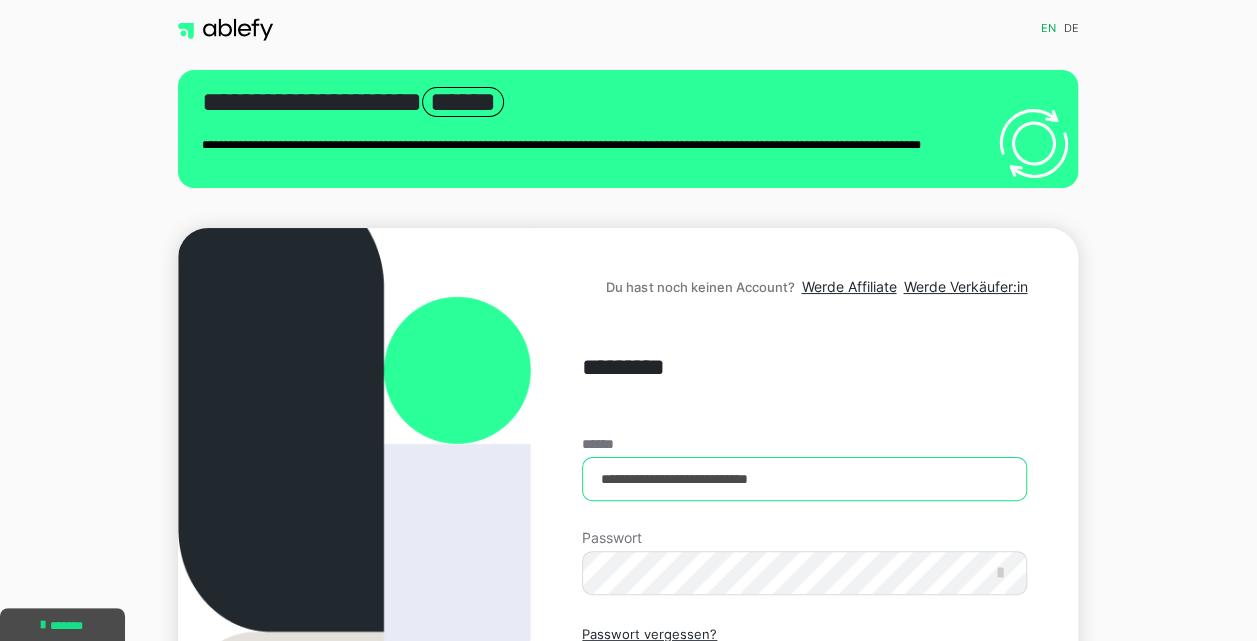 click on "**********" at bounding box center [804, 479] 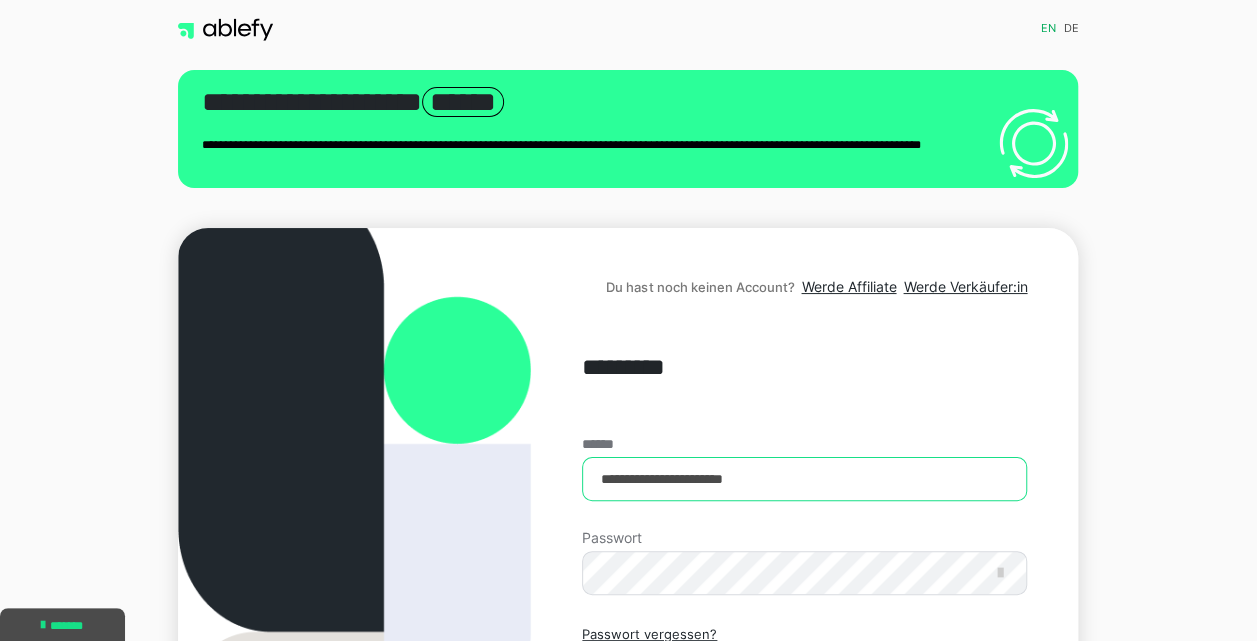 type on "**********" 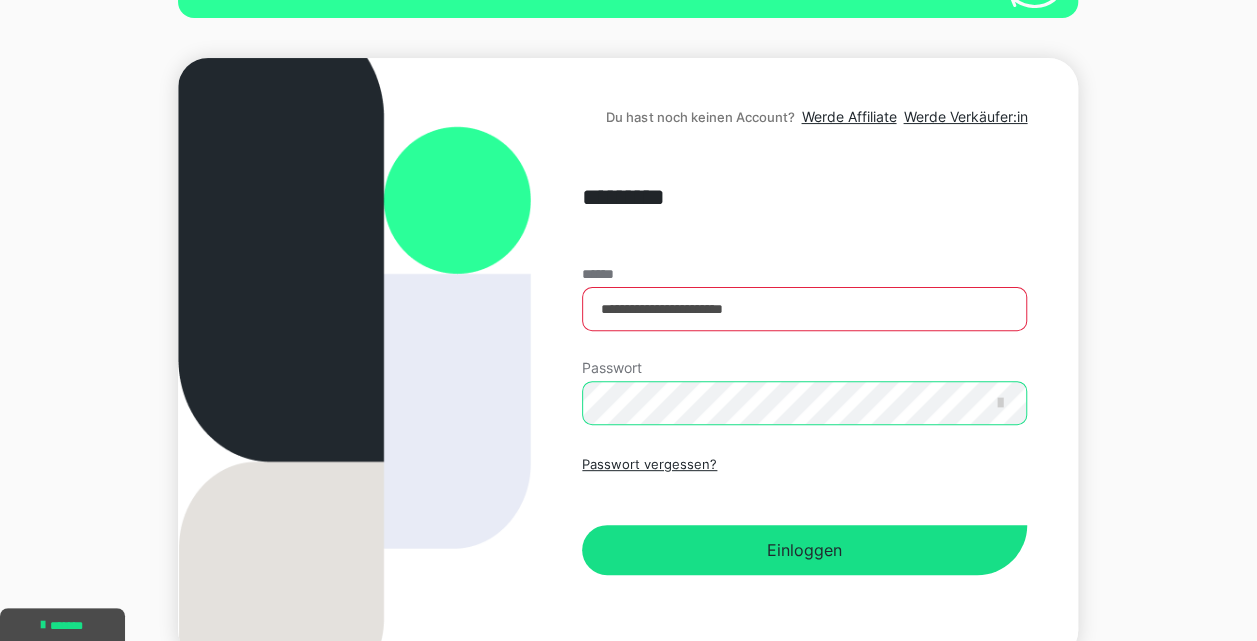 scroll, scrollTop: 176, scrollLeft: 0, axis: vertical 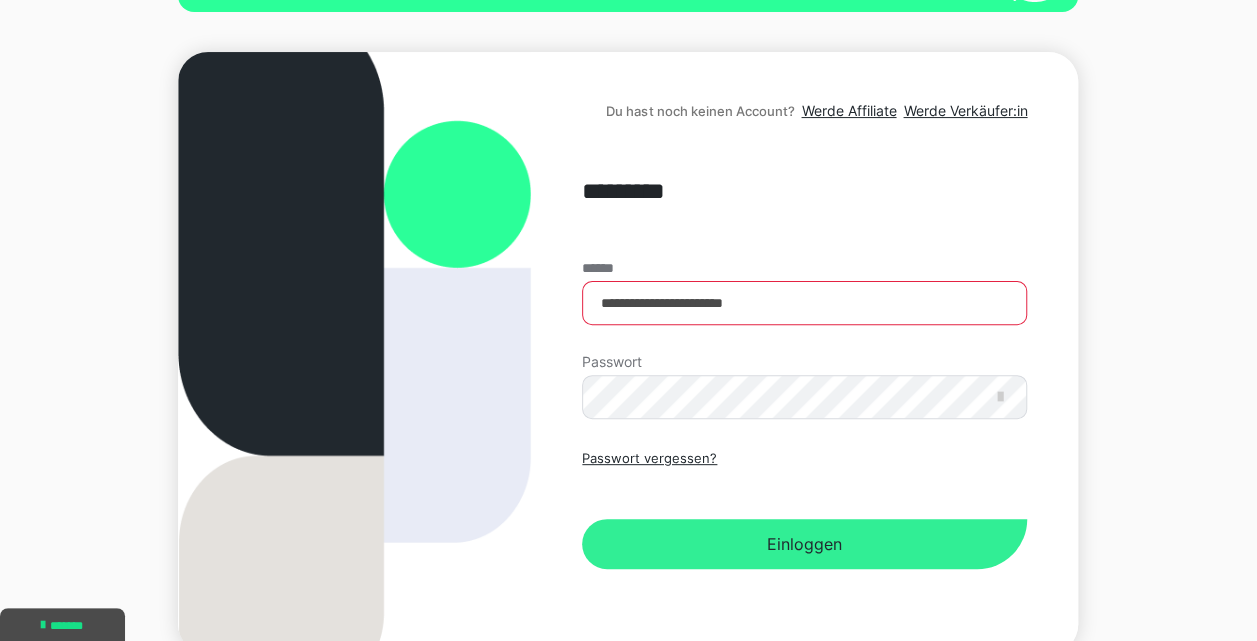 click on "Einloggen" at bounding box center (804, 544) 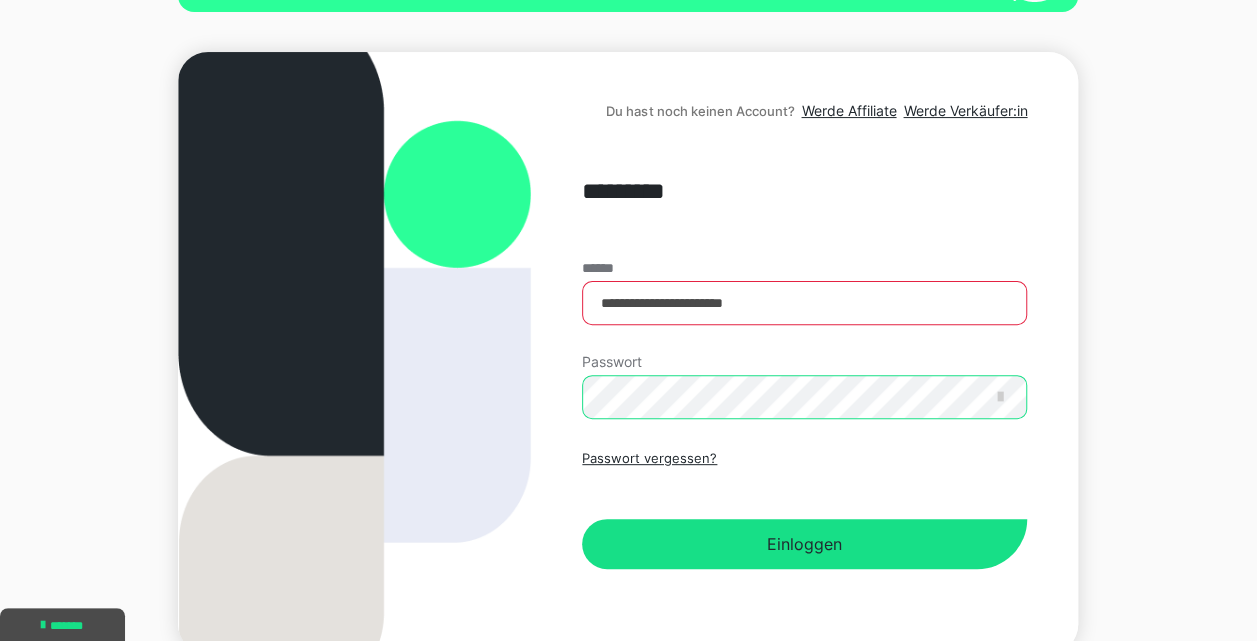 click on "**********" at bounding box center (804, 353) 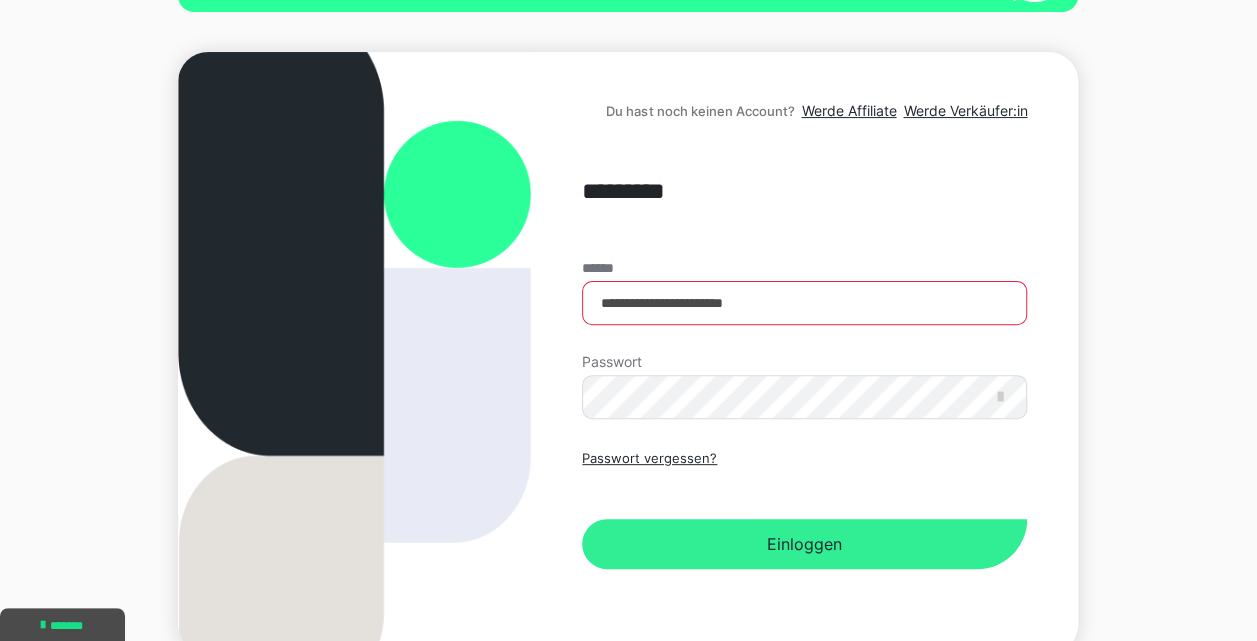 click on "Einloggen" at bounding box center (804, 544) 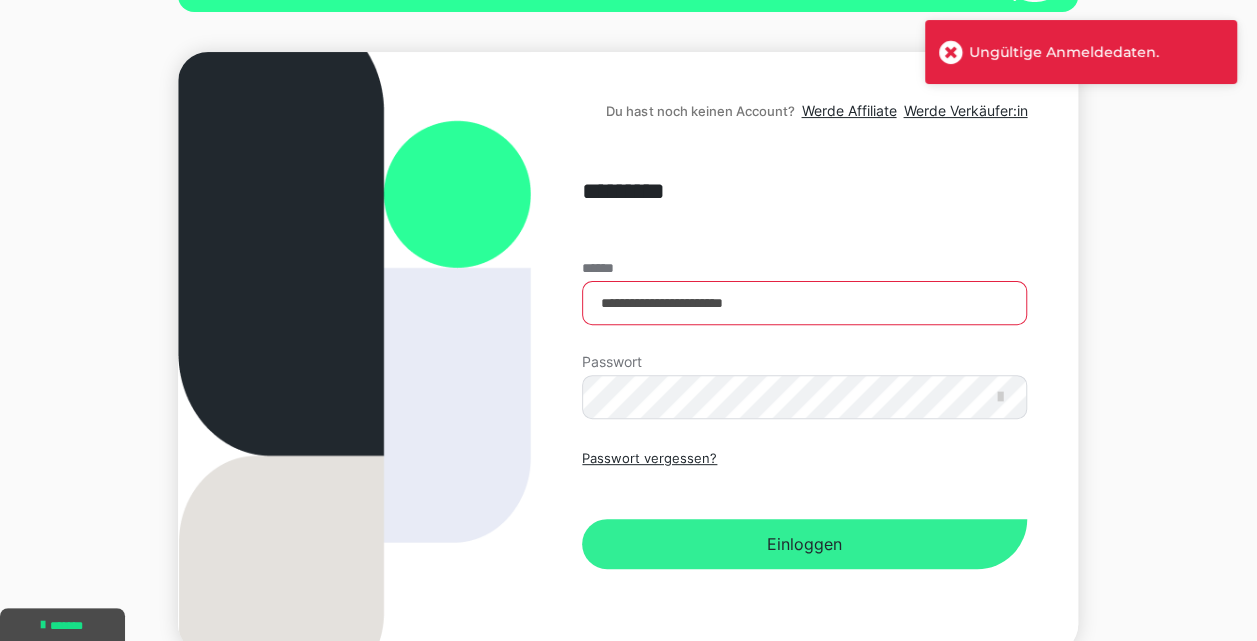 click on "Einloggen" at bounding box center (804, 544) 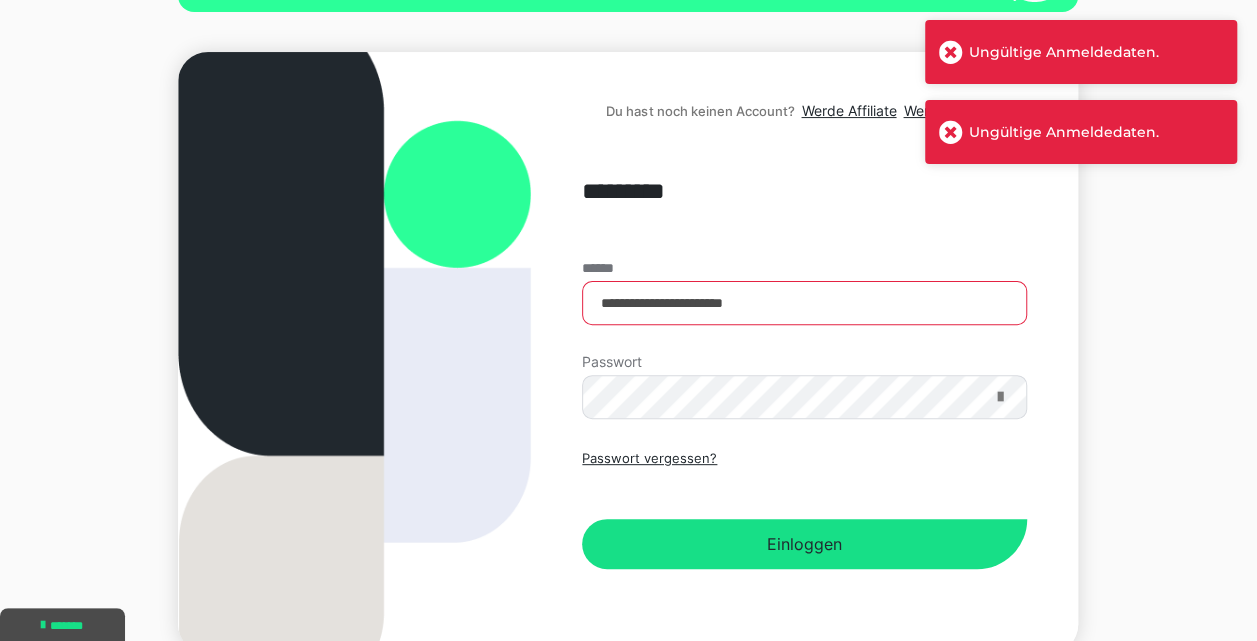 click at bounding box center [999, 397] 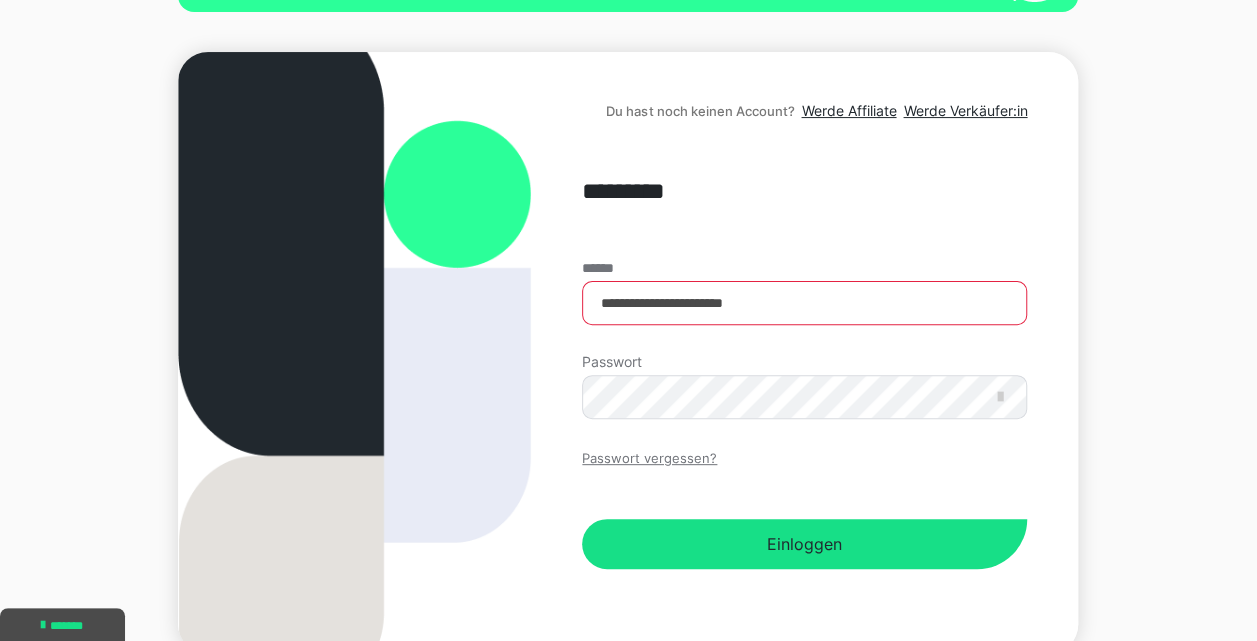click on "Passwort vergessen?" at bounding box center [649, 459] 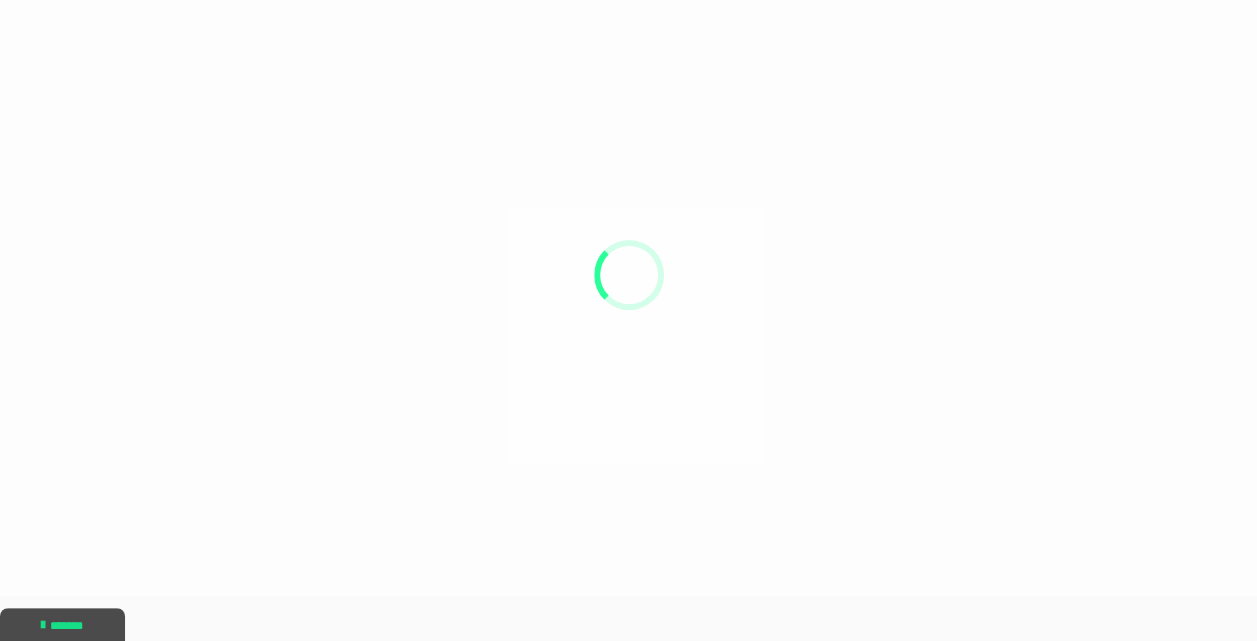 scroll, scrollTop: 0, scrollLeft: 0, axis: both 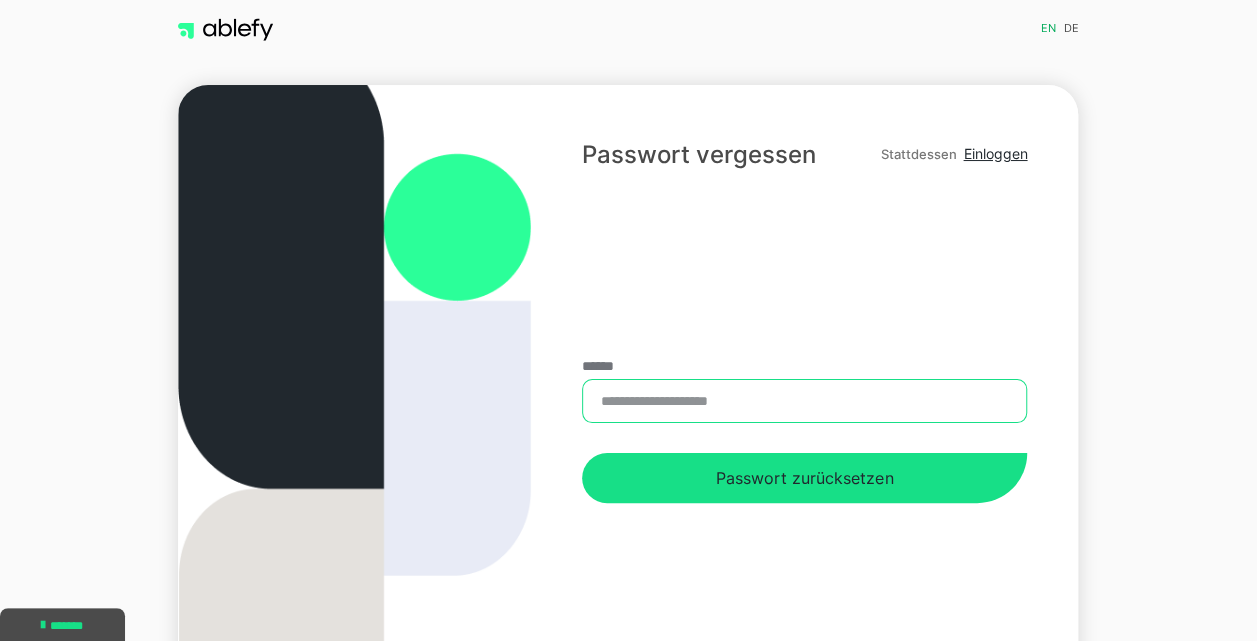 click on "******" at bounding box center (804, 401) 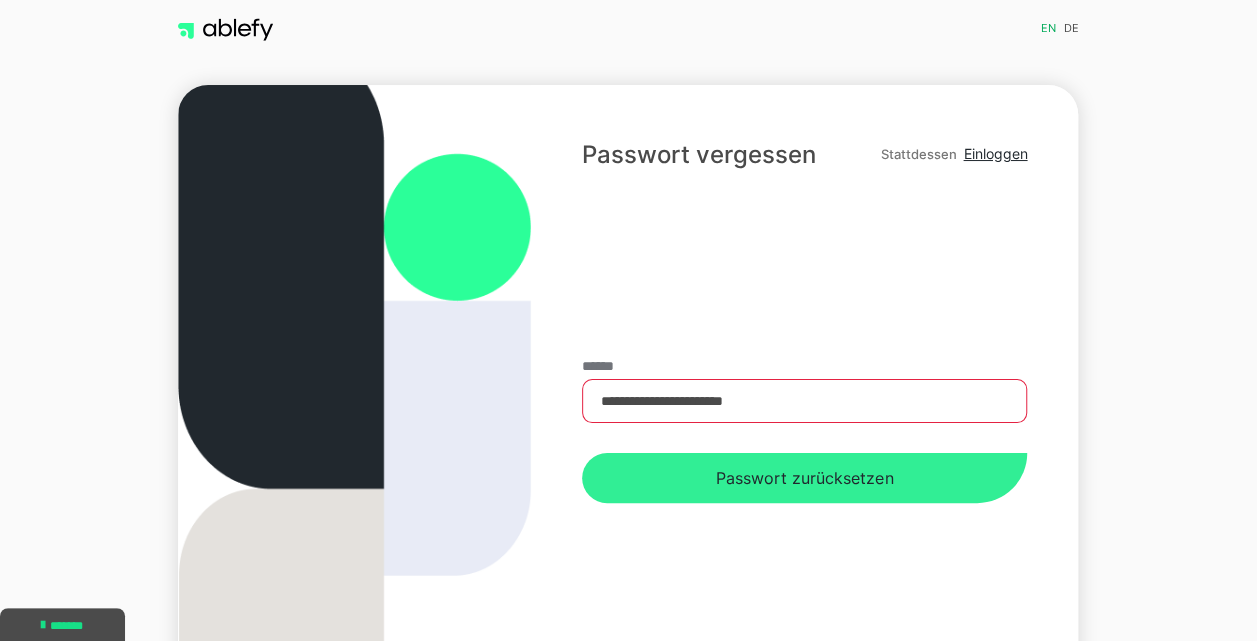 click on "Passwort zurücksetzen" at bounding box center [804, 478] 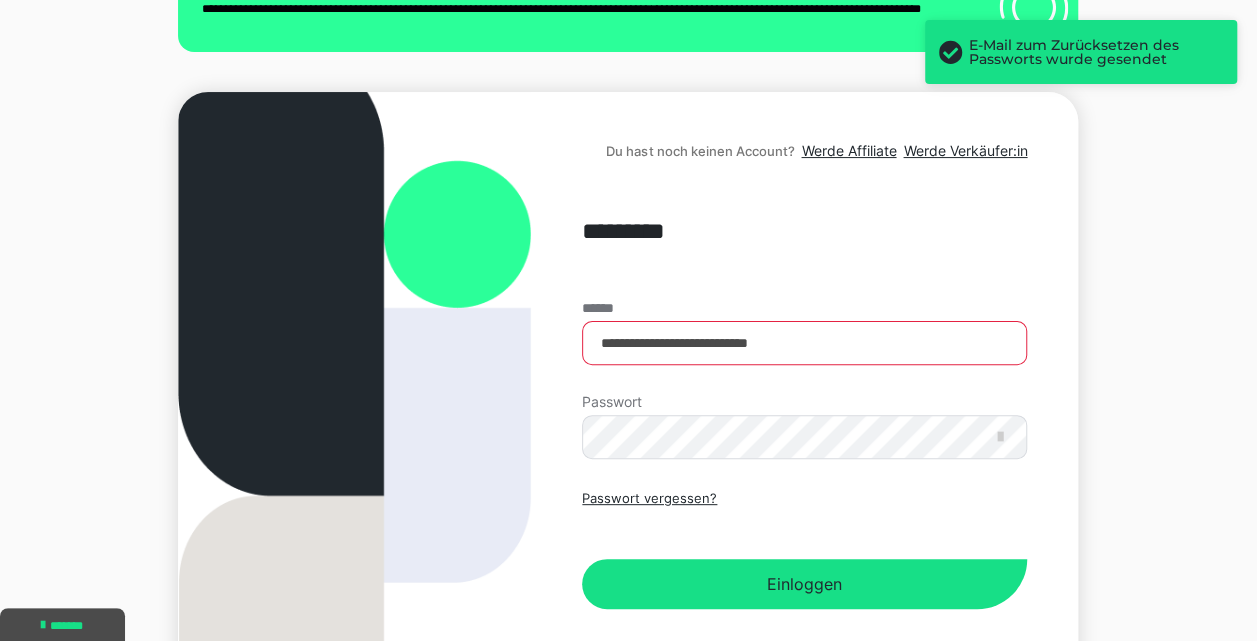 scroll, scrollTop: 136, scrollLeft: 0, axis: vertical 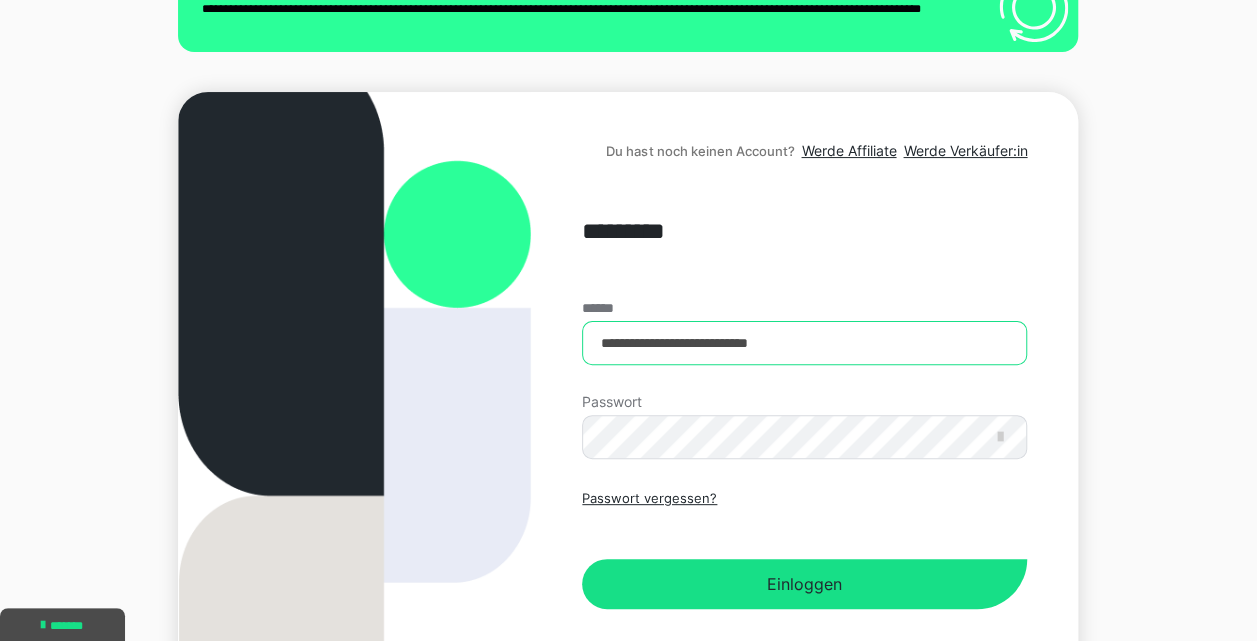 click on "**********" at bounding box center [804, 343] 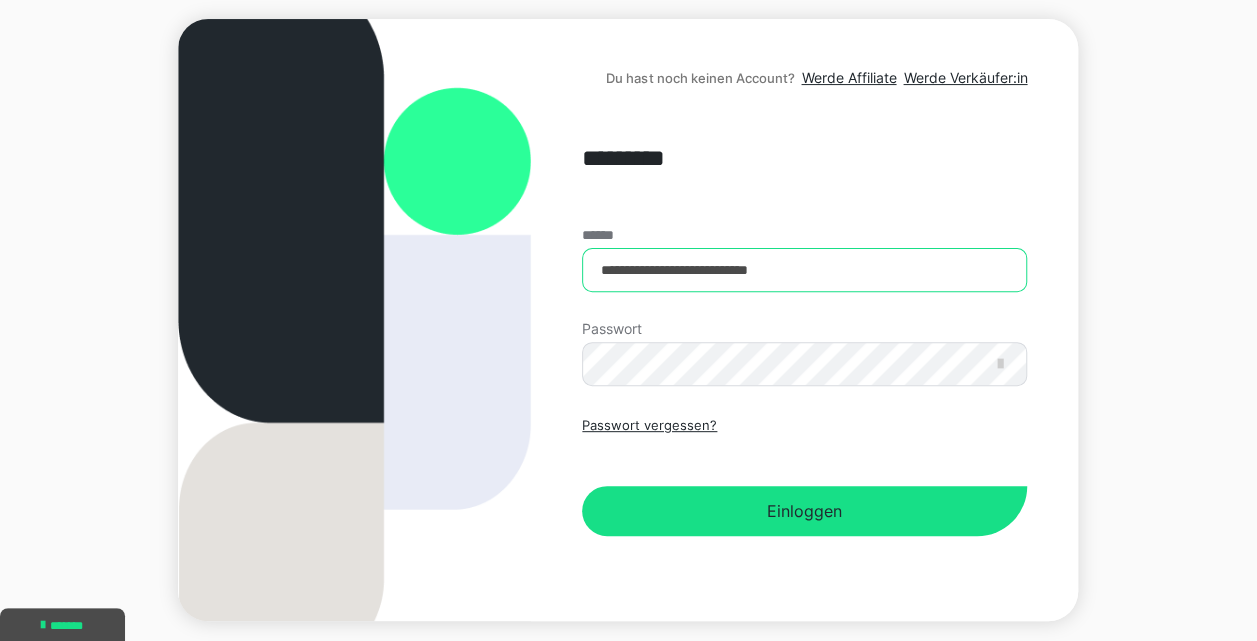 scroll, scrollTop: 210, scrollLeft: 0, axis: vertical 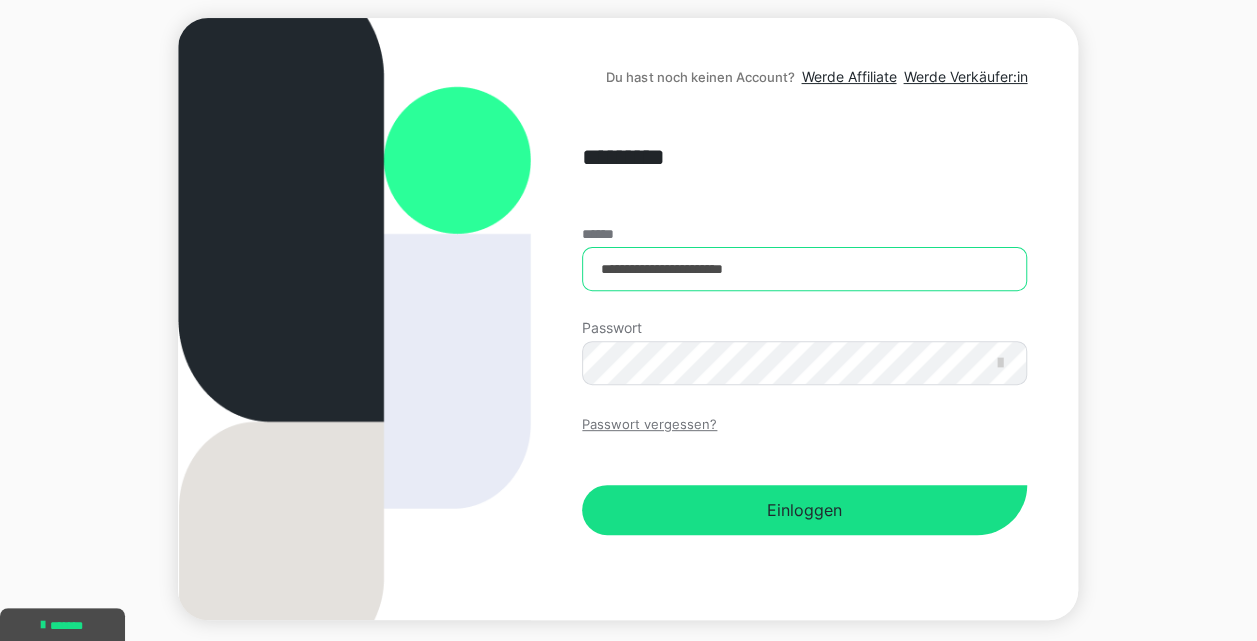 type on "**********" 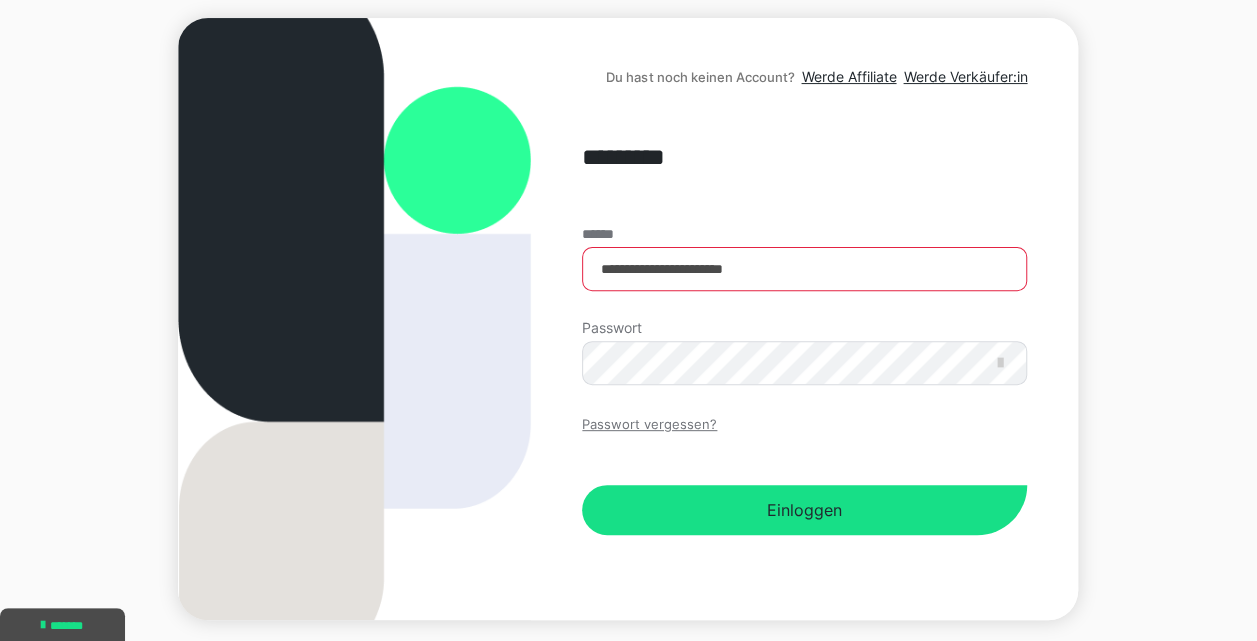 click on "Passwort vergessen?" at bounding box center [649, 425] 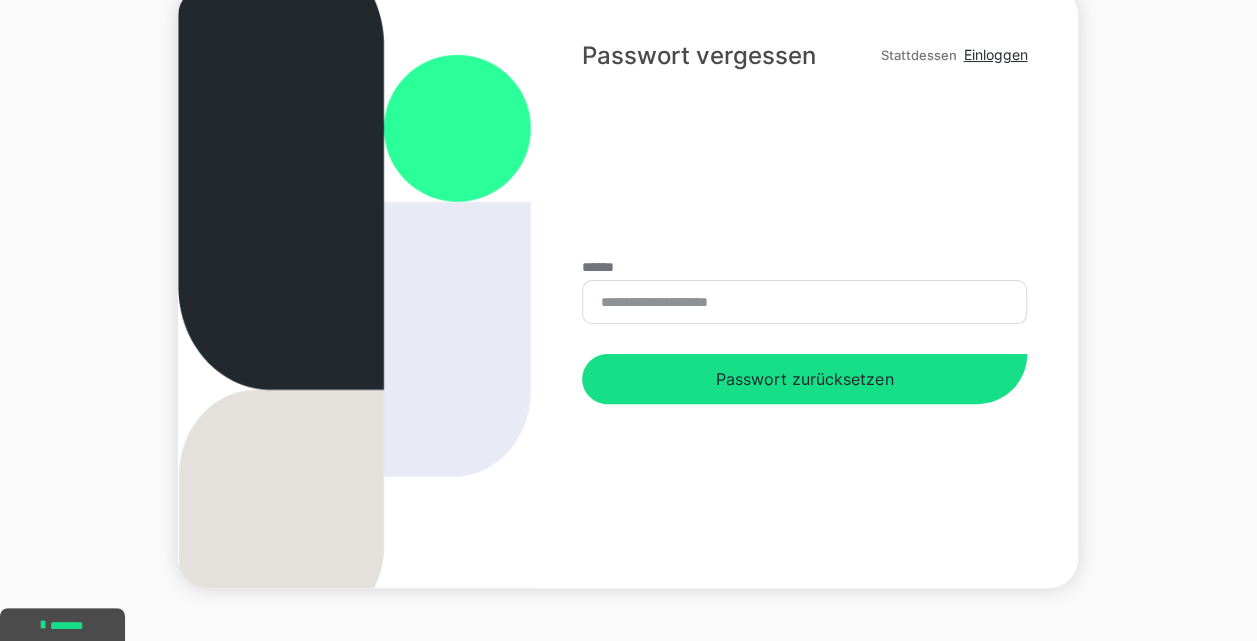 scroll, scrollTop: 0, scrollLeft: 0, axis: both 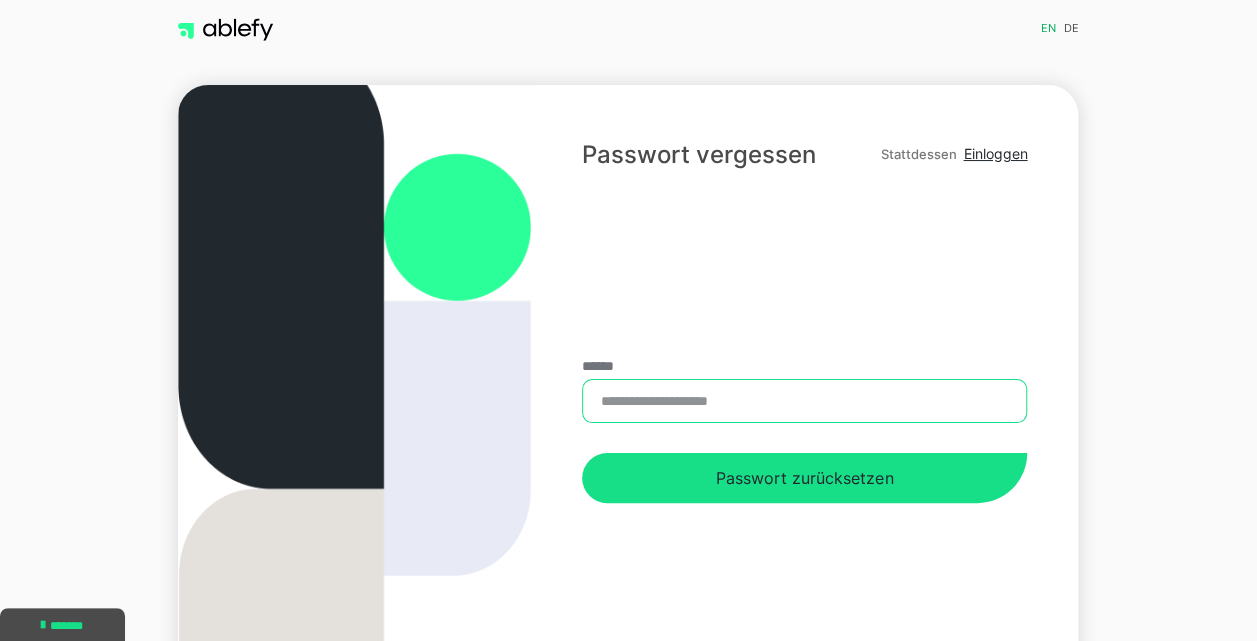 click on "******" at bounding box center [804, 401] 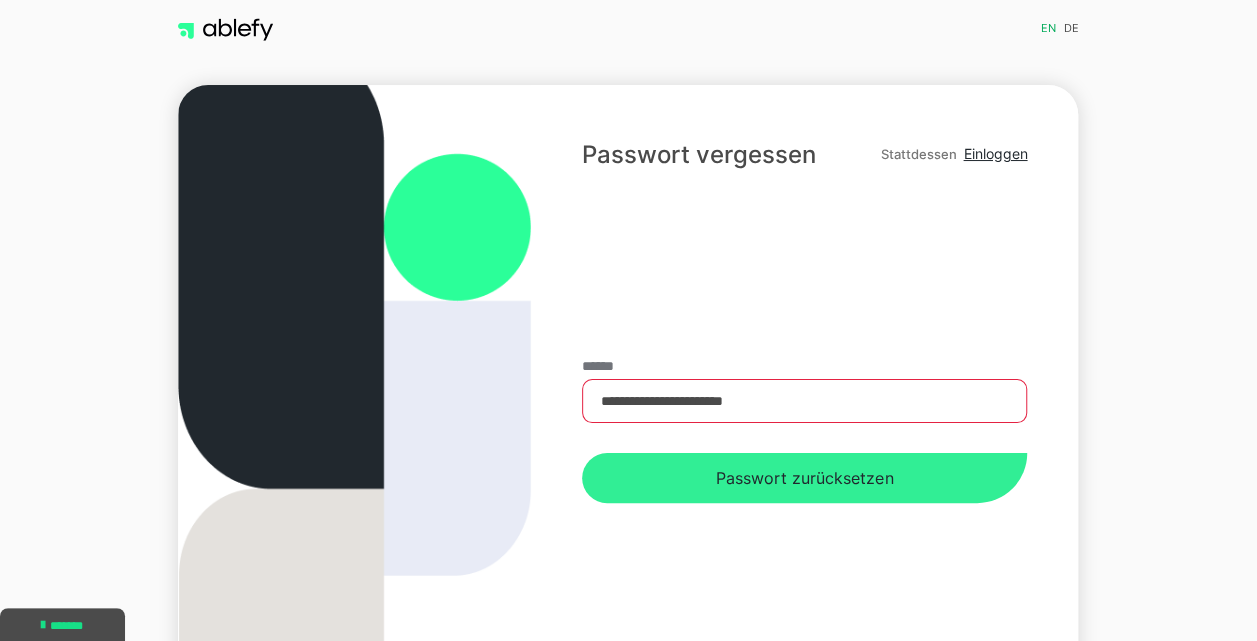 click on "Passwort zurücksetzen" at bounding box center (804, 478) 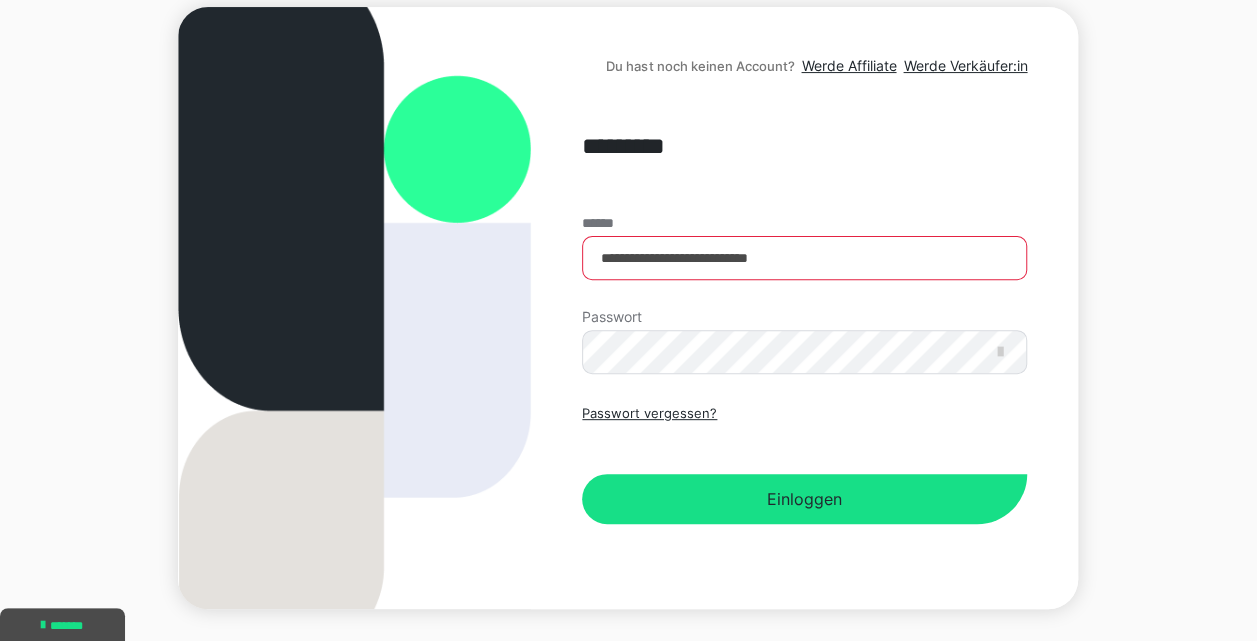 scroll, scrollTop: 276, scrollLeft: 0, axis: vertical 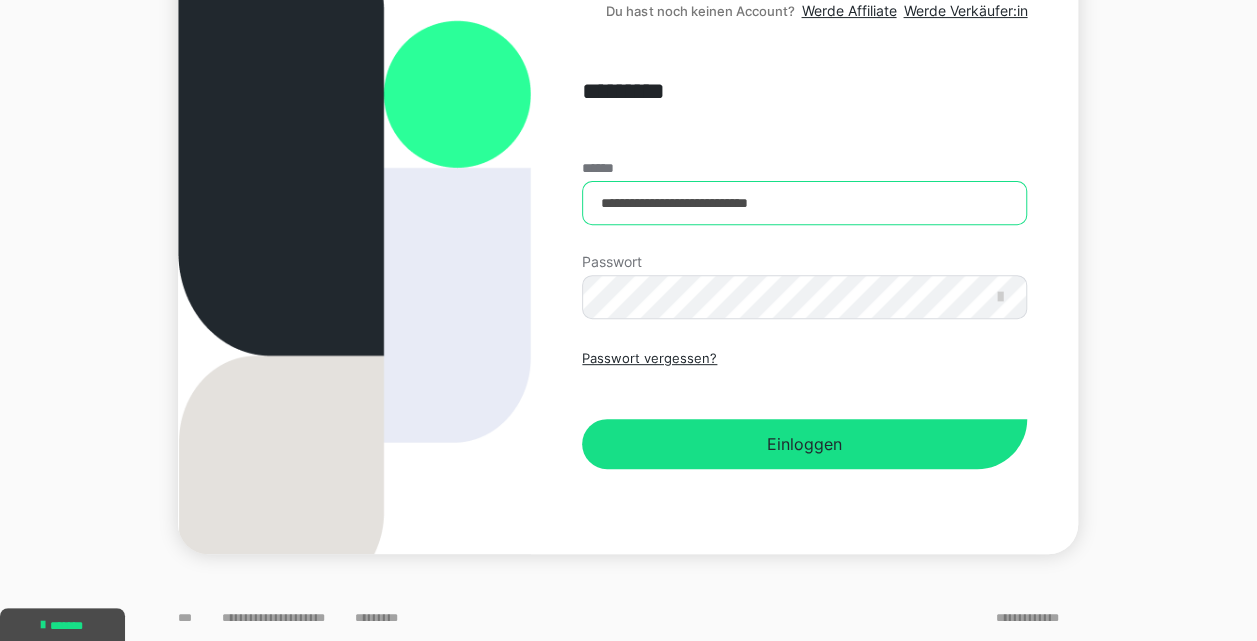 click on "**********" at bounding box center [804, 203] 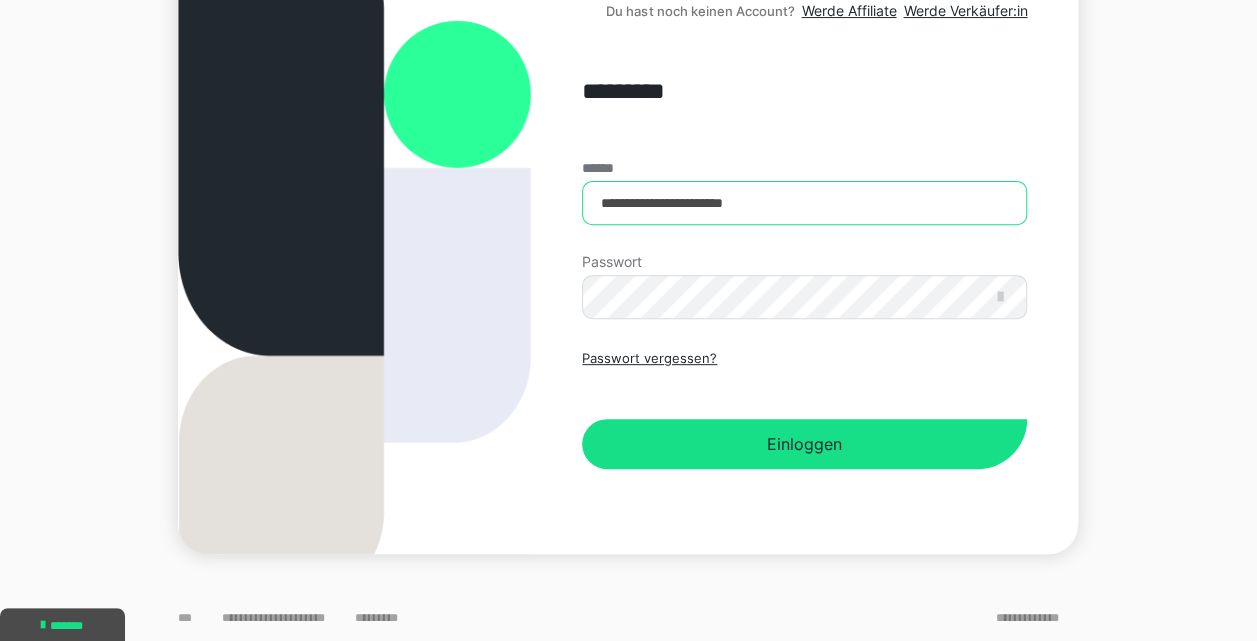 type on "**********" 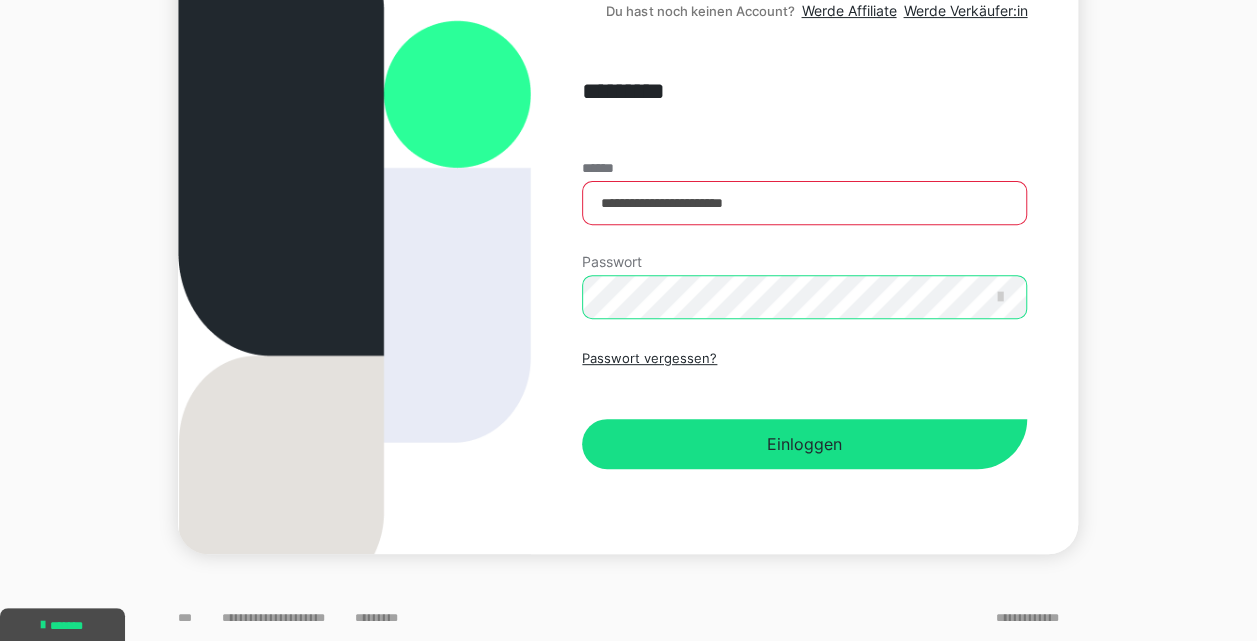 click on "**********" at bounding box center (804, 253) 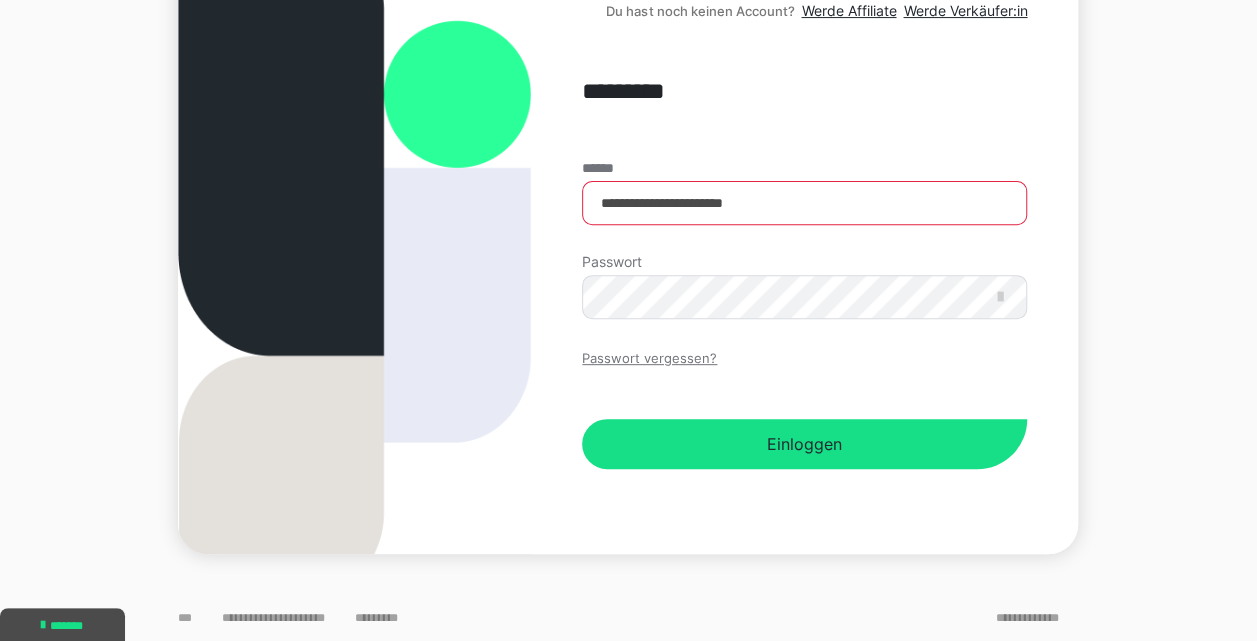 click on "Passwort vergessen?" at bounding box center [649, 359] 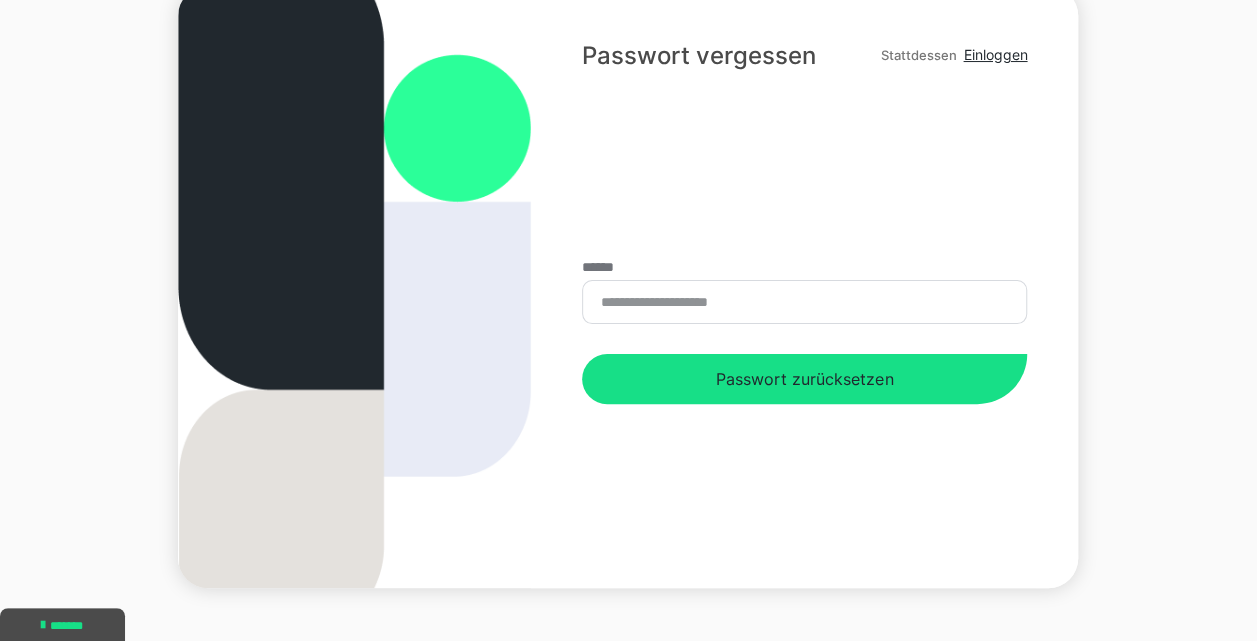 scroll, scrollTop: 0, scrollLeft: 0, axis: both 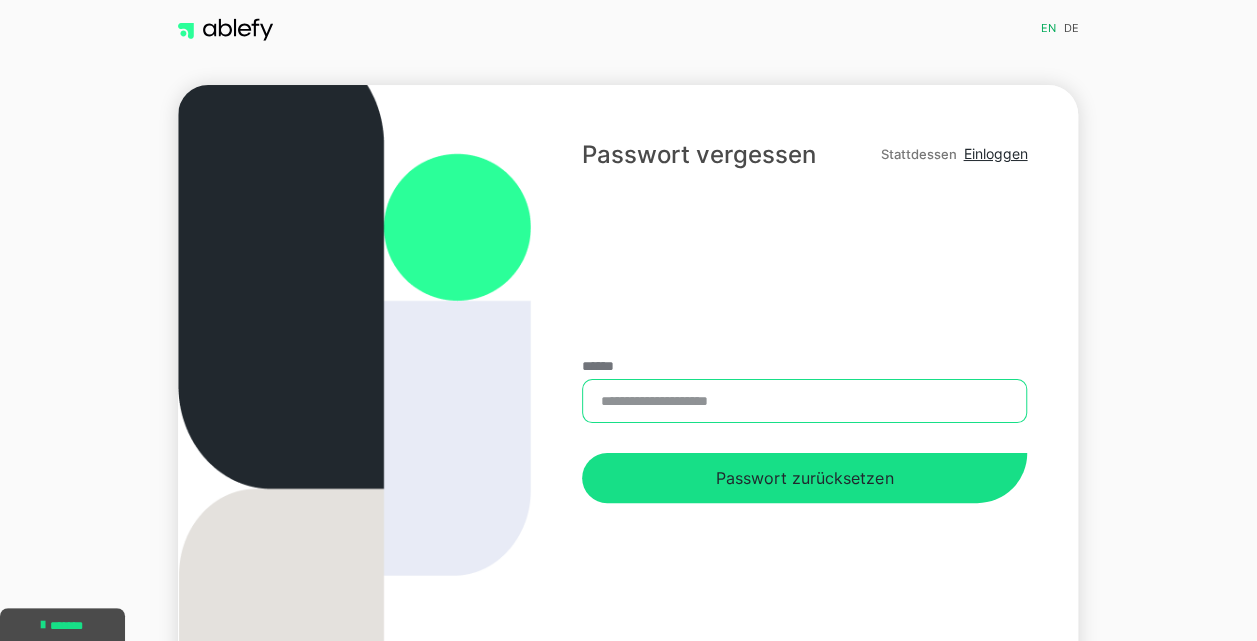 click on "******" at bounding box center [804, 401] 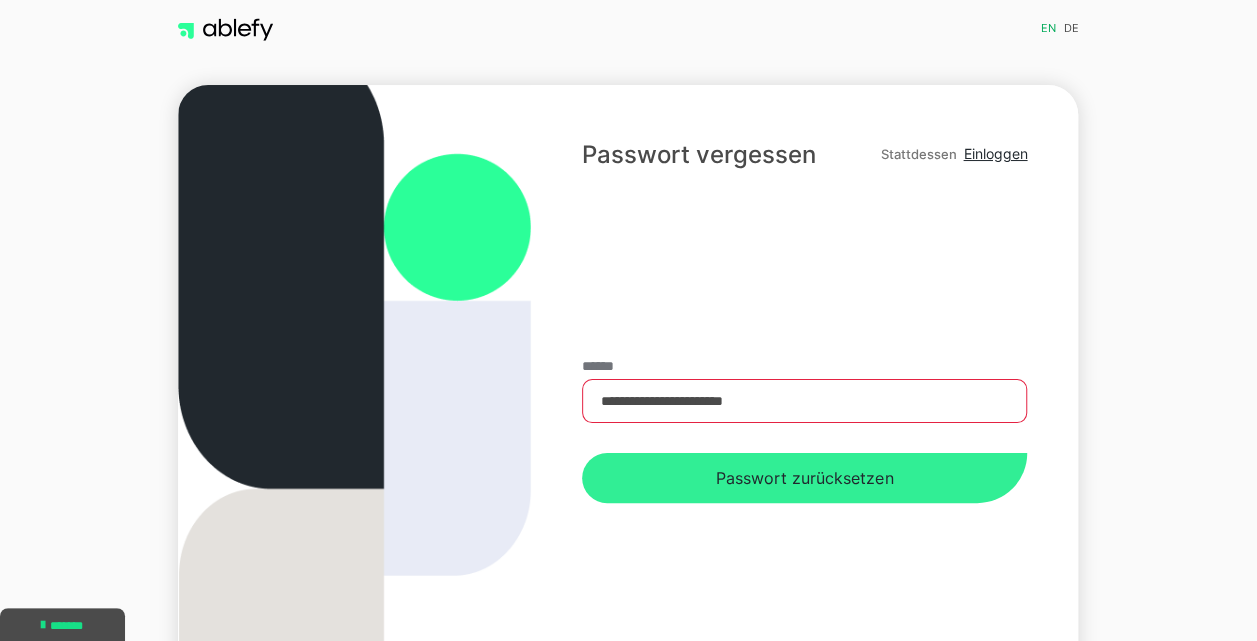 click on "Passwort zurücksetzen" at bounding box center (804, 478) 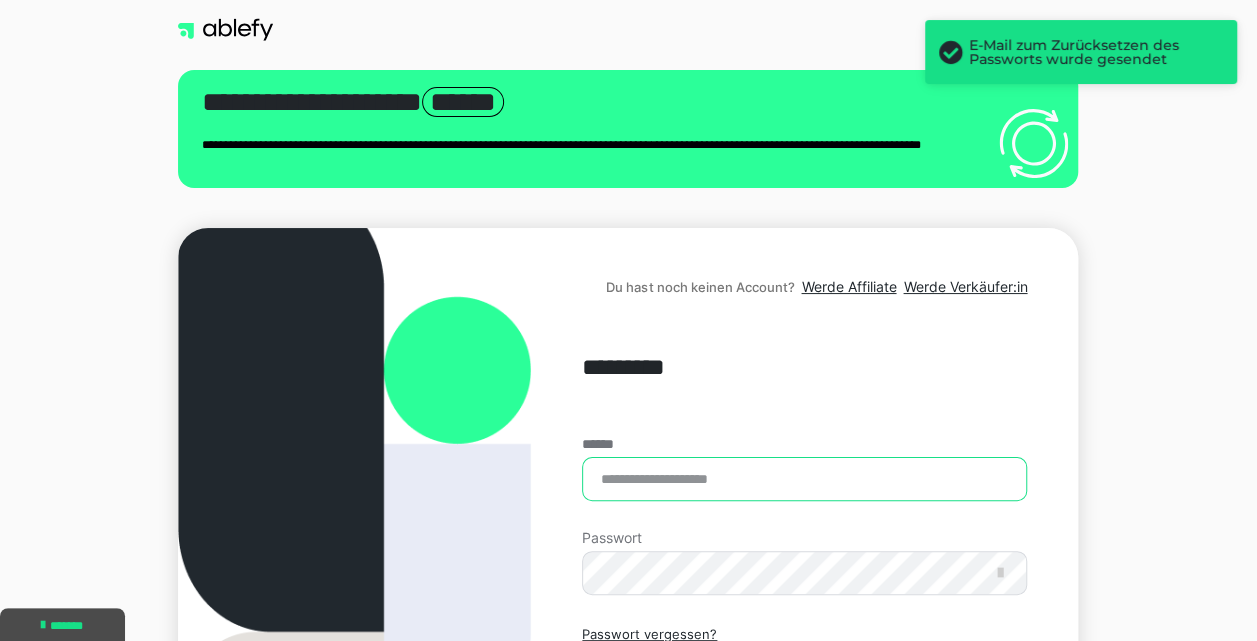type on "**********" 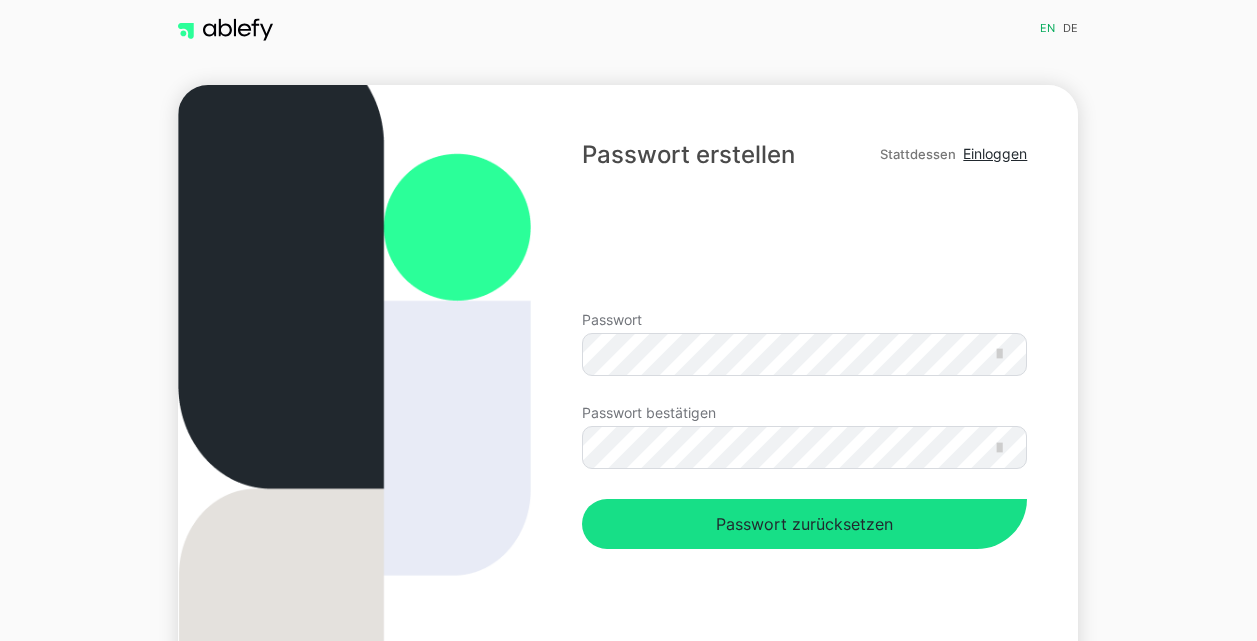 scroll, scrollTop: 0, scrollLeft: 0, axis: both 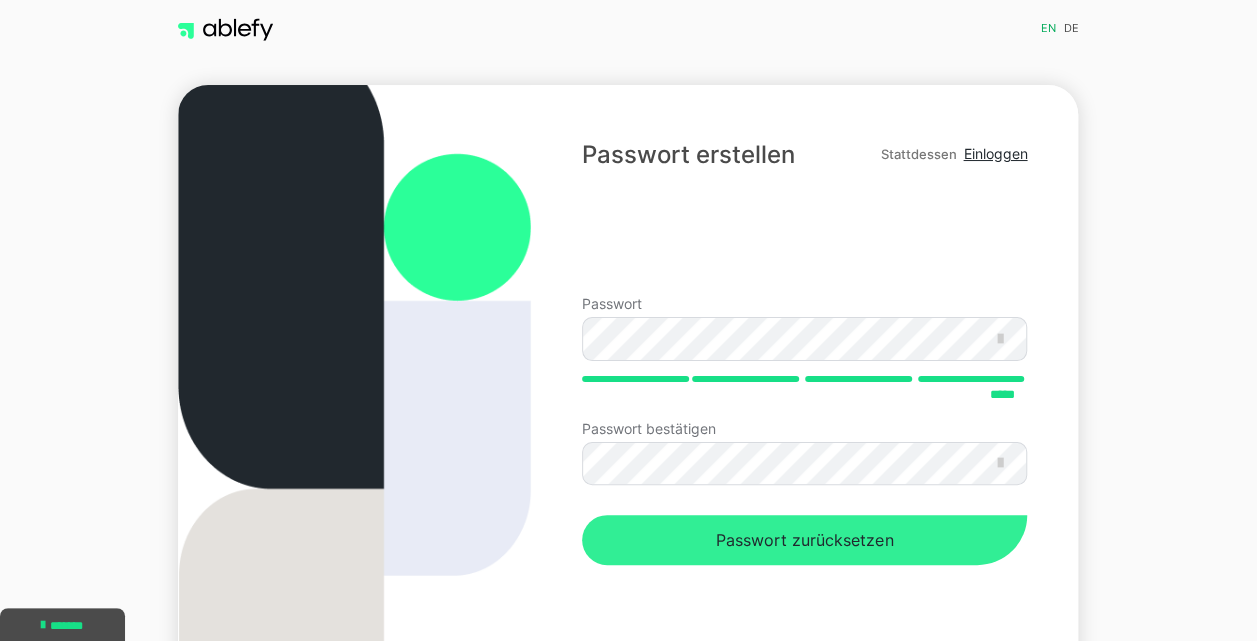 click on "Passwort zurücksetzen" at bounding box center [804, 540] 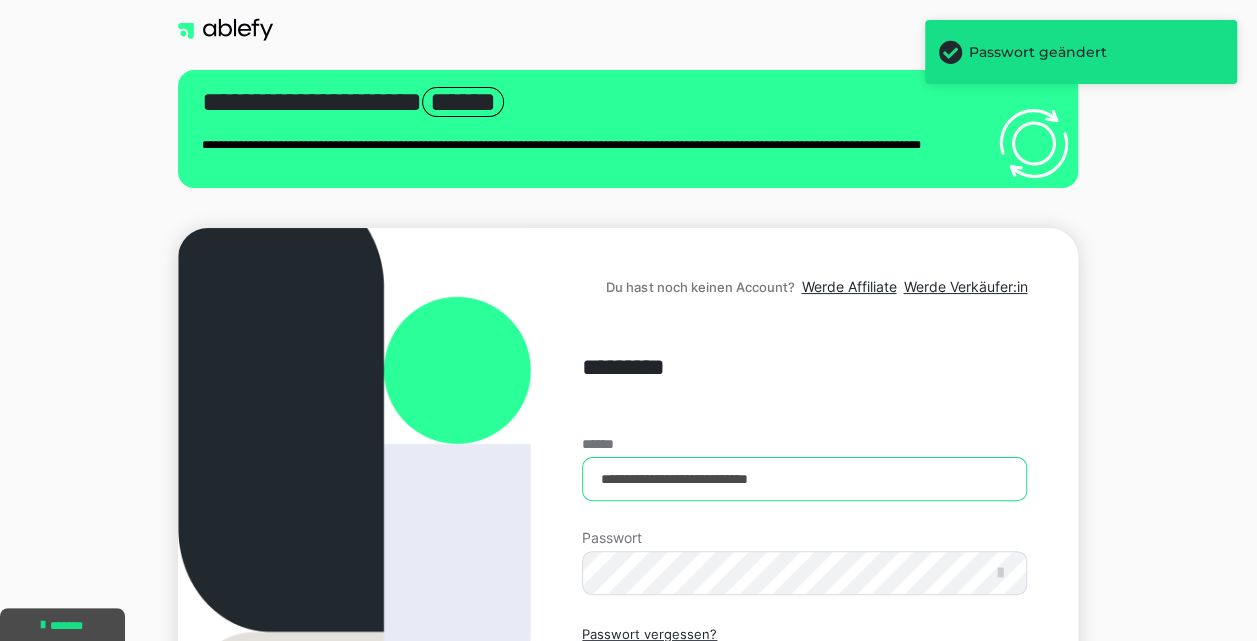 click on "**********" at bounding box center [804, 479] 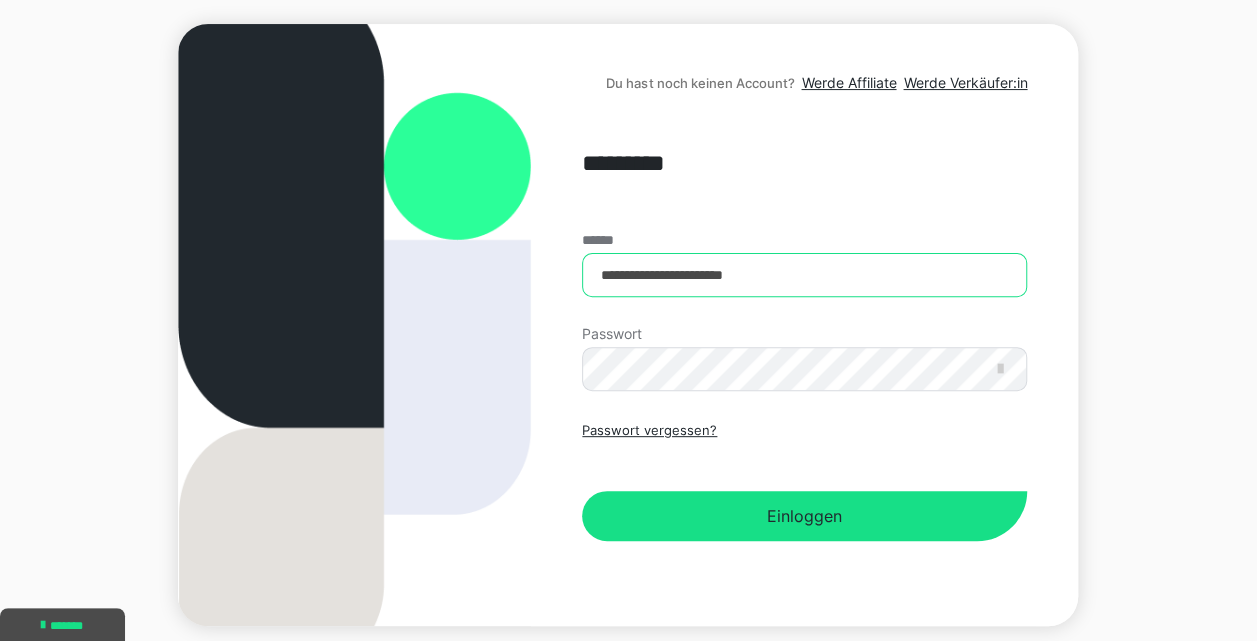 scroll, scrollTop: 206, scrollLeft: 0, axis: vertical 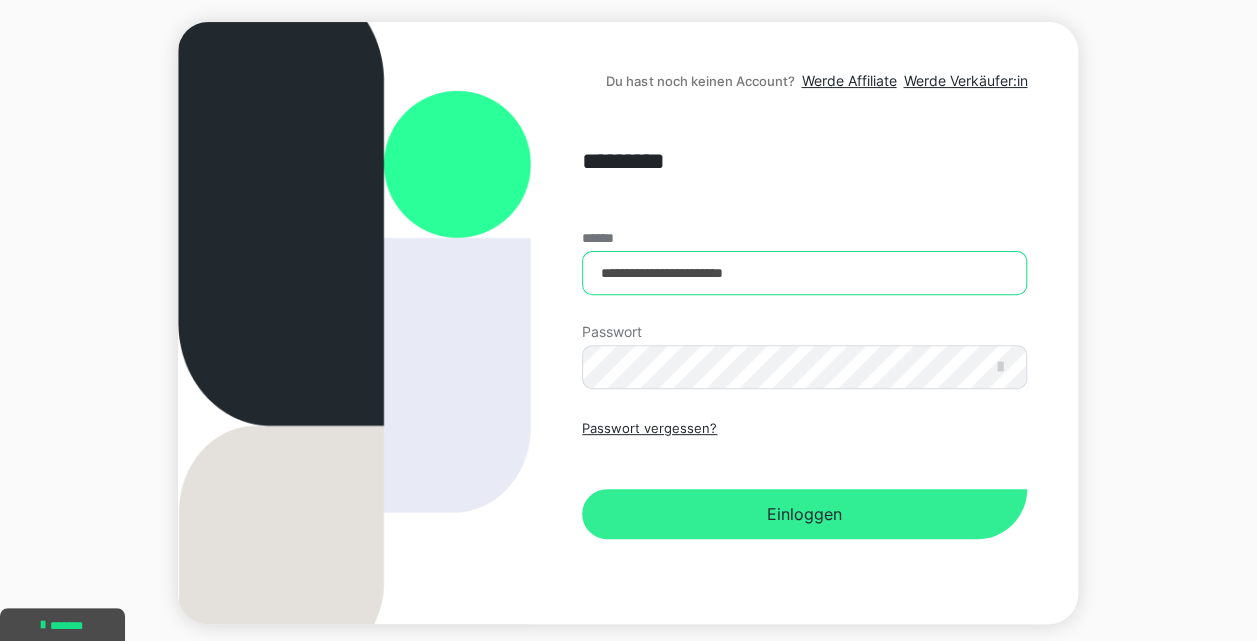 type on "**********" 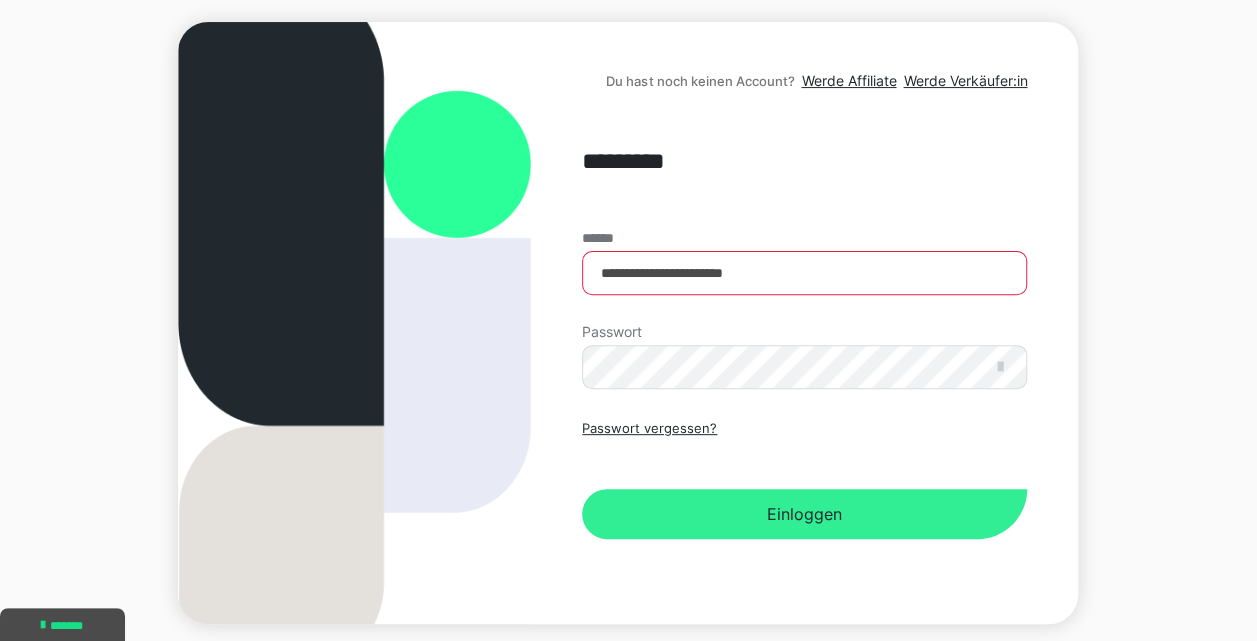 click on "Einloggen" at bounding box center (804, 514) 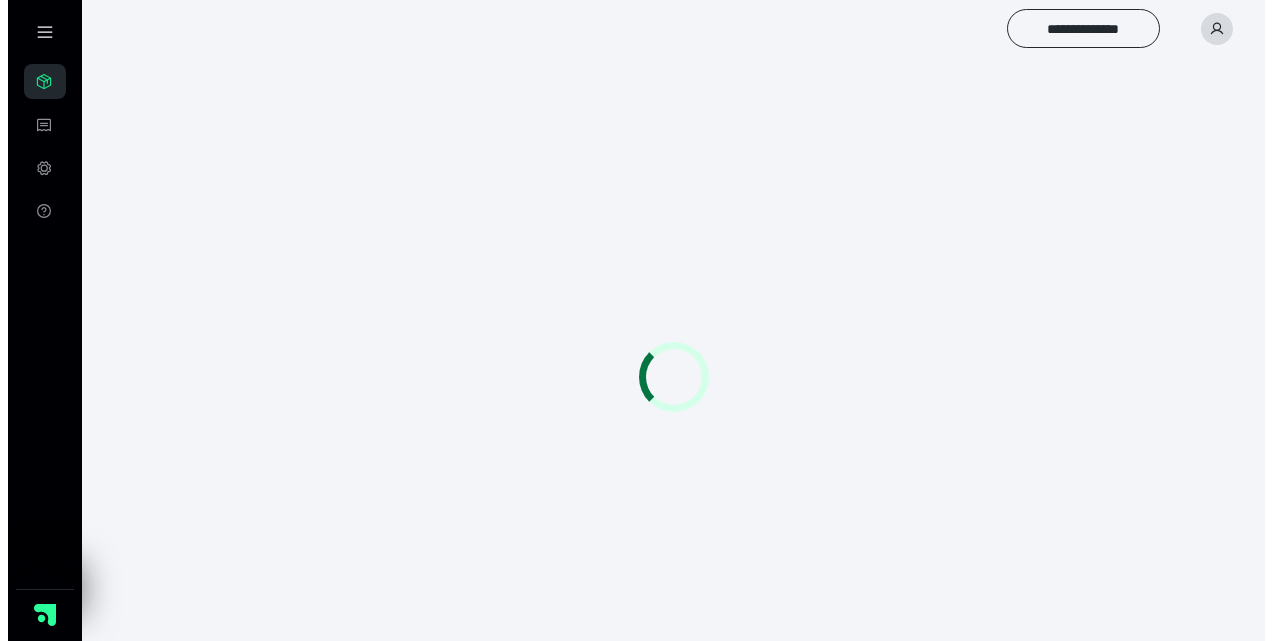 scroll, scrollTop: 0, scrollLeft: 0, axis: both 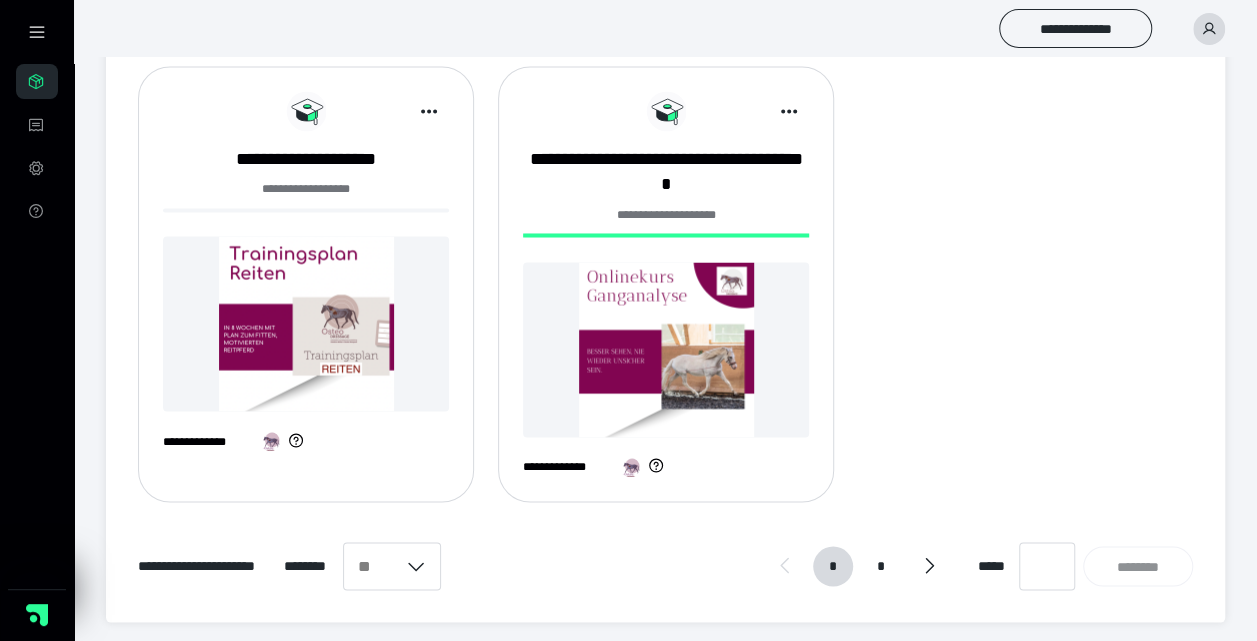 click at bounding box center (666, 349) 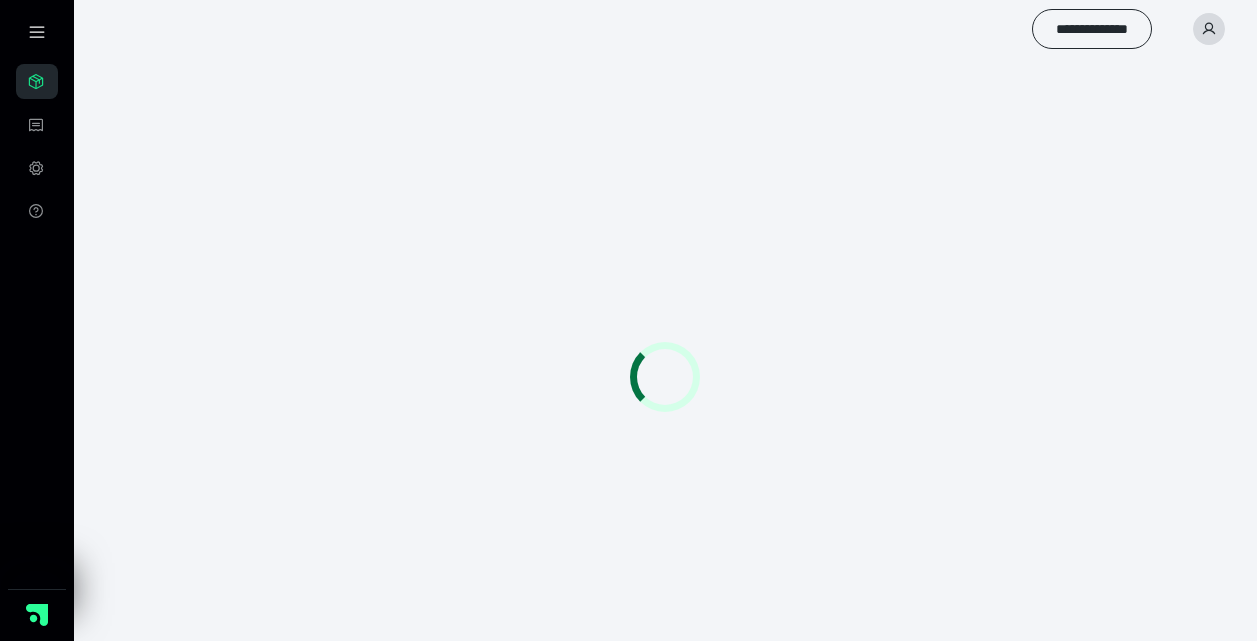 scroll, scrollTop: 0, scrollLeft: 0, axis: both 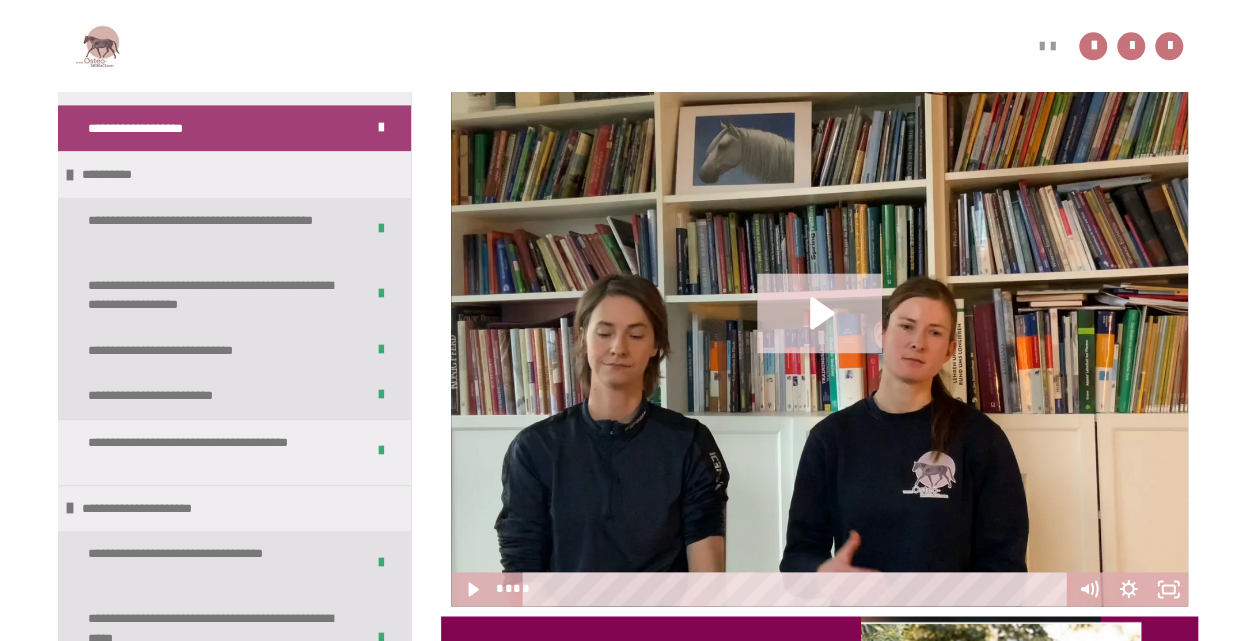 click 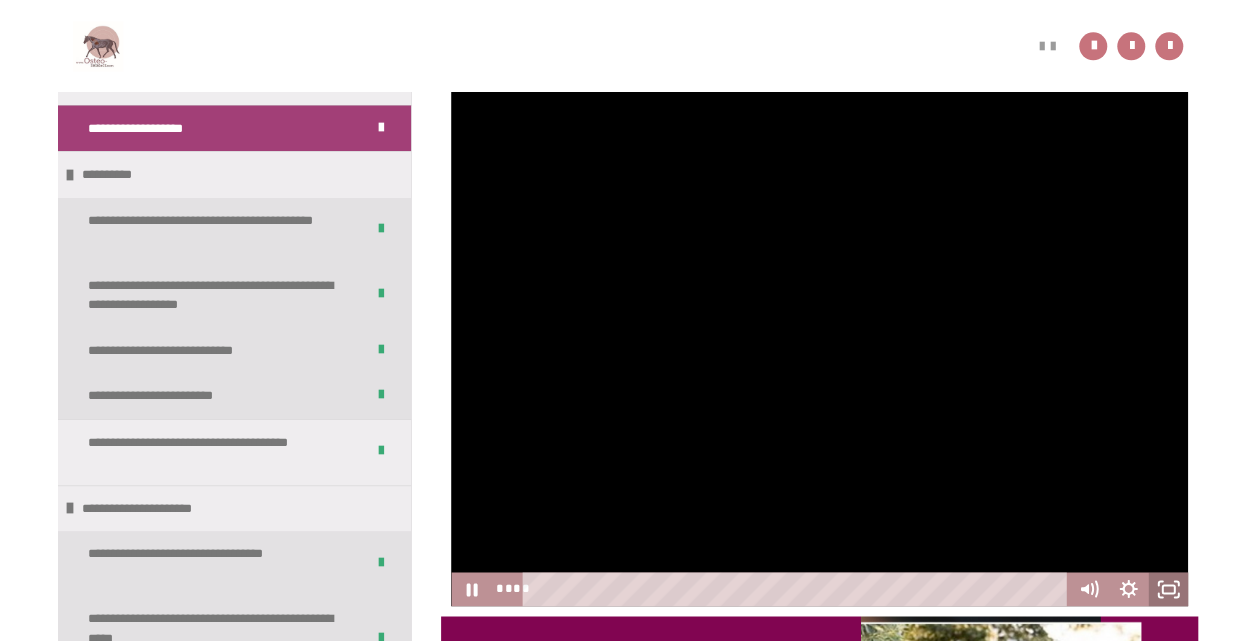 click 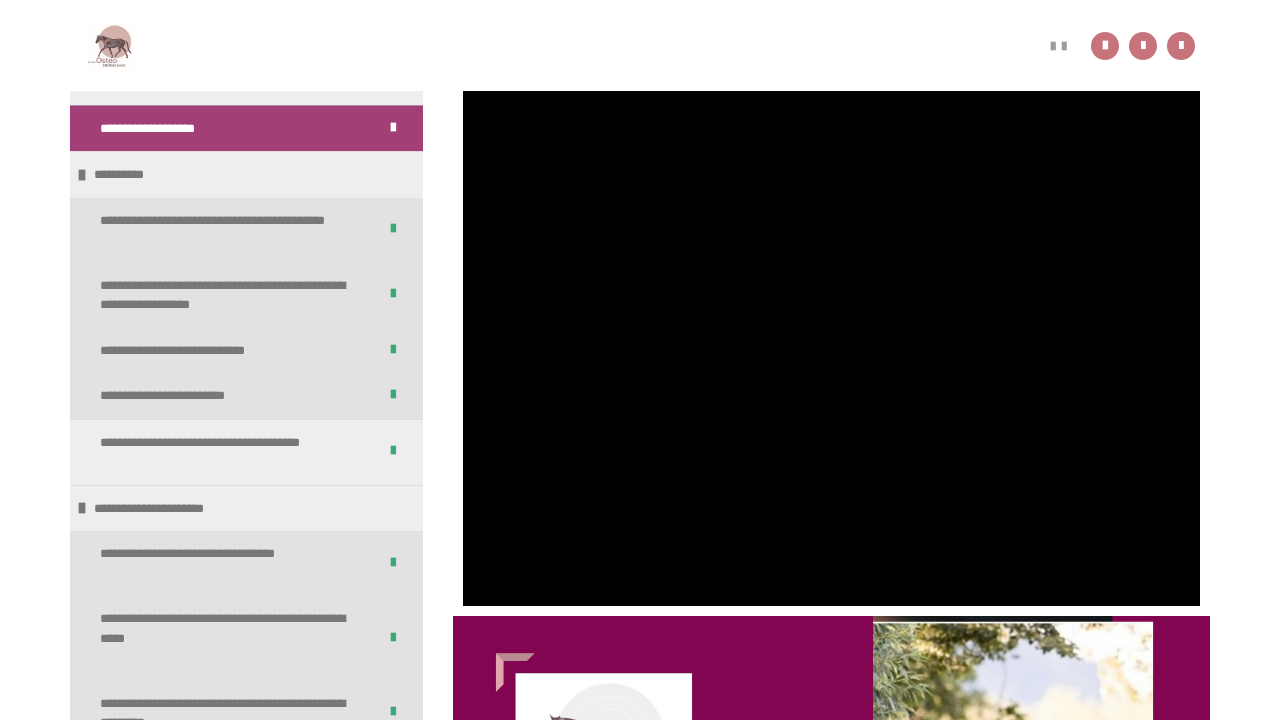 type 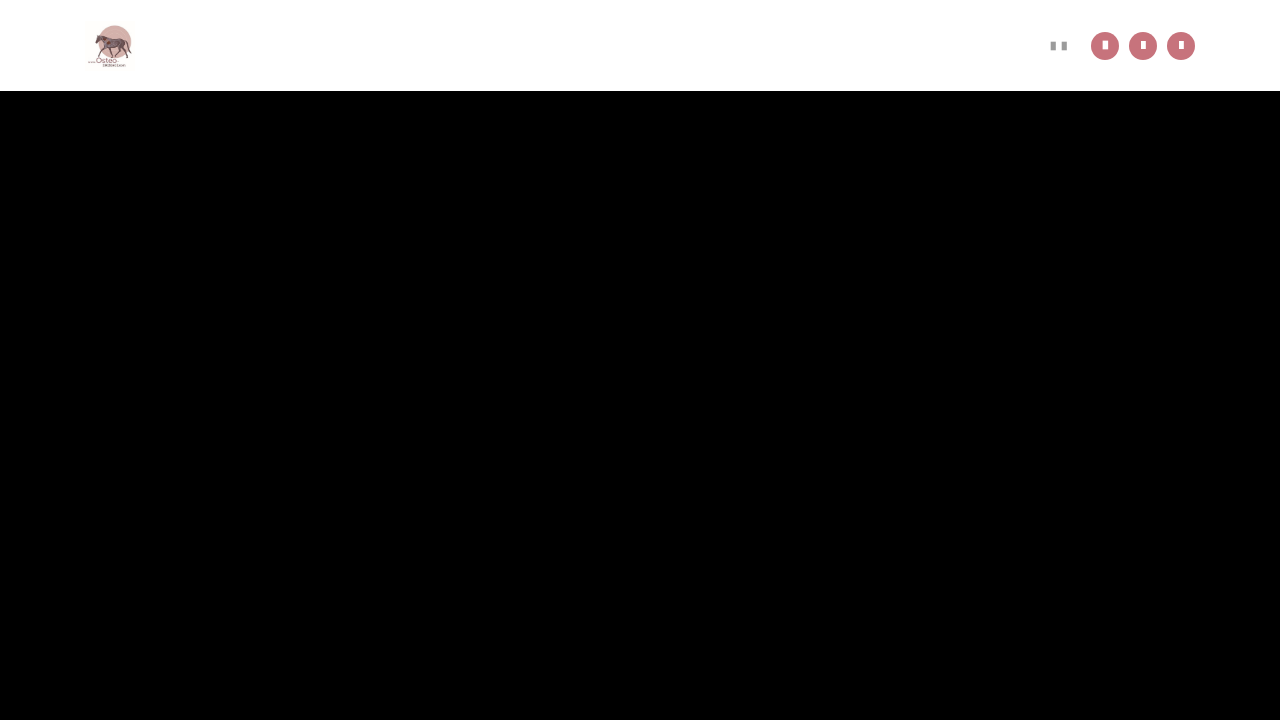 click at bounding box center [1254, 698] 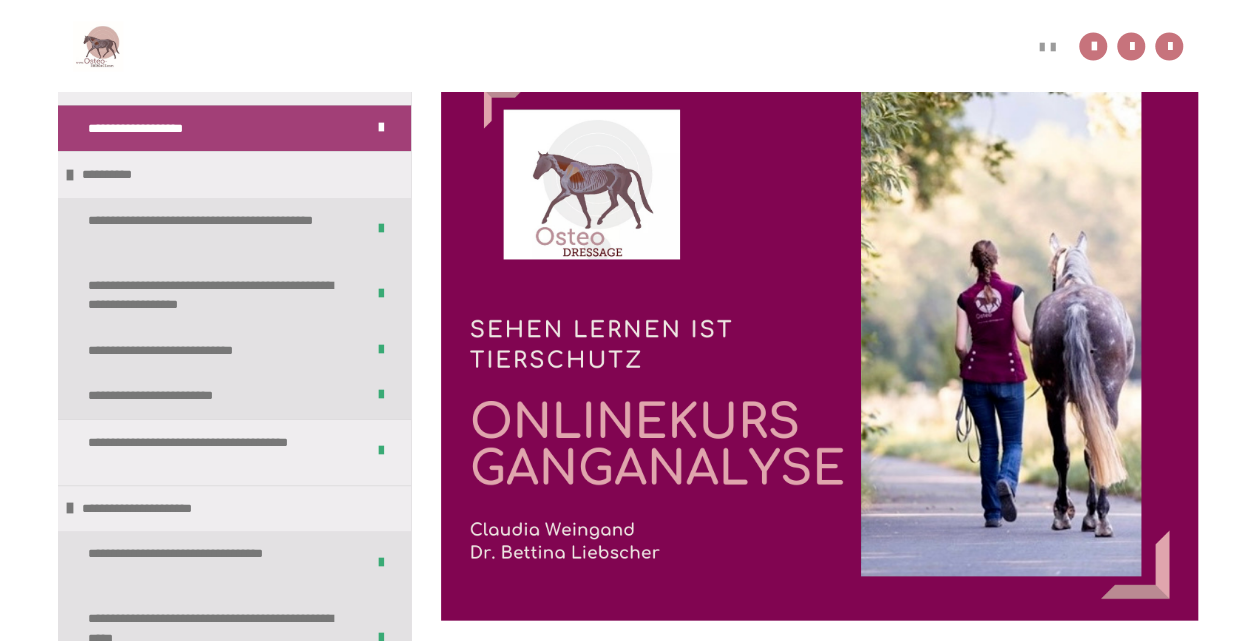 scroll, scrollTop: 1964, scrollLeft: 0, axis: vertical 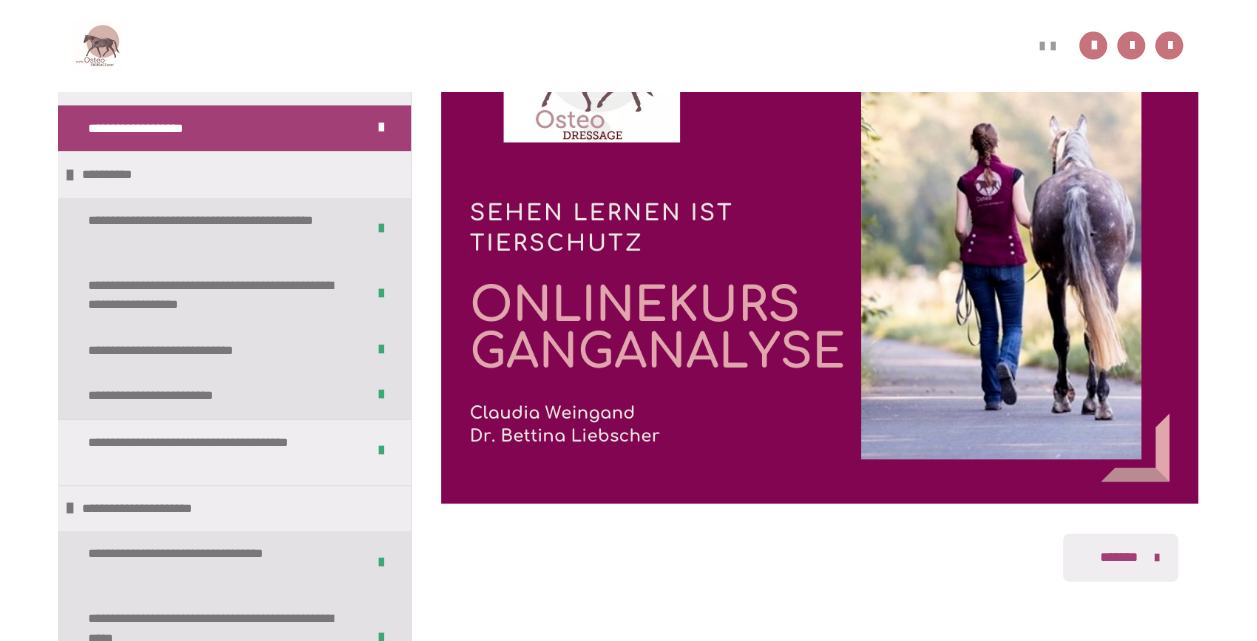 click on "*******" at bounding box center (1118, 557) 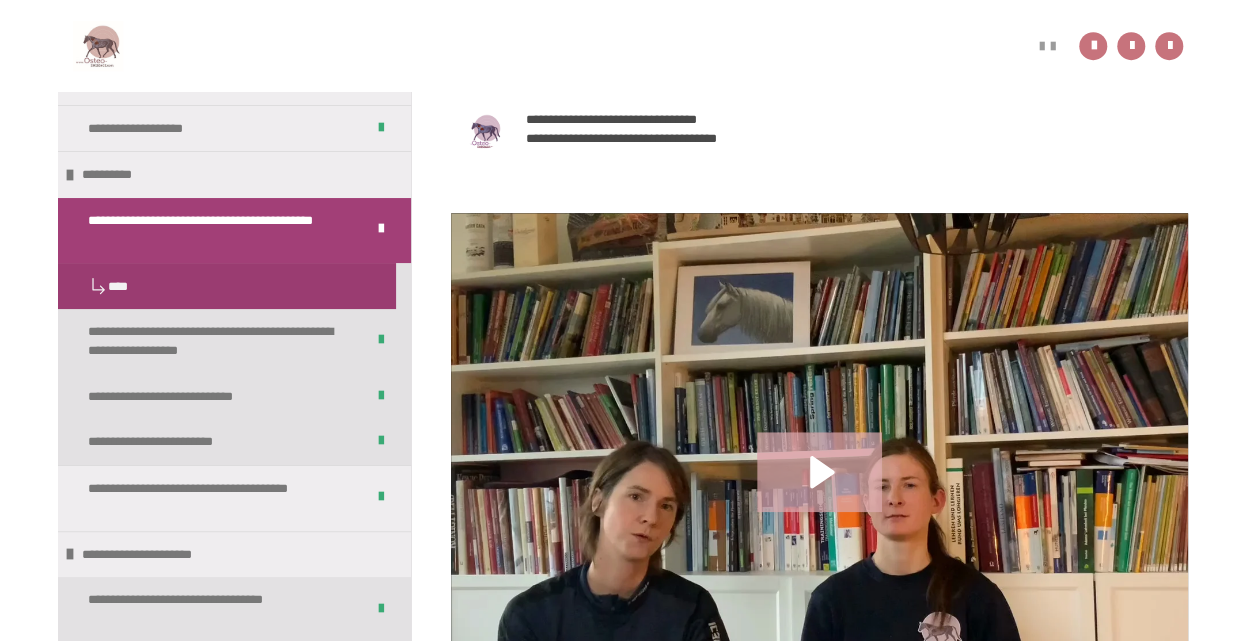 scroll, scrollTop: 609, scrollLeft: 0, axis: vertical 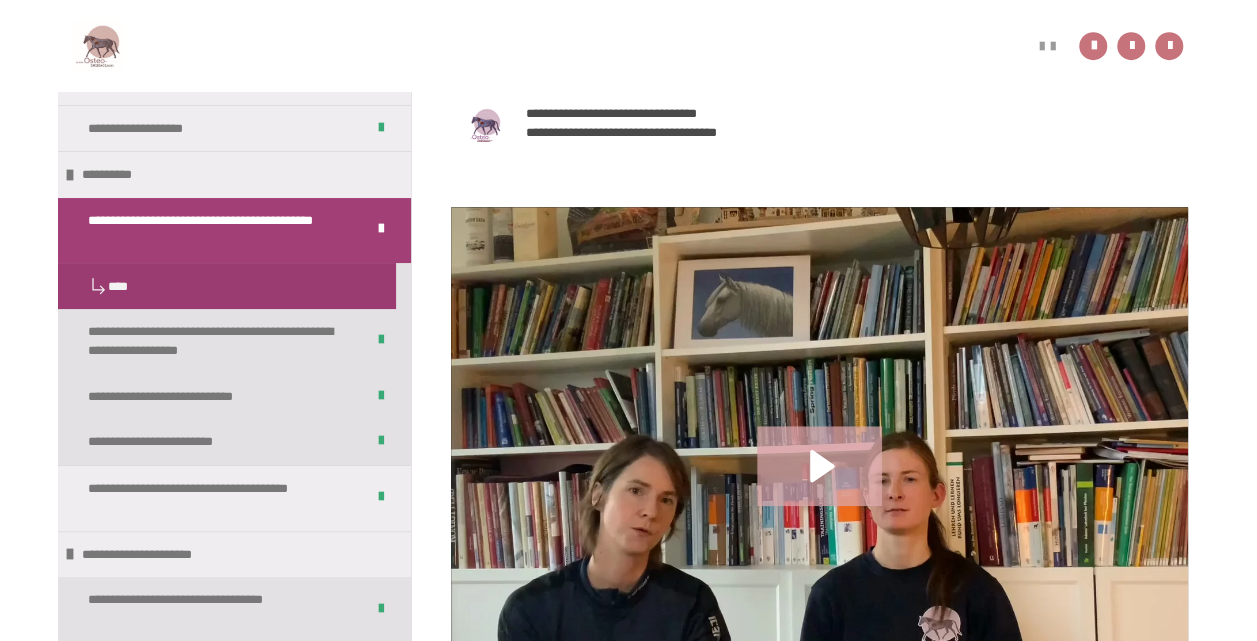 click at bounding box center [234, 331] 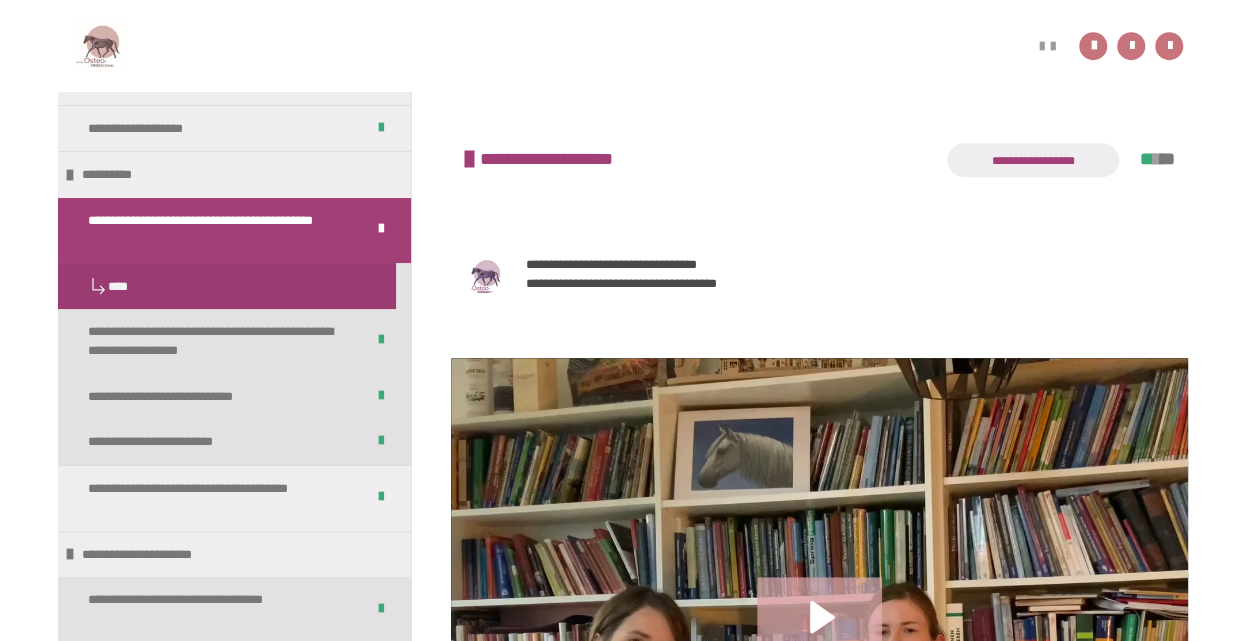 click on "**********" at bounding box center [1033, 160] 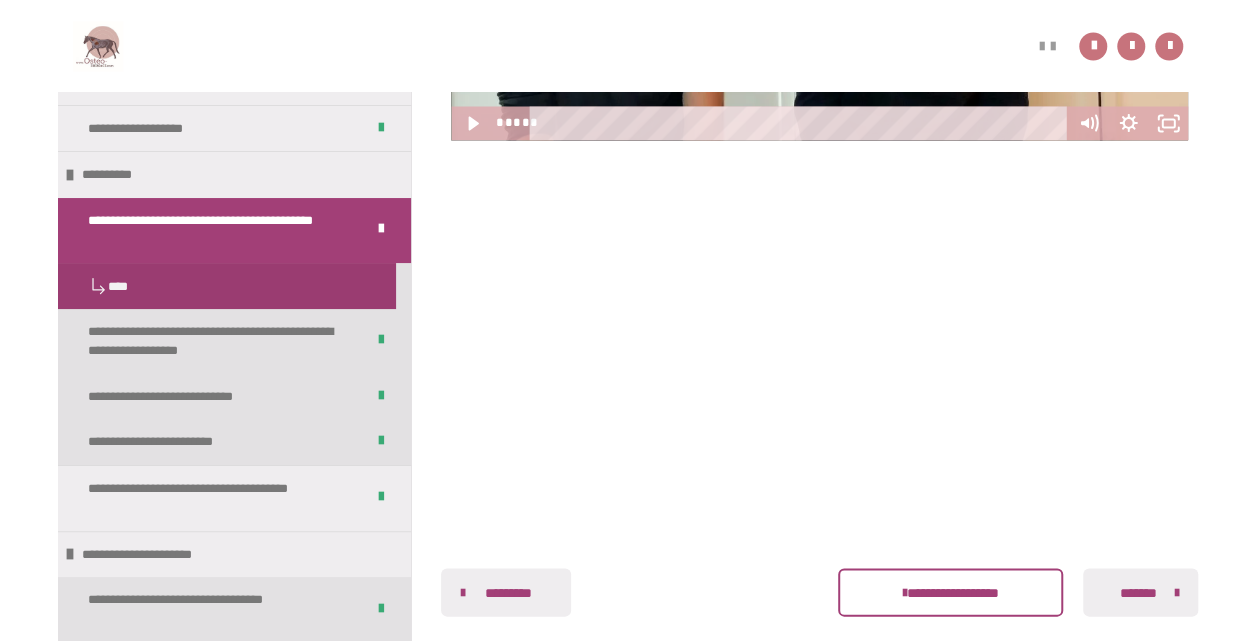 scroll, scrollTop: 1741, scrollLeft: 0, axis: vertical 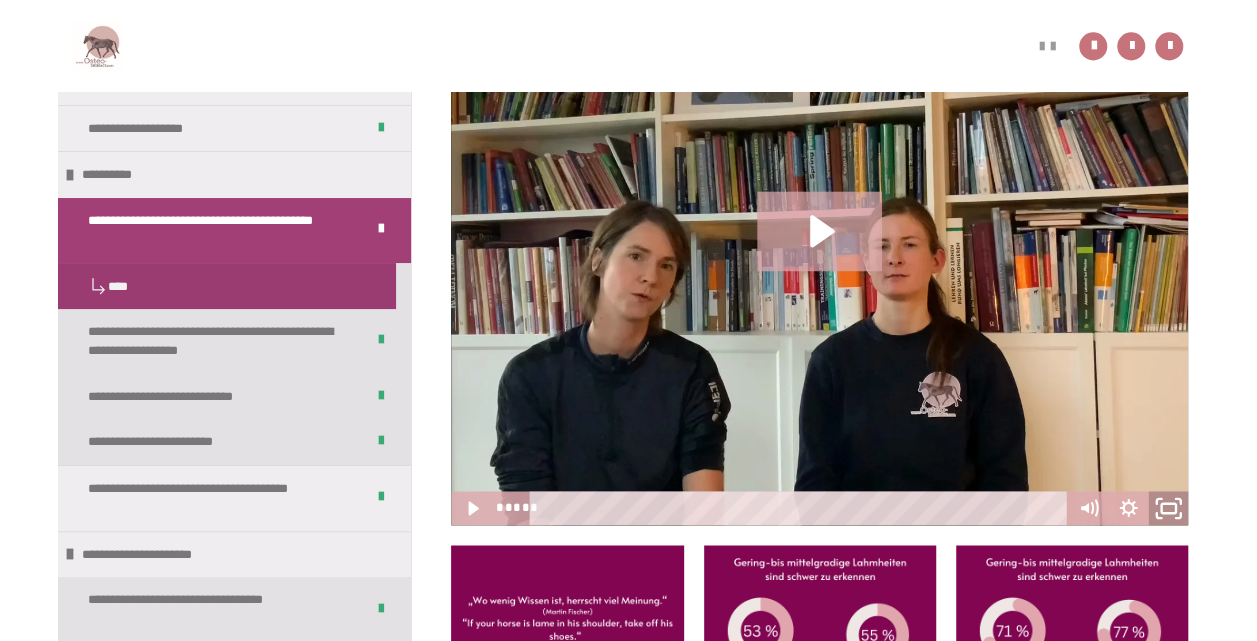 click 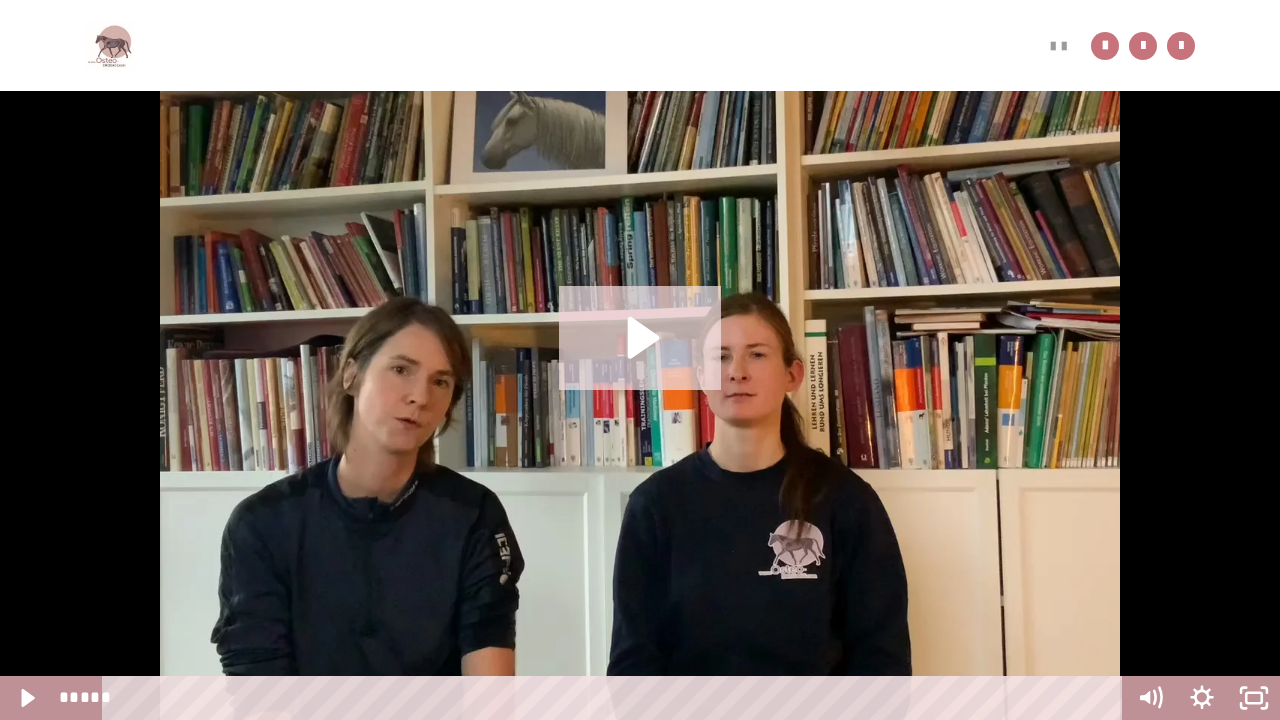 click 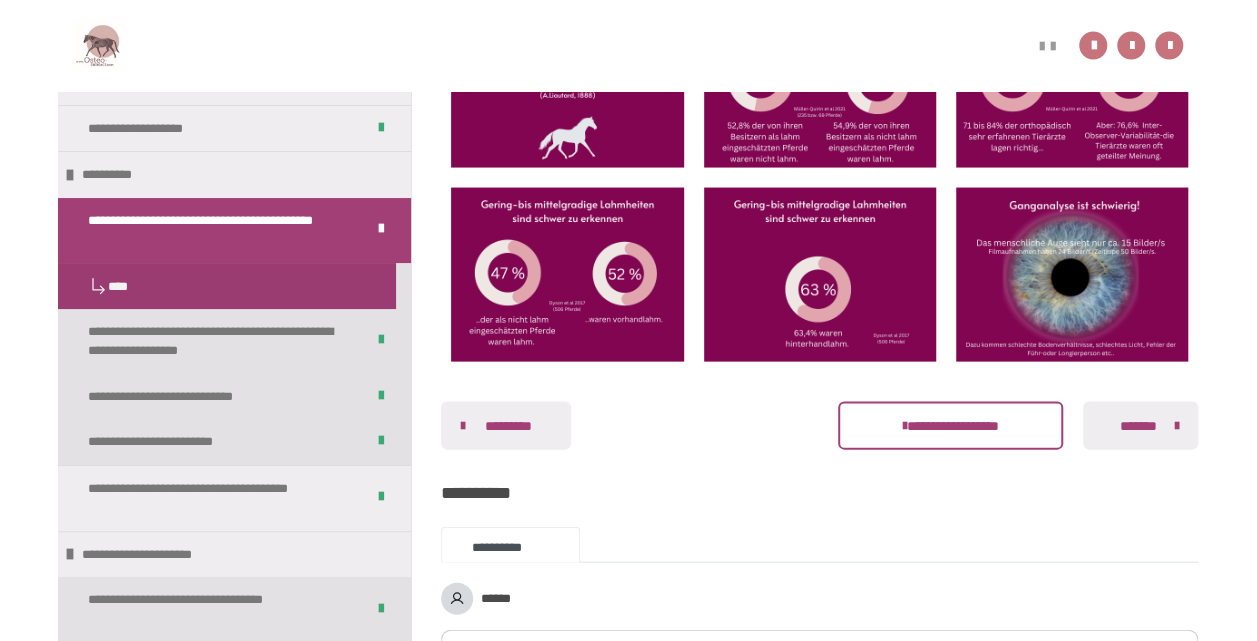 scroll, scrollTop: 1915, scrollLeft: 0, axis: vertical 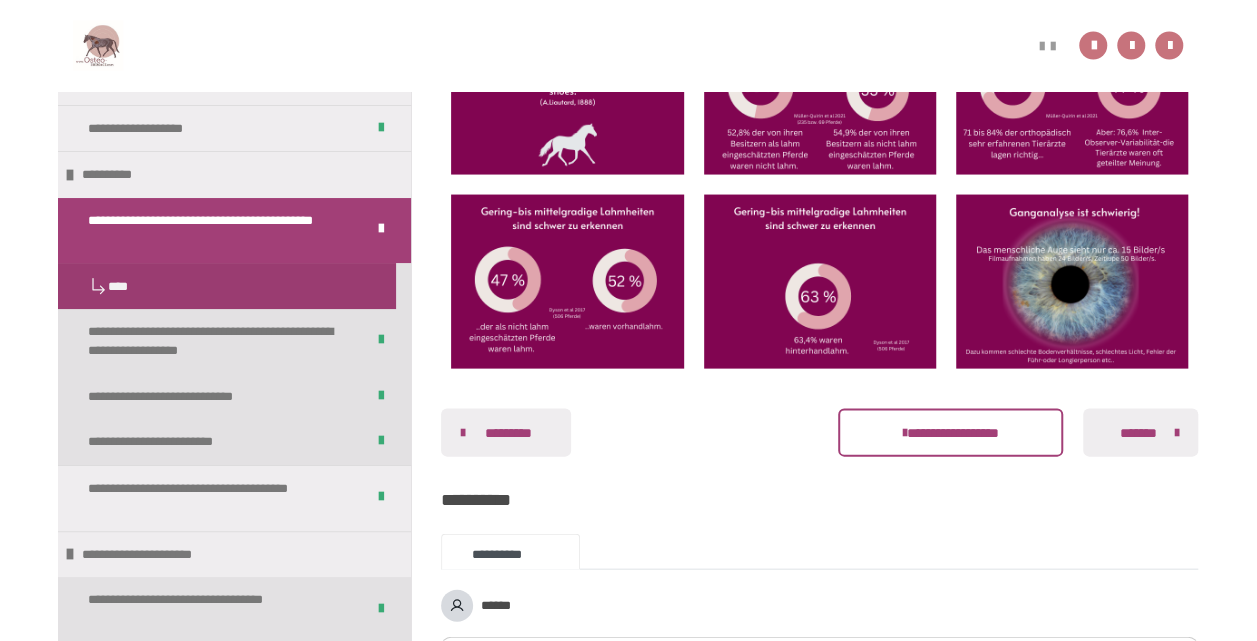 click on "*******" at bounding box center [1138, 433] 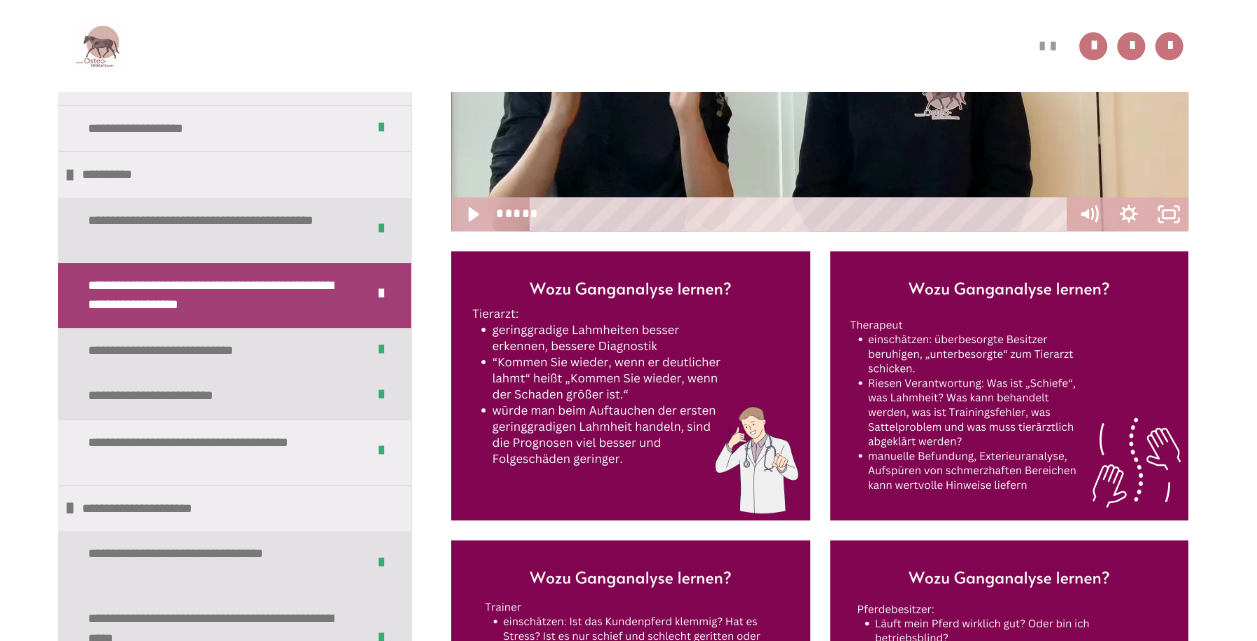 scroll, scrollTop: 1102, scrollLeft: 0, axis: vertical 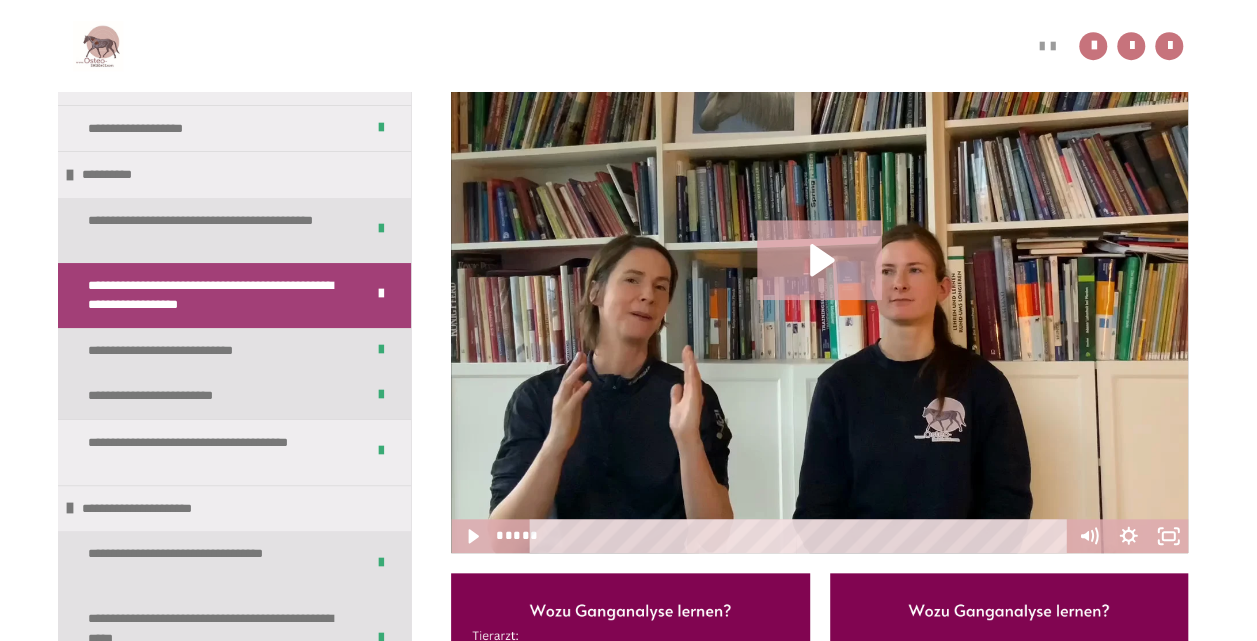 click at bounding box center [819, 277] 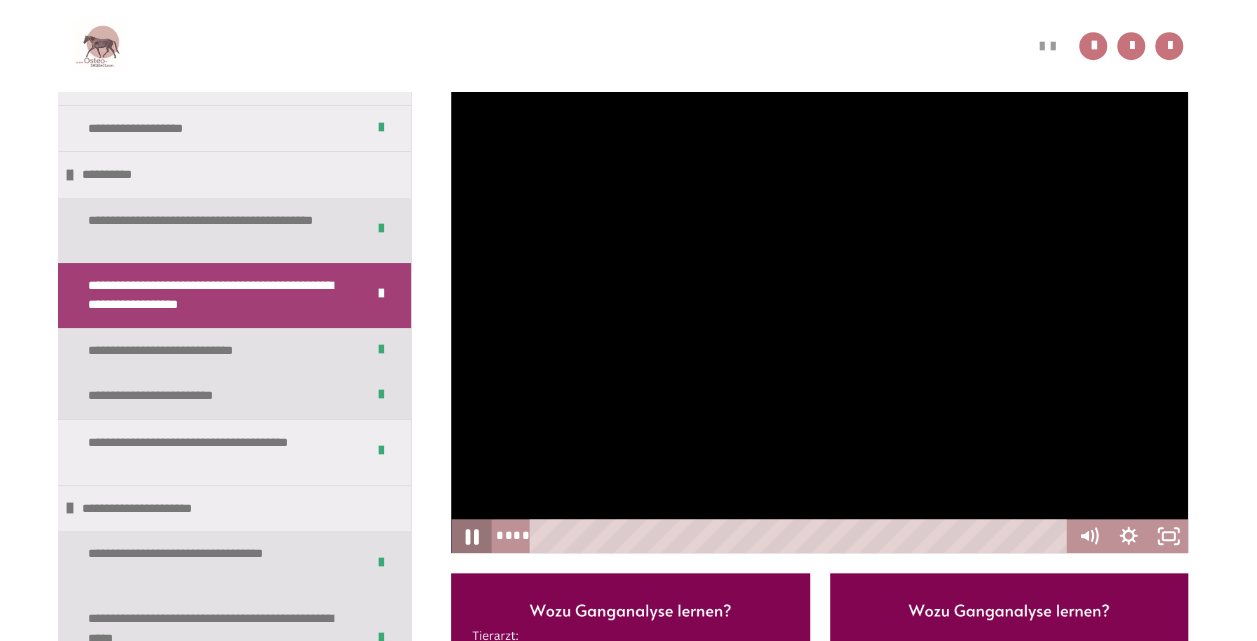 click 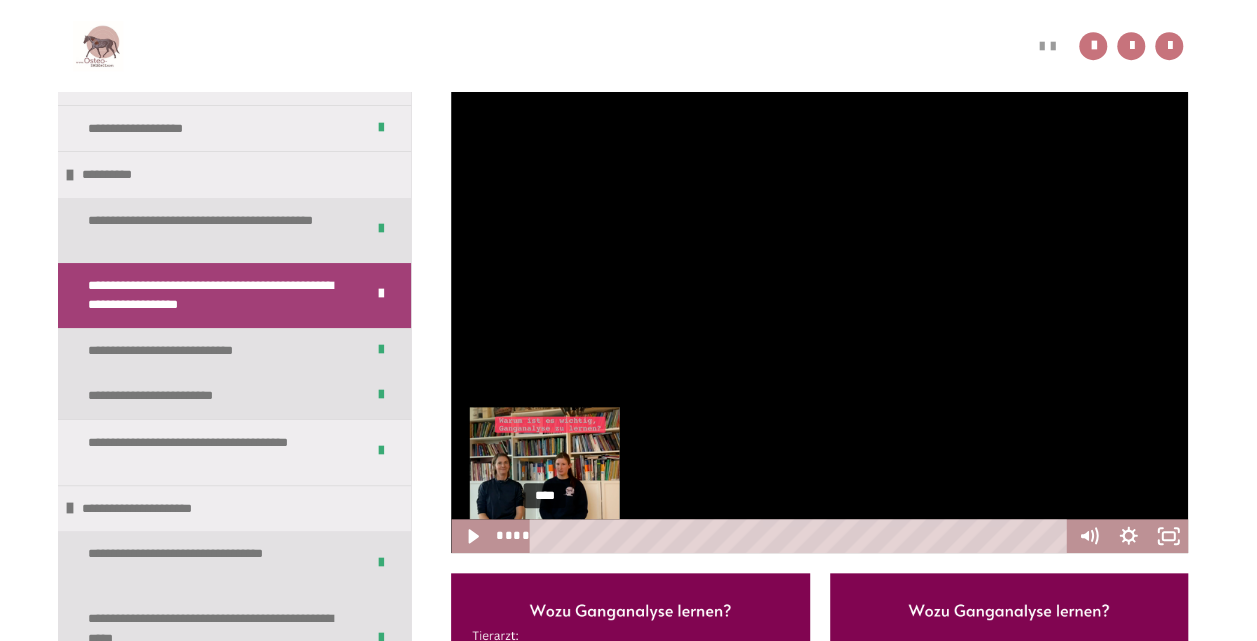 click on "****" at bounding box center [801, 536] 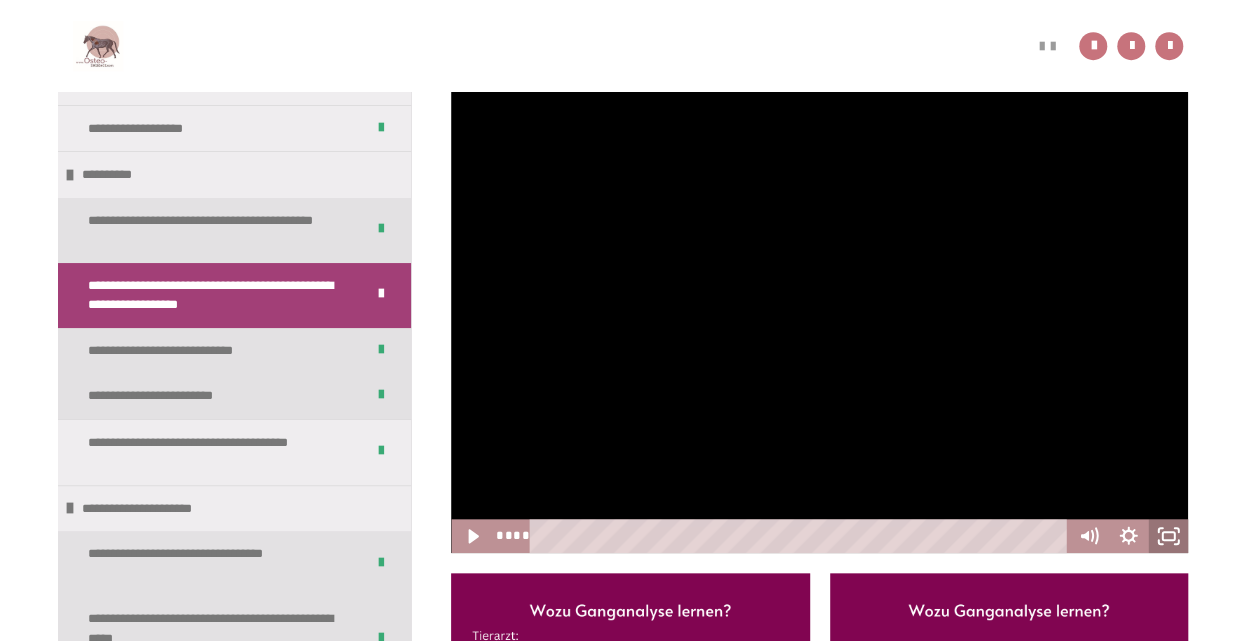 click 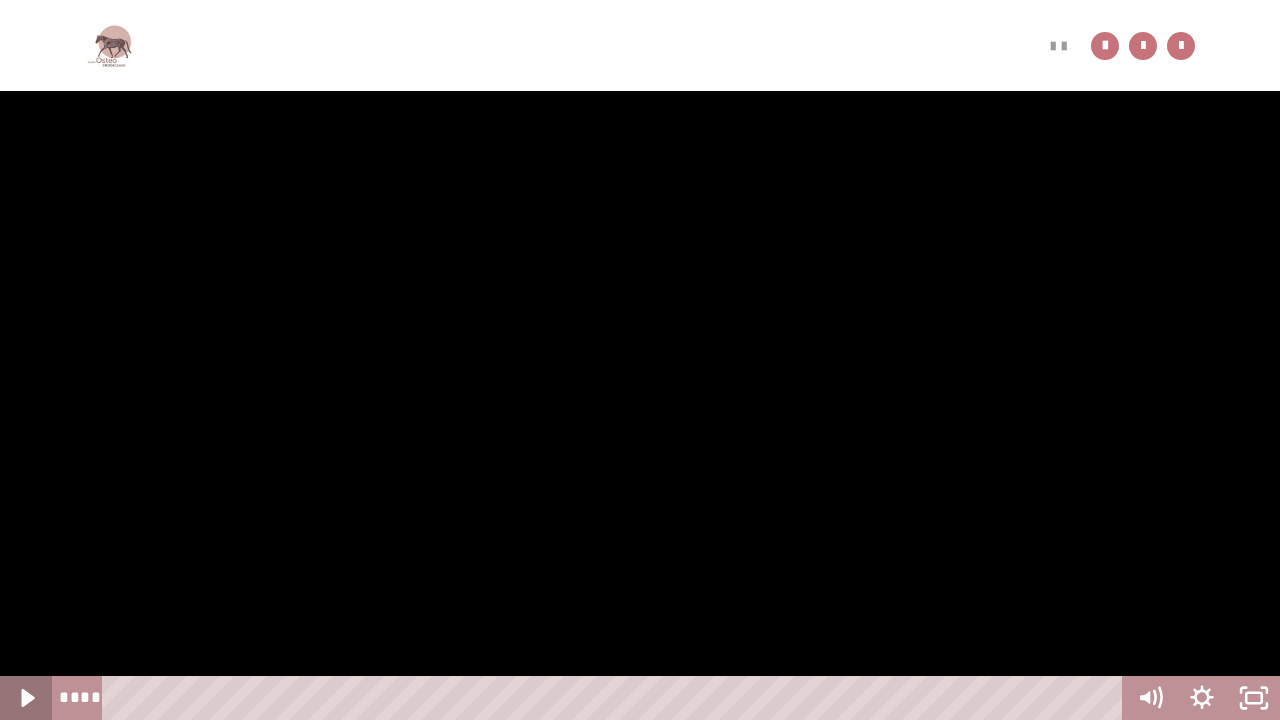 click 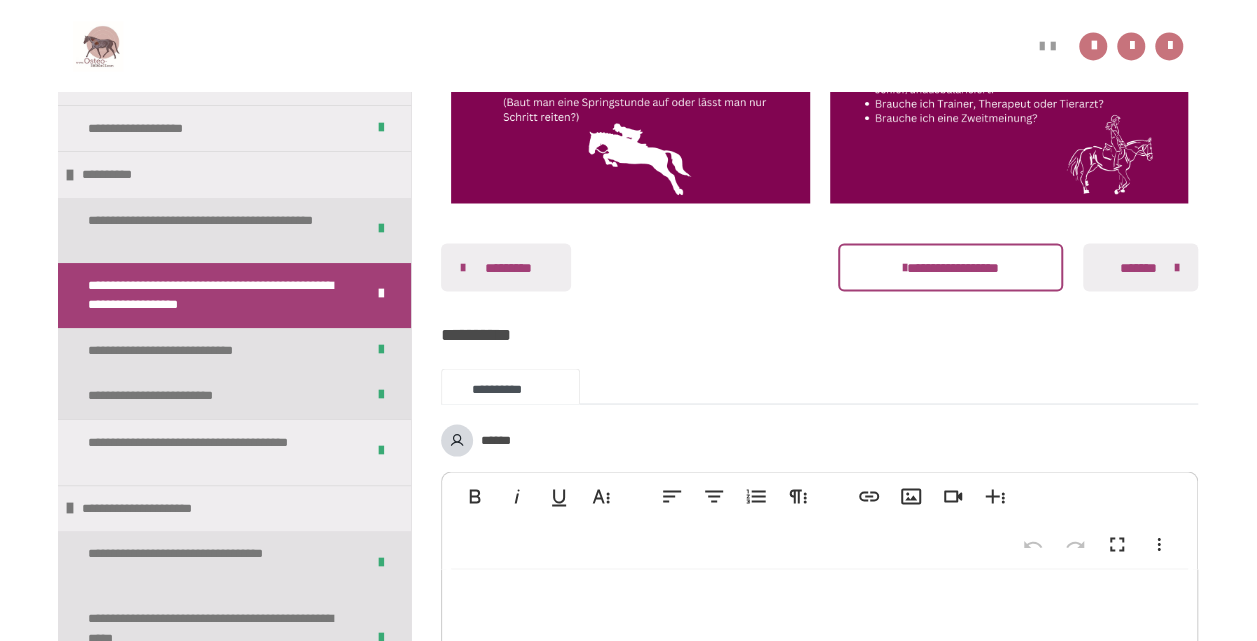 scroll, scrollTop: 1758, scrollLeft: 0, axis: vertical 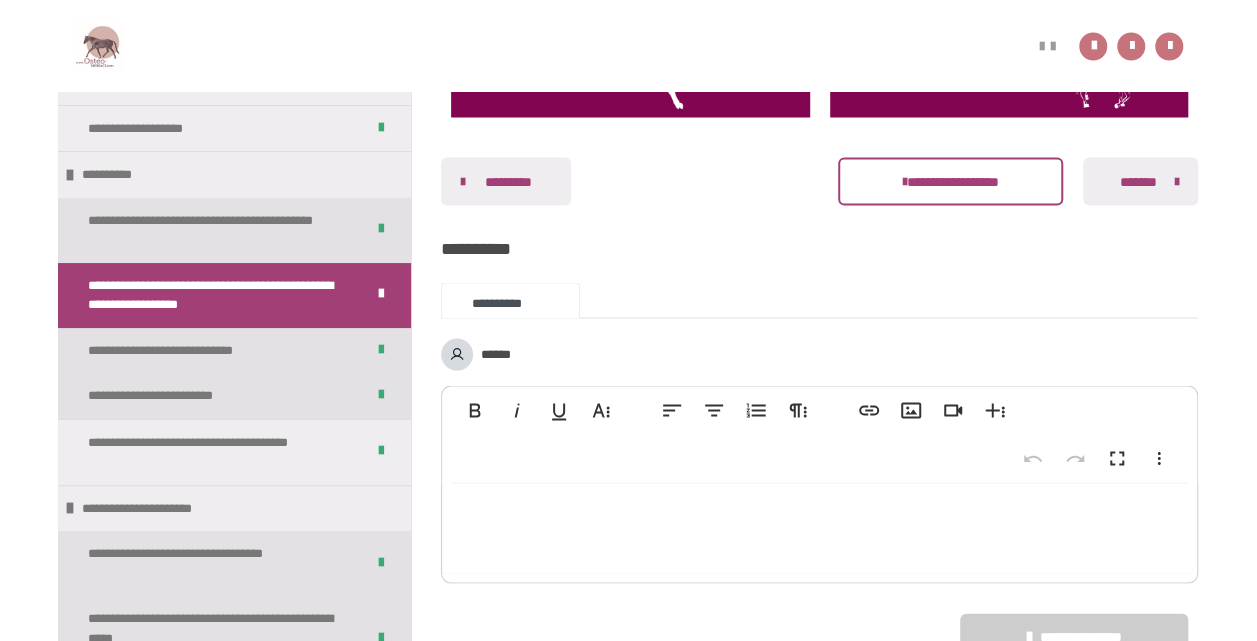 click on "*******" at bounding box center [1138, 181] 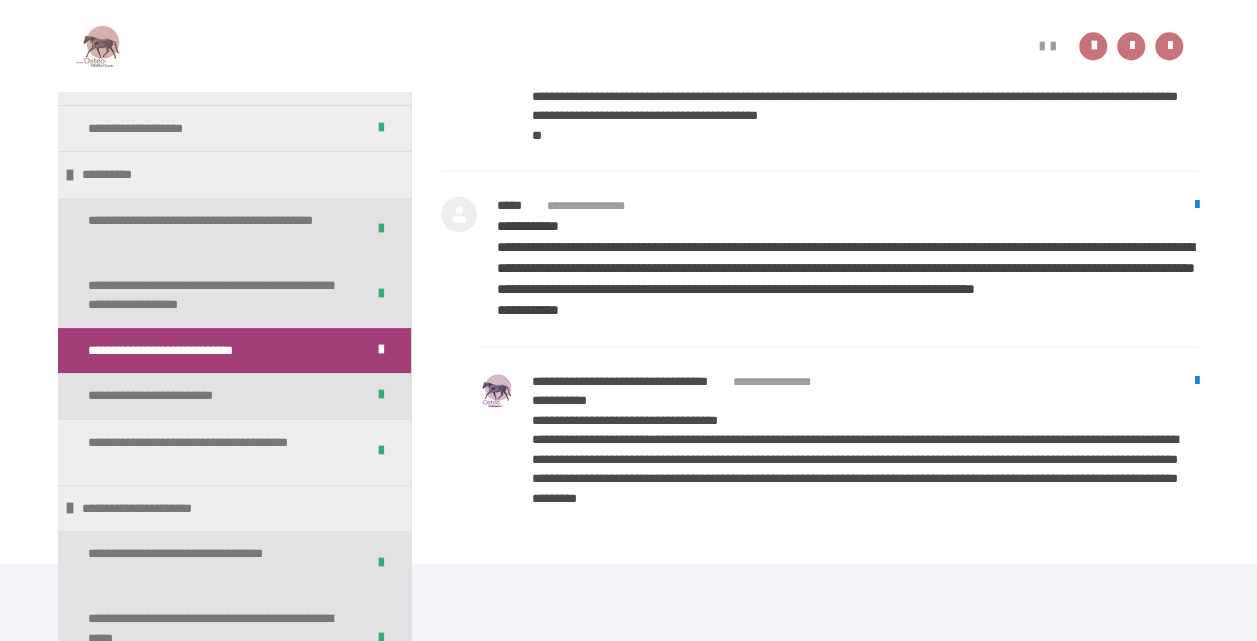 scroll, scrollTop: 1369, scrollLeft: 0, axis: vertical 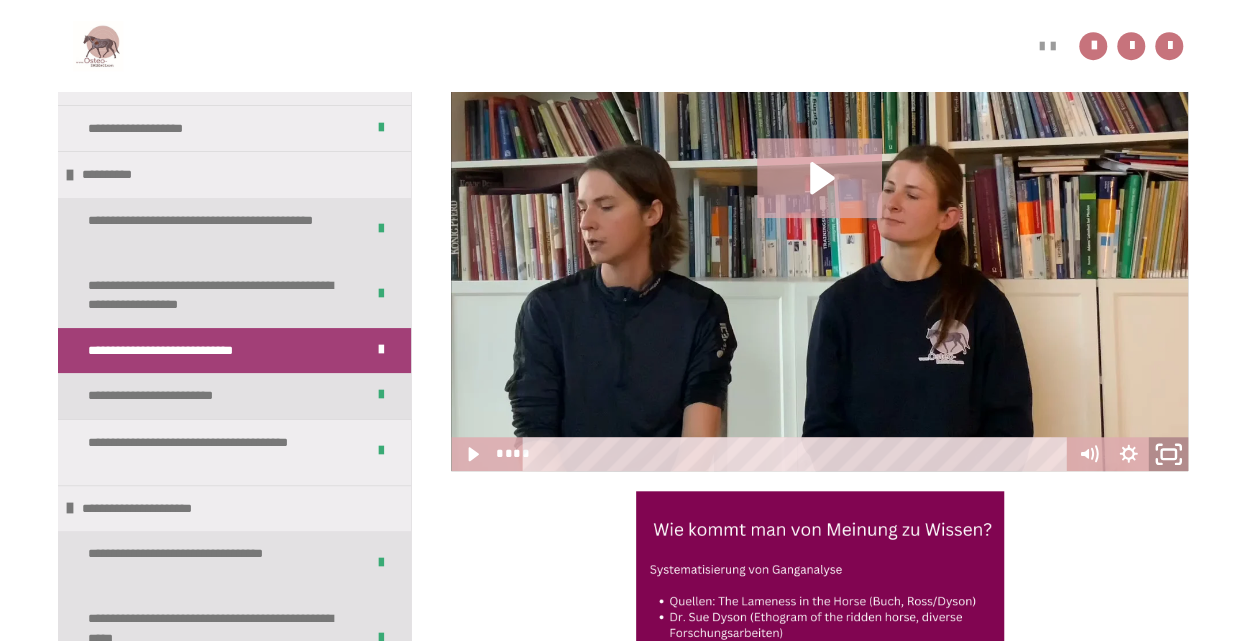 click 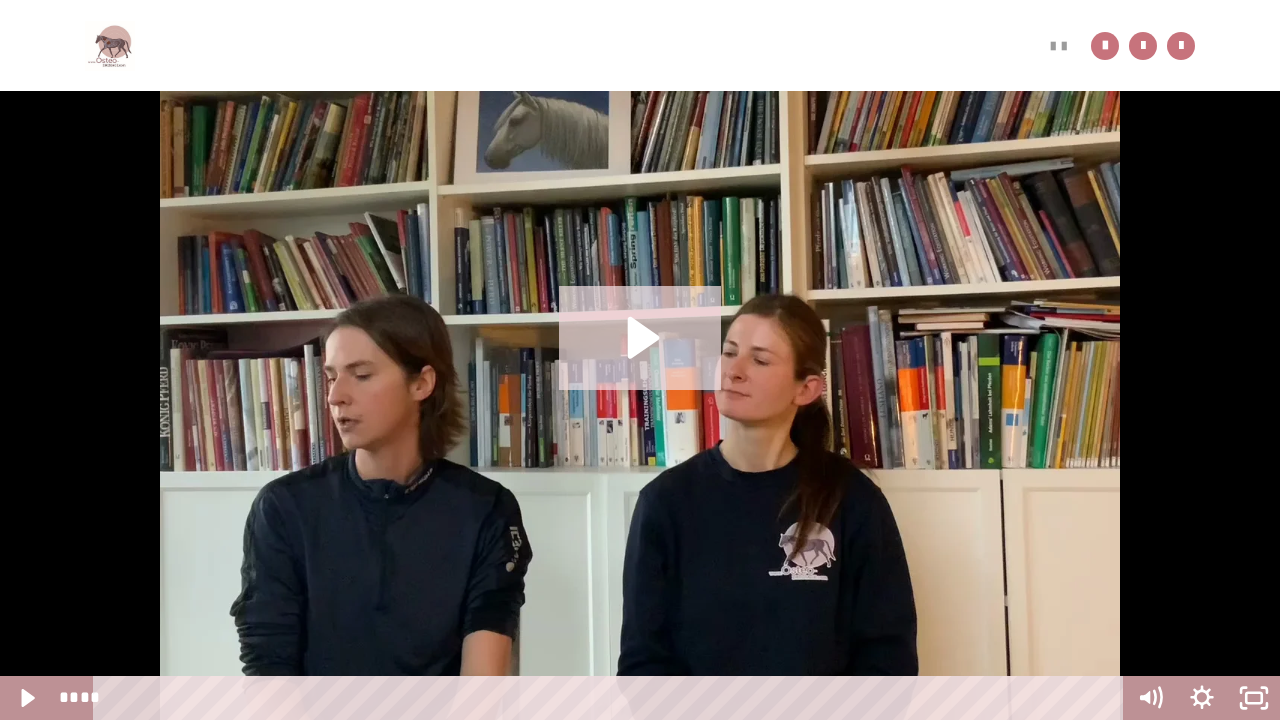 click 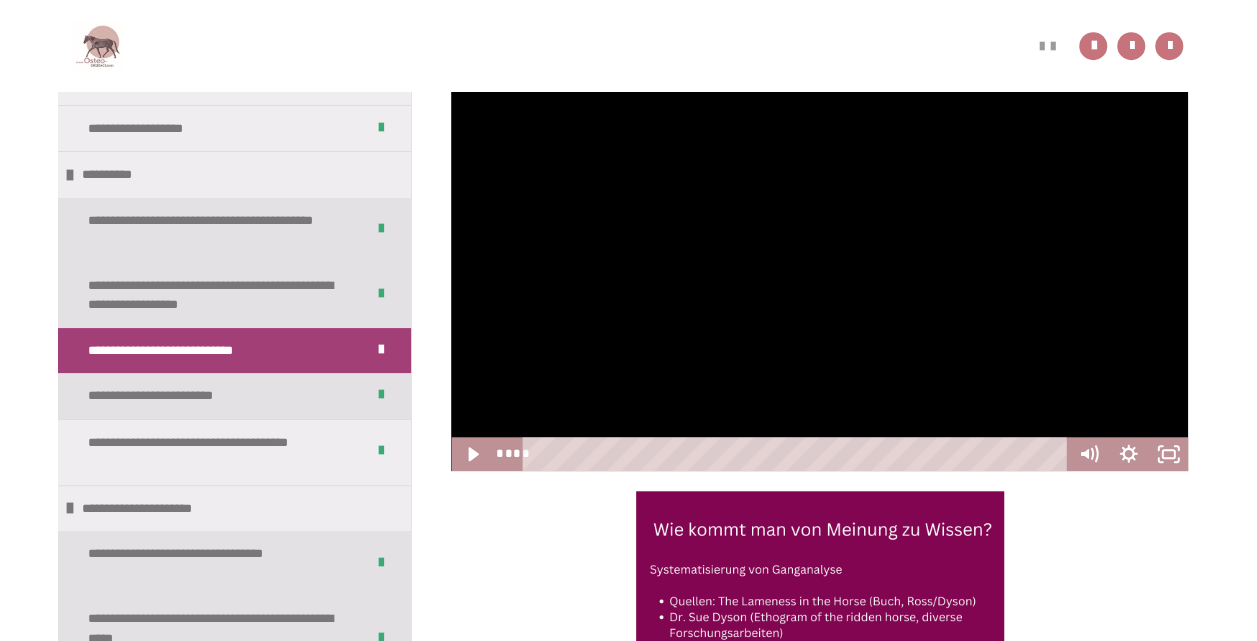 click at bounding box center (819, 629) 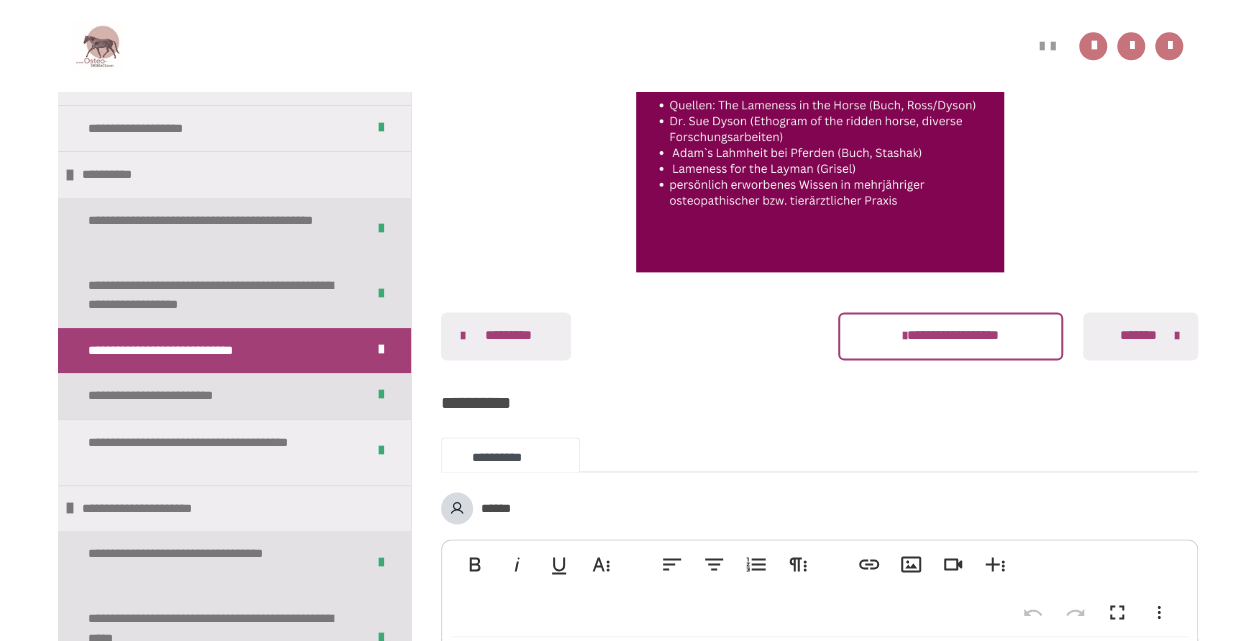 scroll, scrollTop: 1177, scrollLeft: 0, axis: vertical 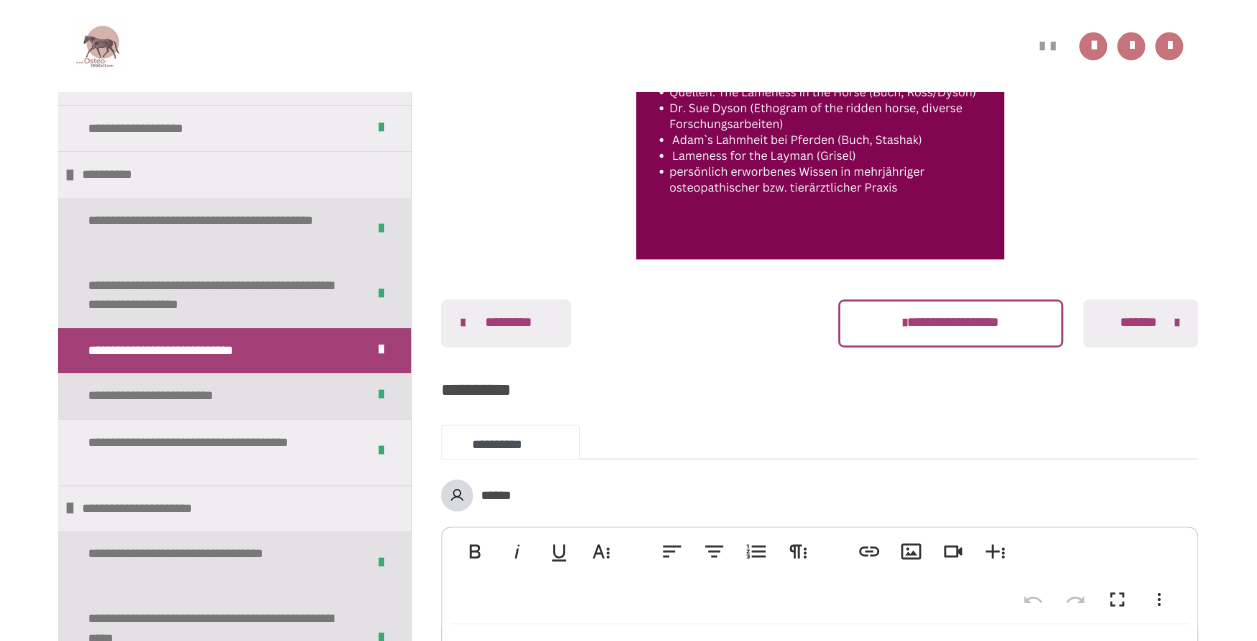 click on "*******" at bounding box center [1138, 322] 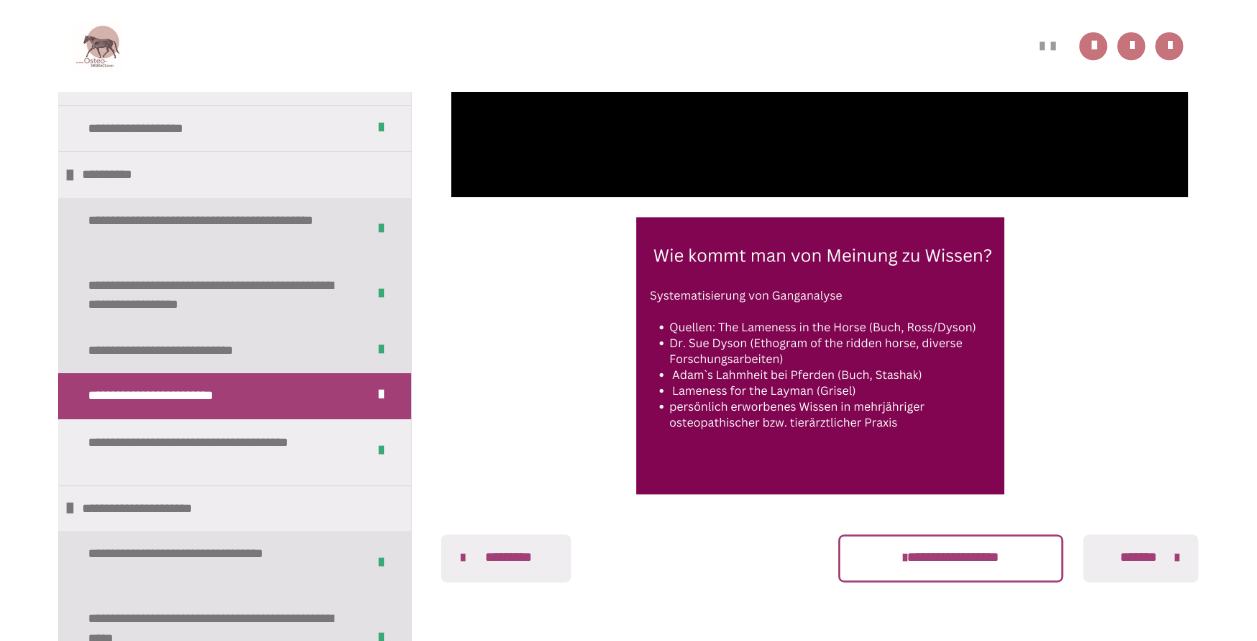 scroll, scrollTop: 606, scrollLeft: 0, axis: vertical 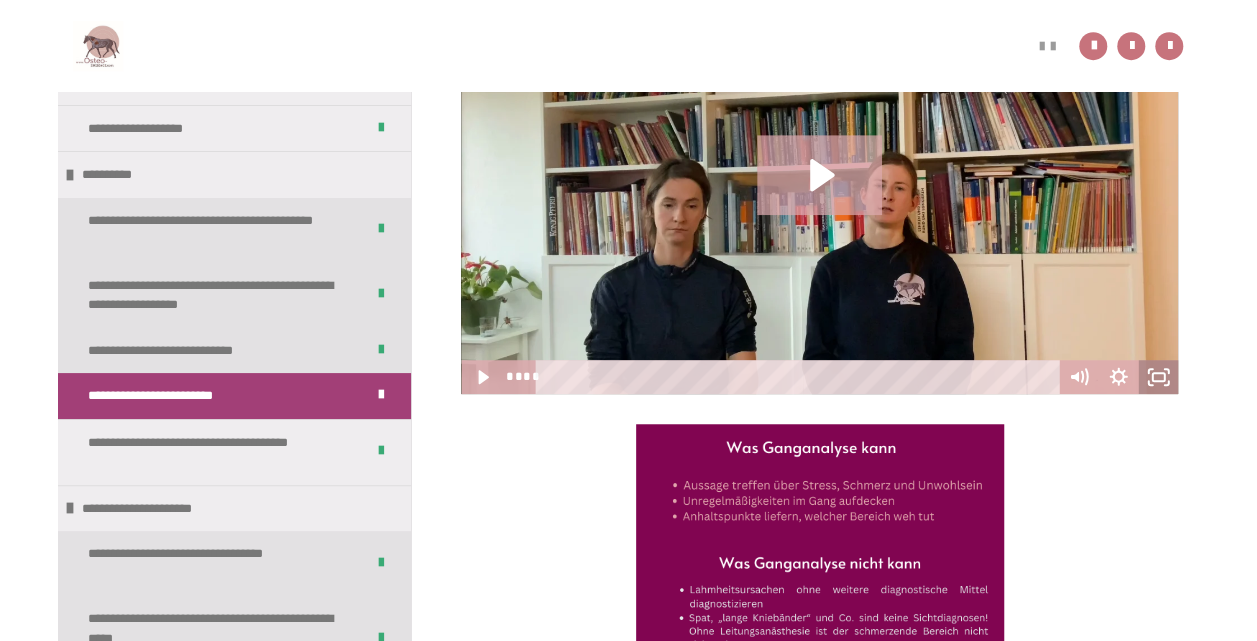 click 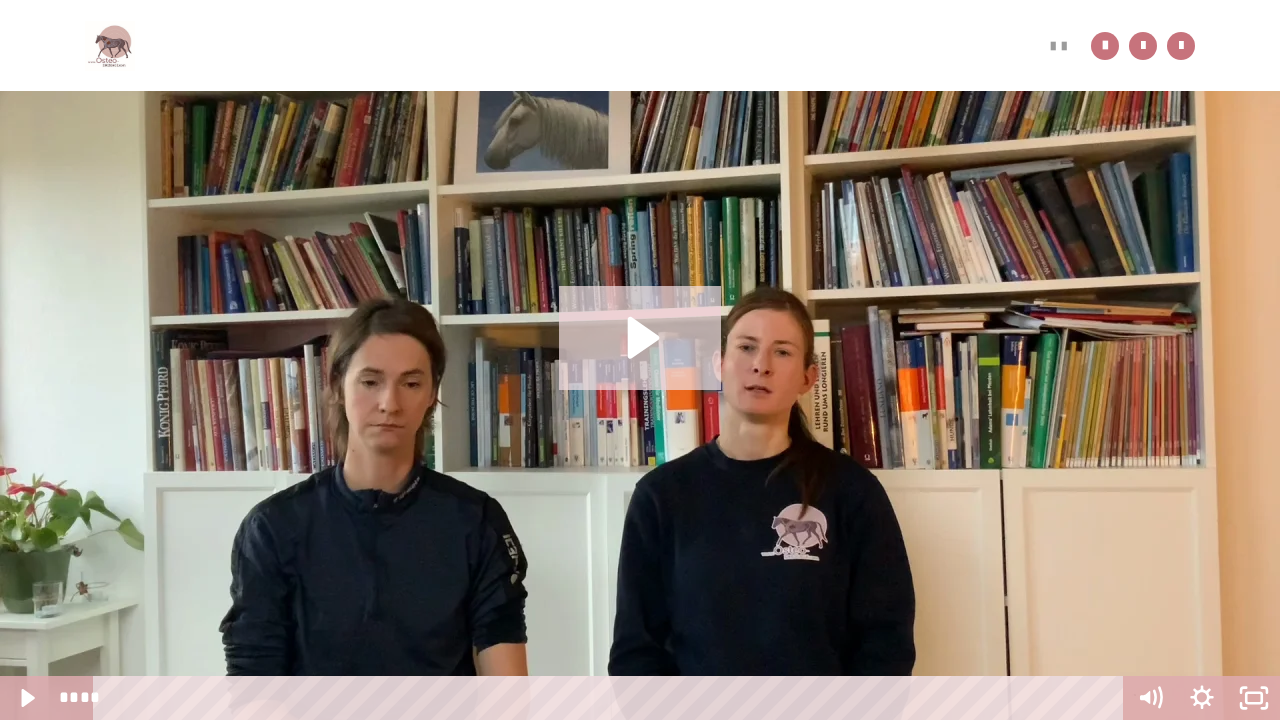 click 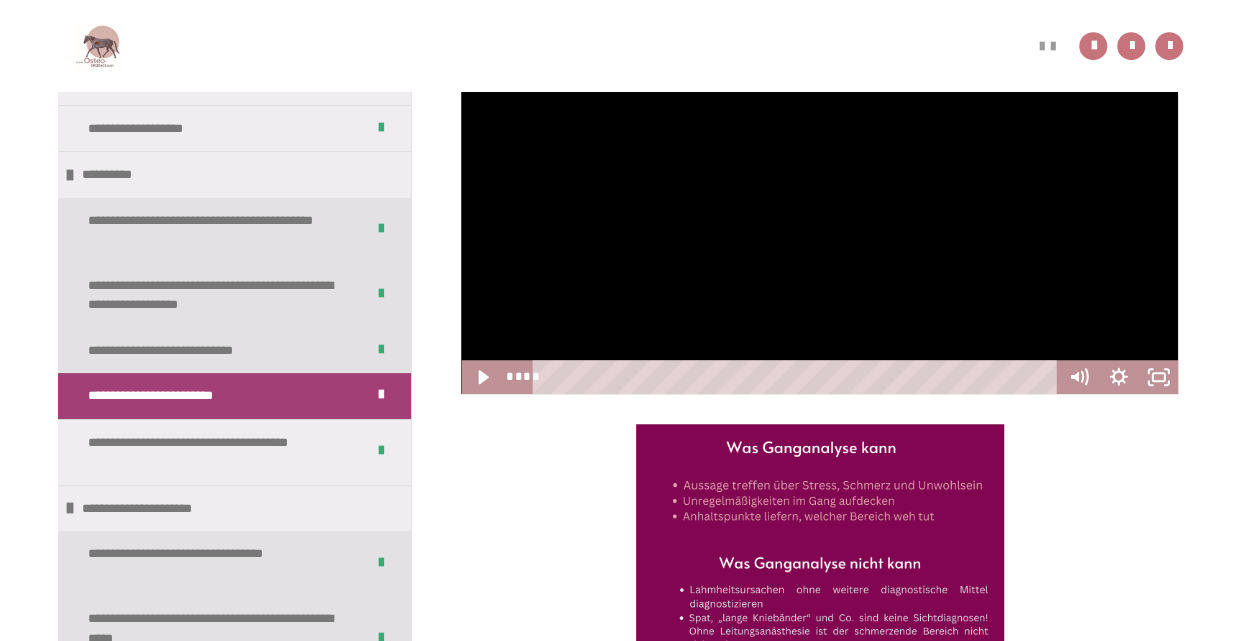 click on "**********" at bounding box center [628, 166] 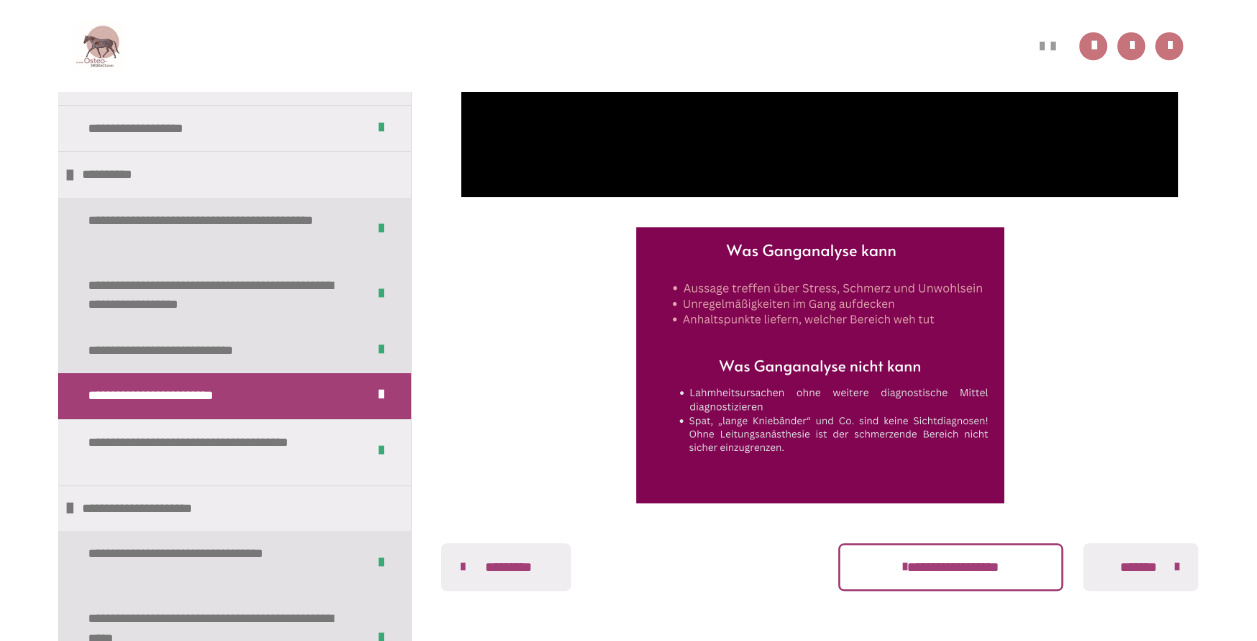 scroll, scrollTop: 812, scrollLeft: 0, axis: vertical 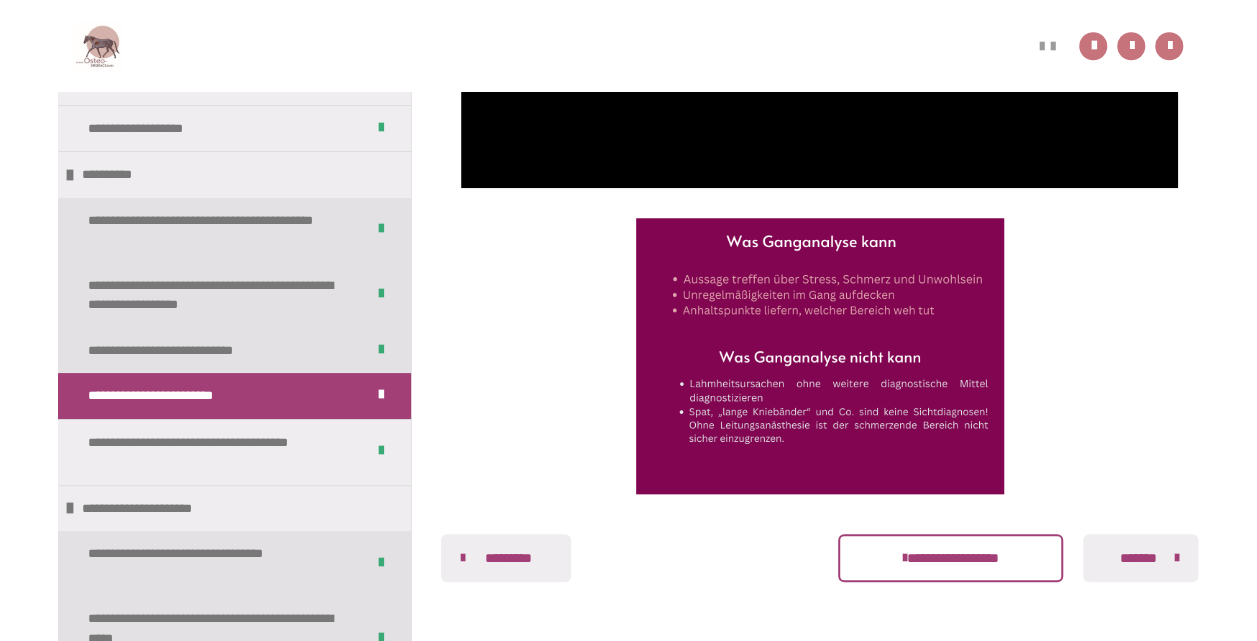 click on "*******" at bounding box center (1138, 558) 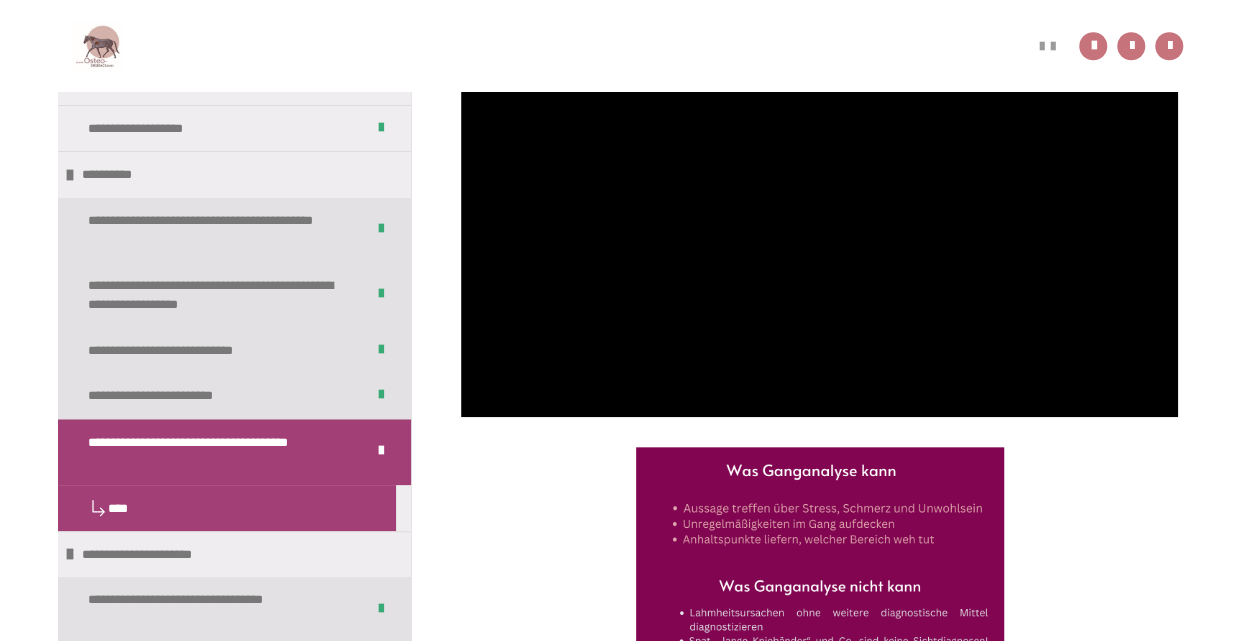 scroll, scrollTop: 1041, scrollLeft: 0, axis: vertical 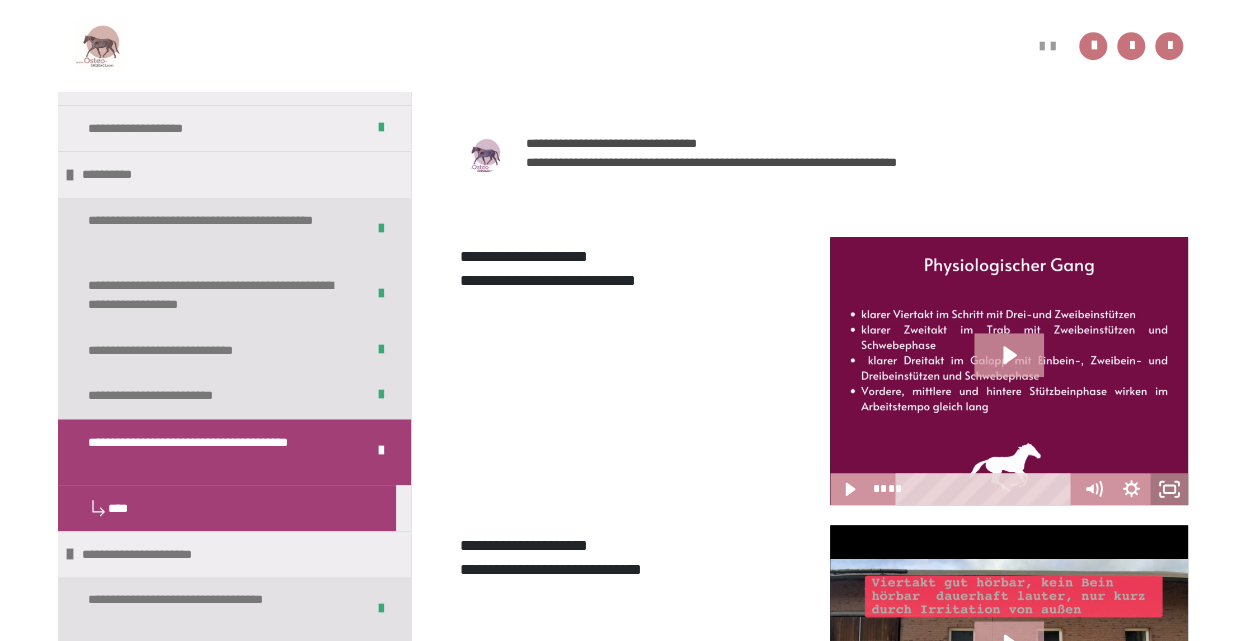click 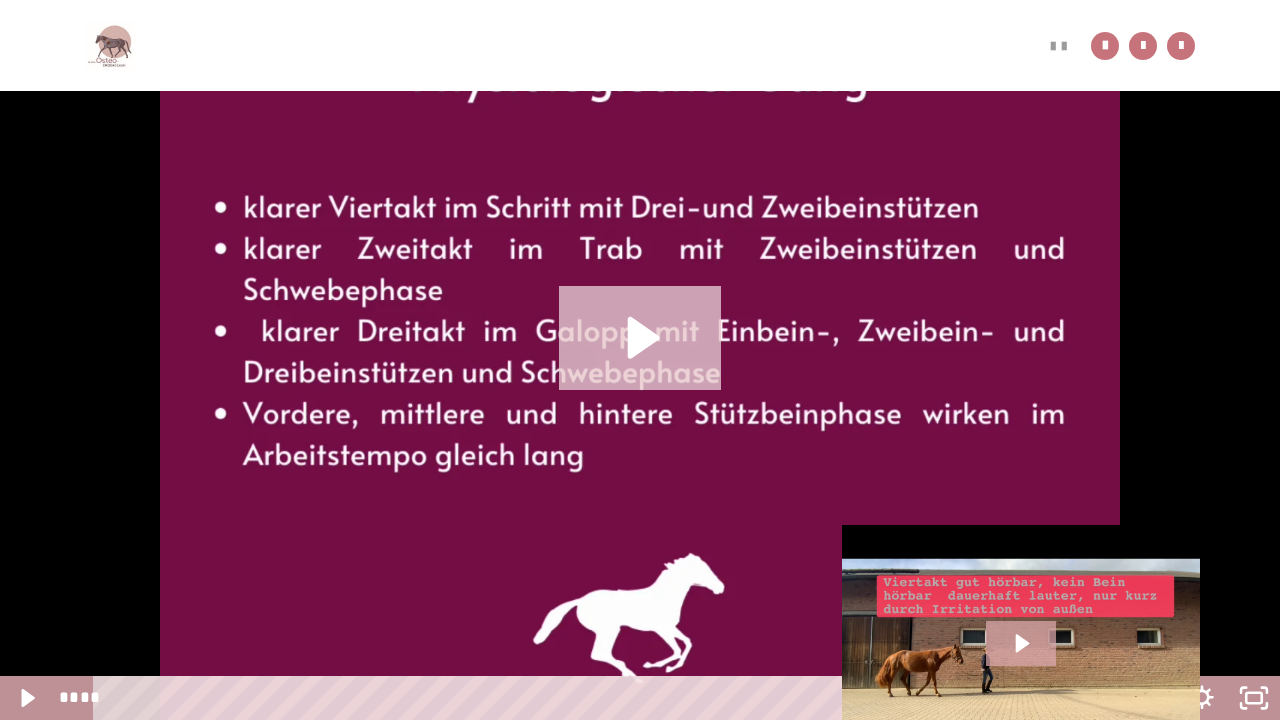 click 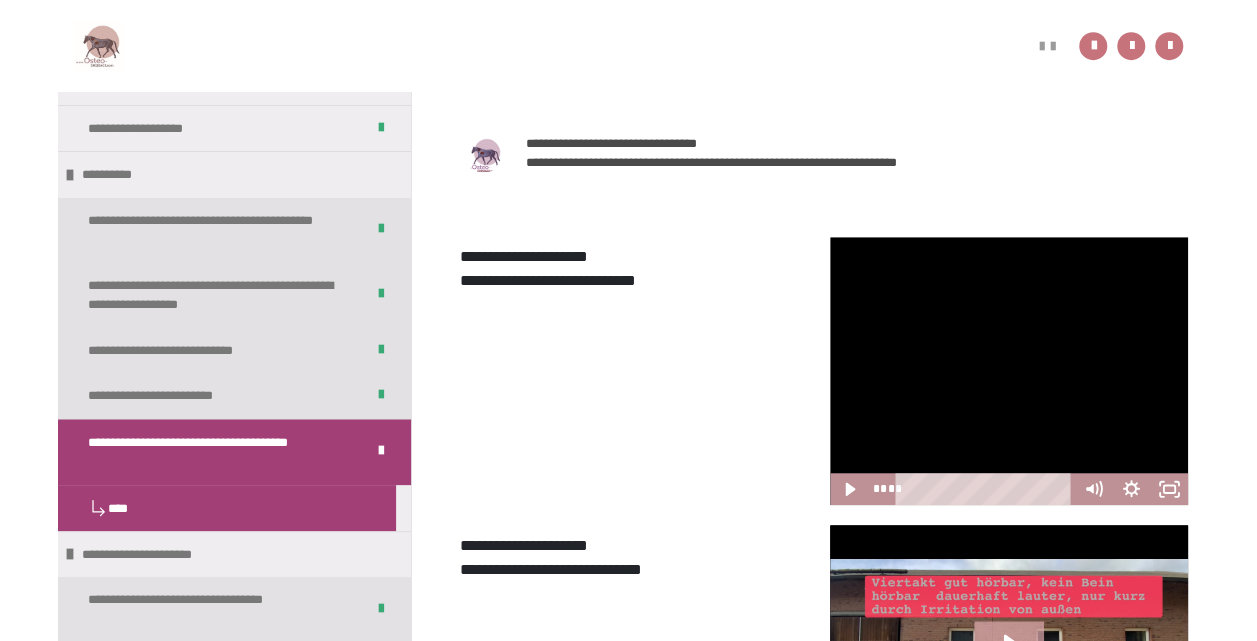 click on "**********" at bounding box center [628, 1133] 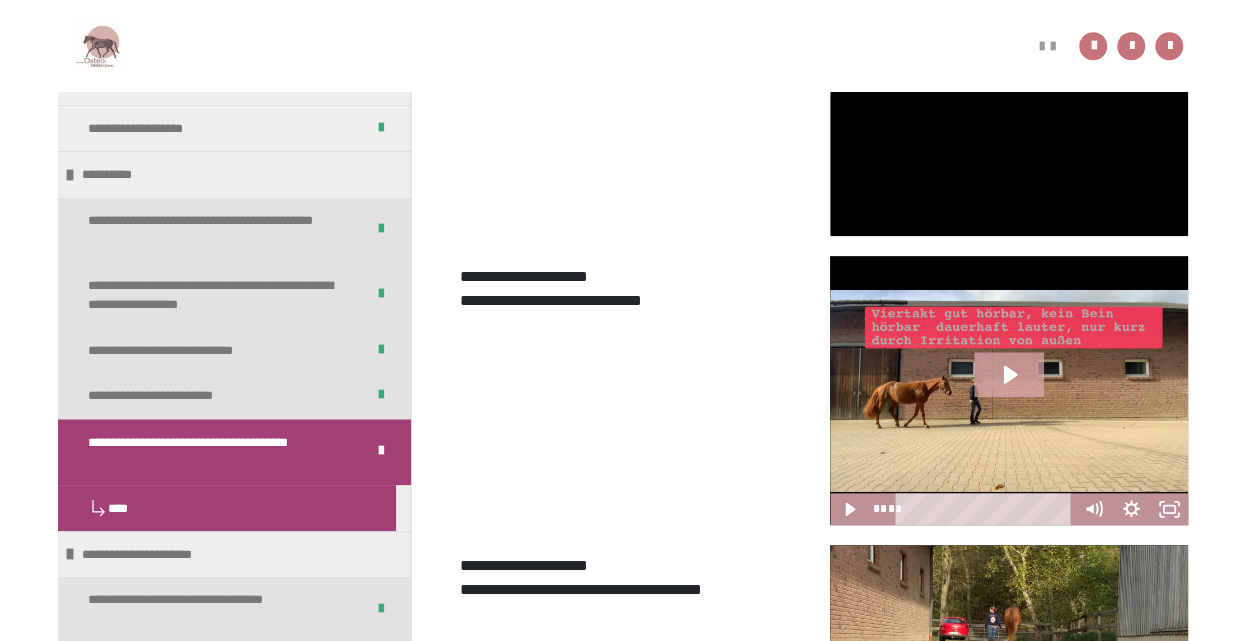 scroll, scrollTop: 852, scrollLeft: 0, axis: vertical 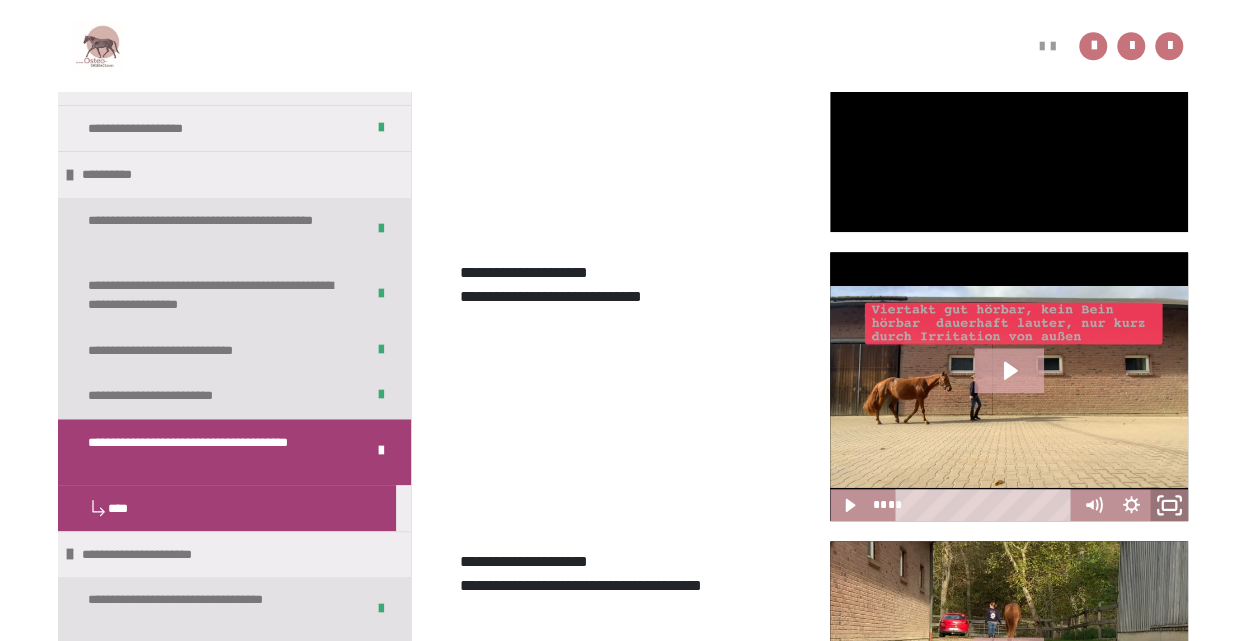 click 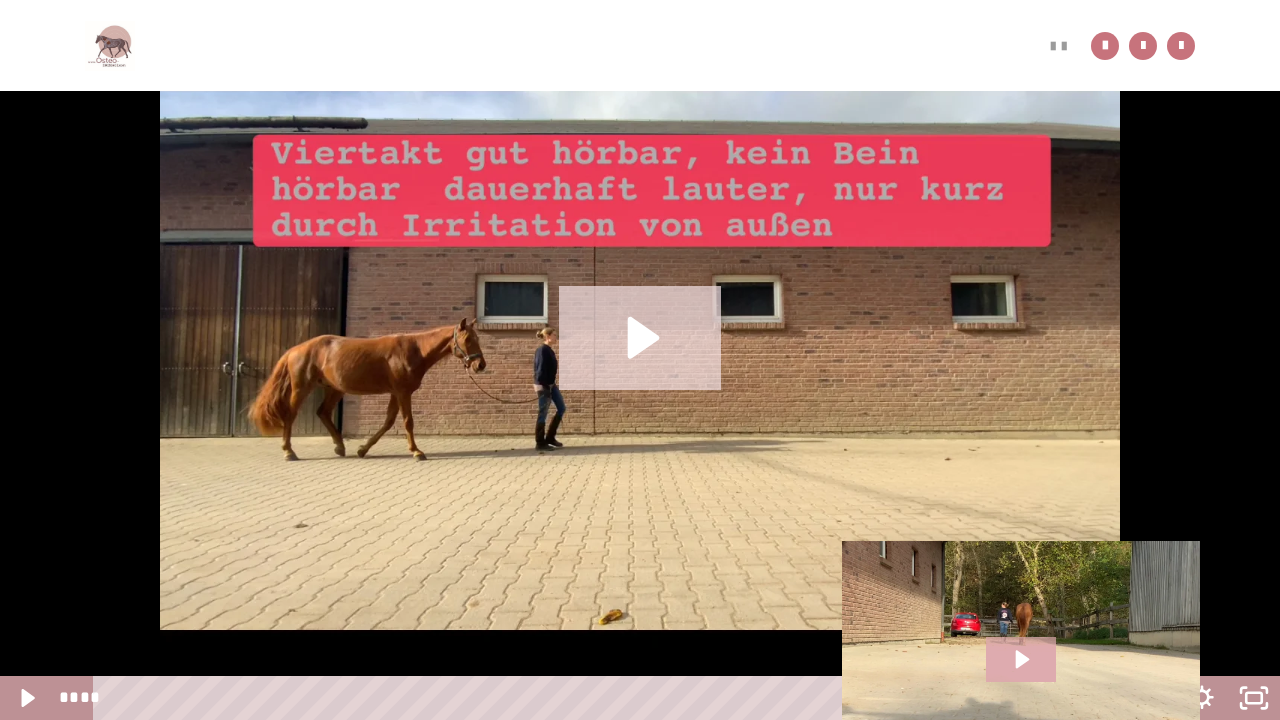 click 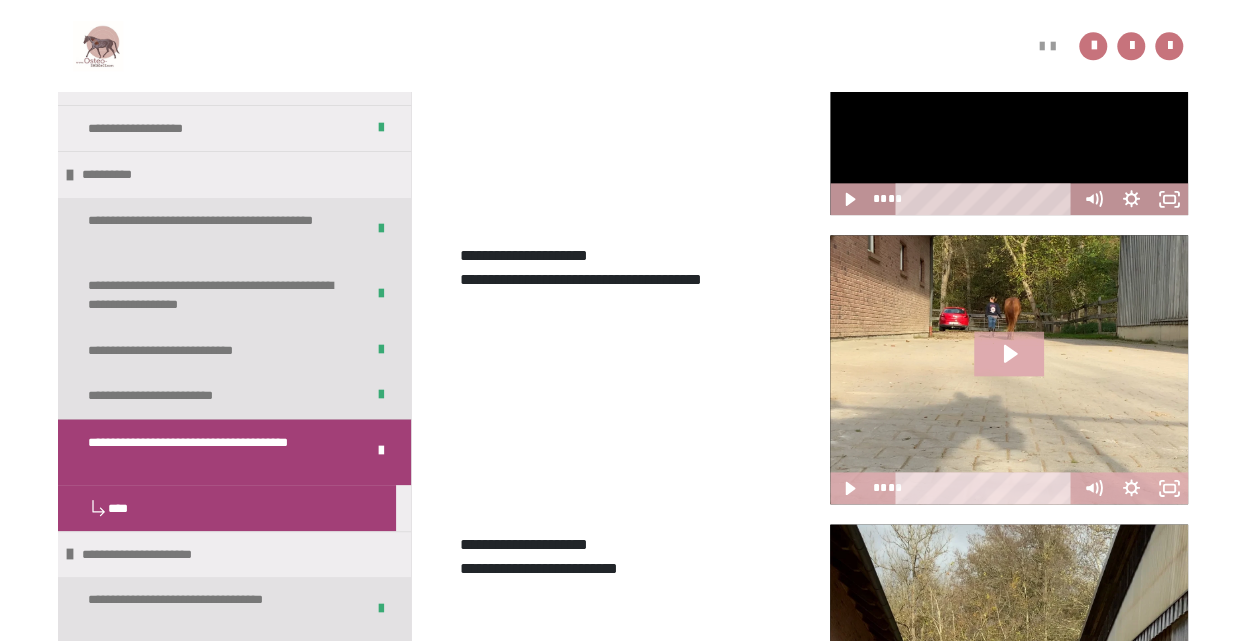 scroll, scrollTop: 1174, scrollLeft: 0, axis: vertical 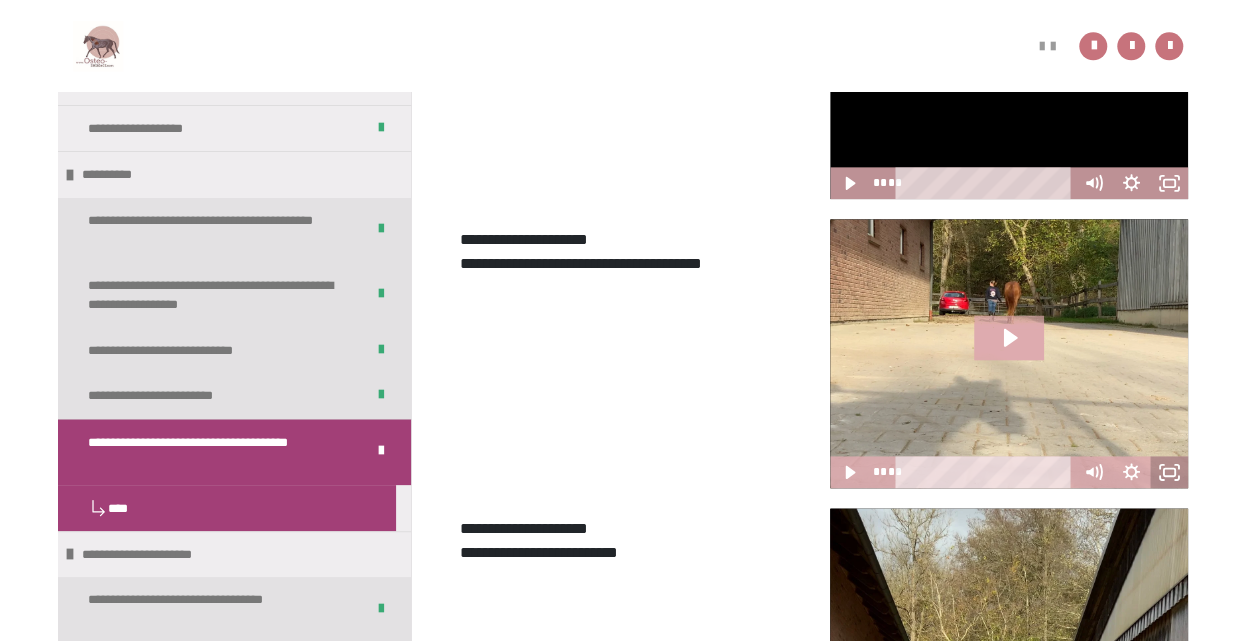click 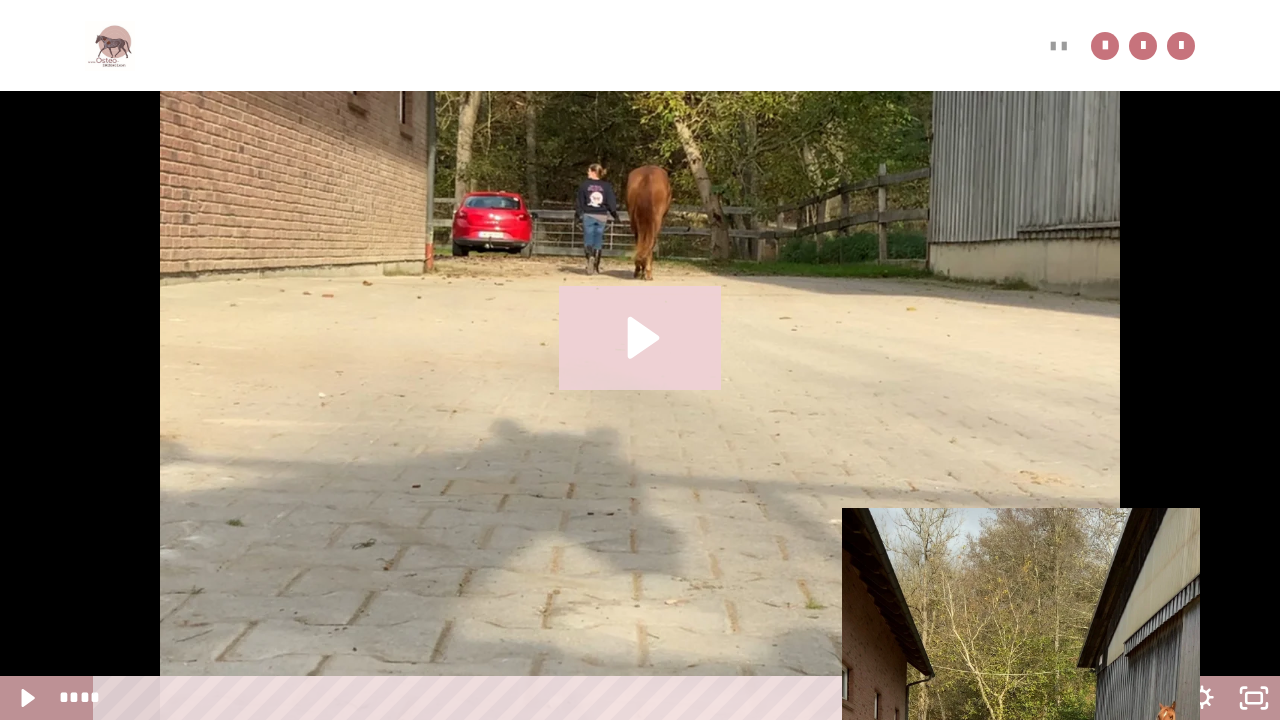 click 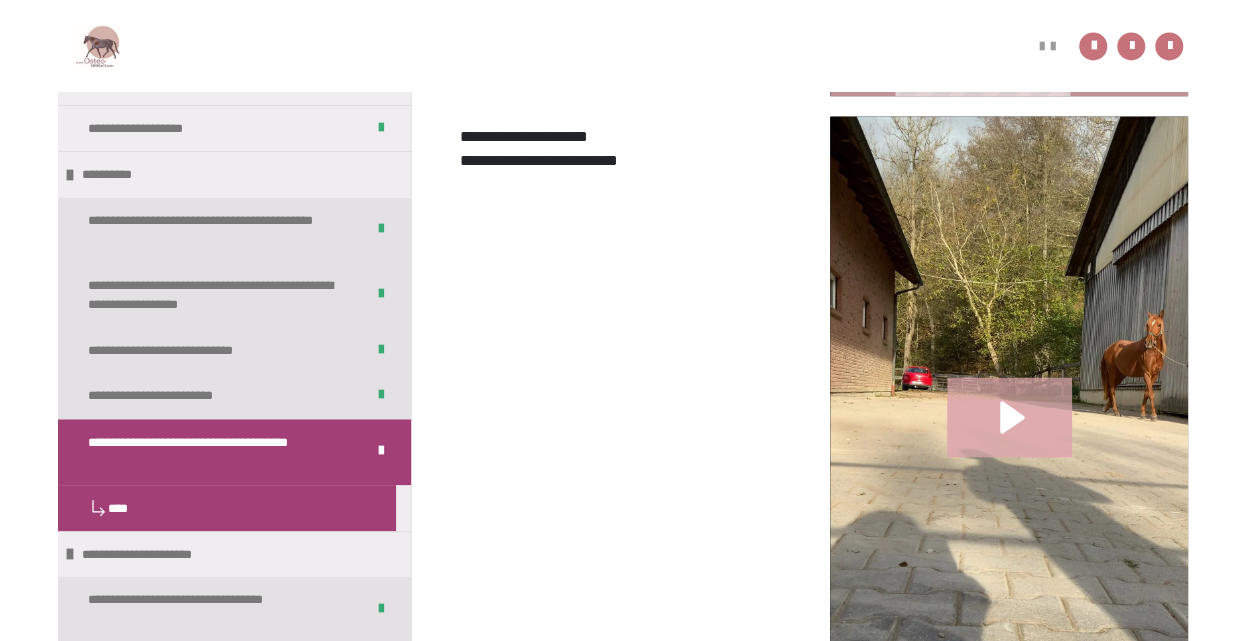 scroll, scrollTop: 1570, scrollLeft: 0, axis: vertical 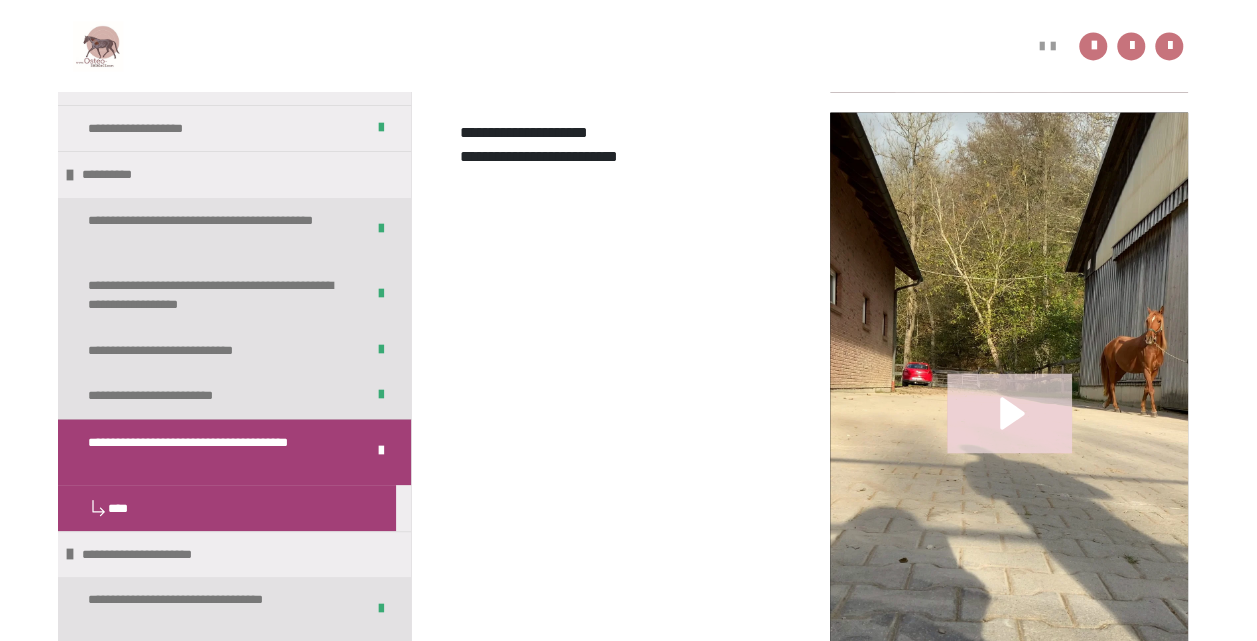 click 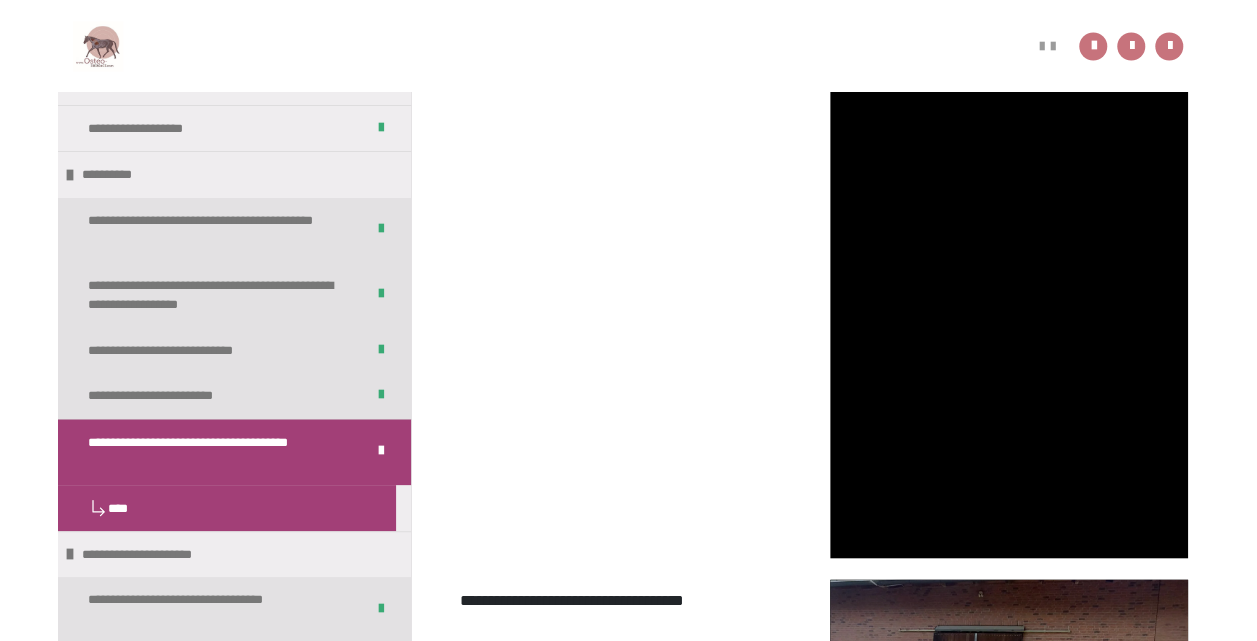 scroll, scrollTop: 1764, scrollLeft: 0, axis: vertical 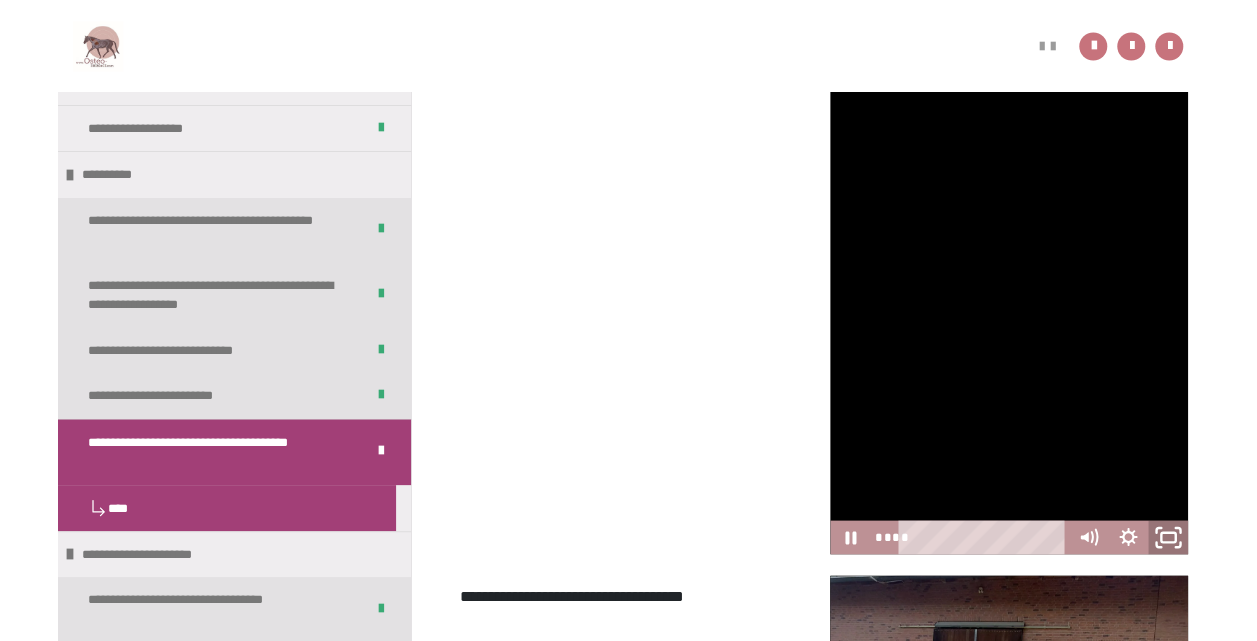 click 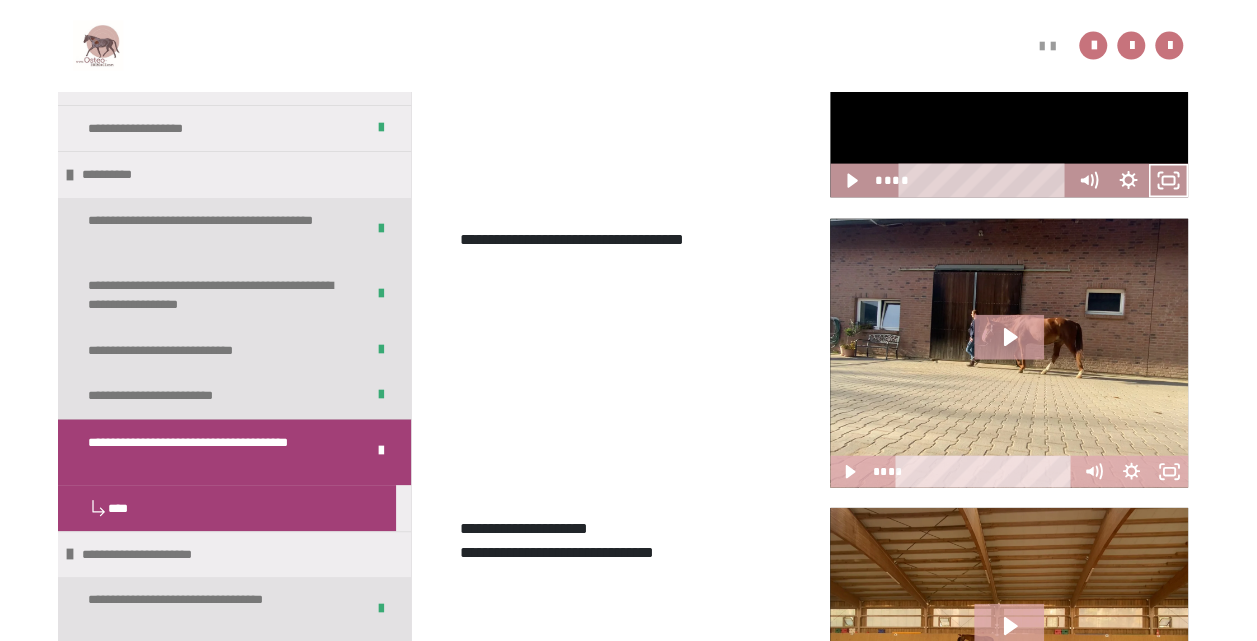 scroll, scrollTop: 2194, scrollLeft: 0, axis: vertical 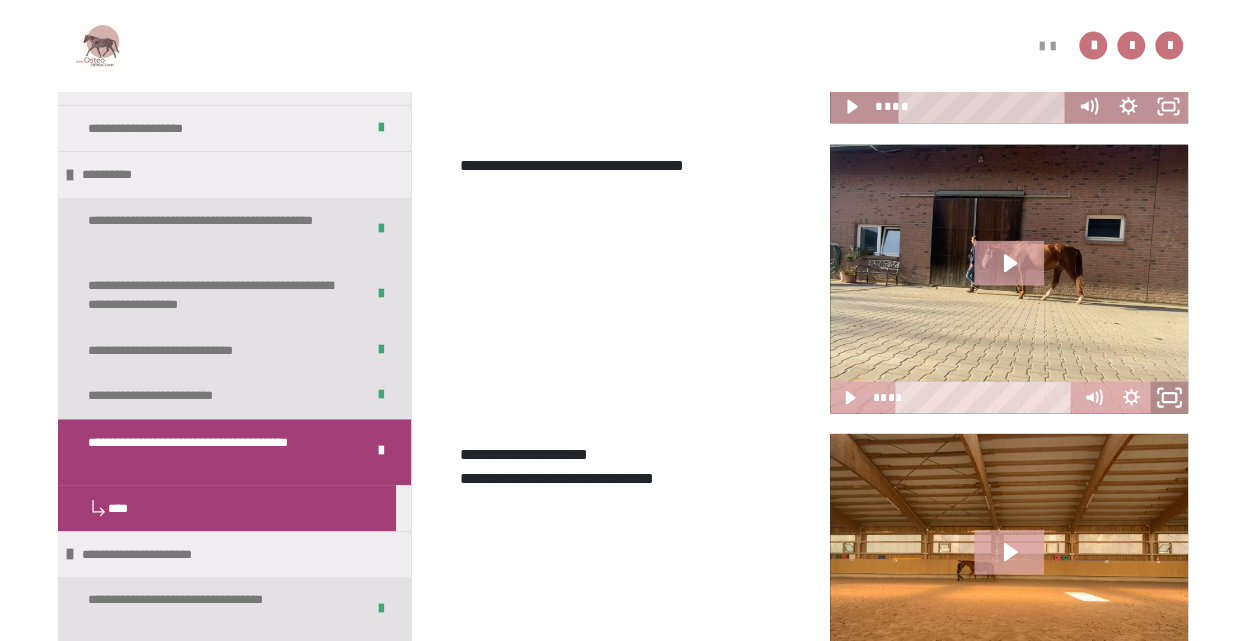 click 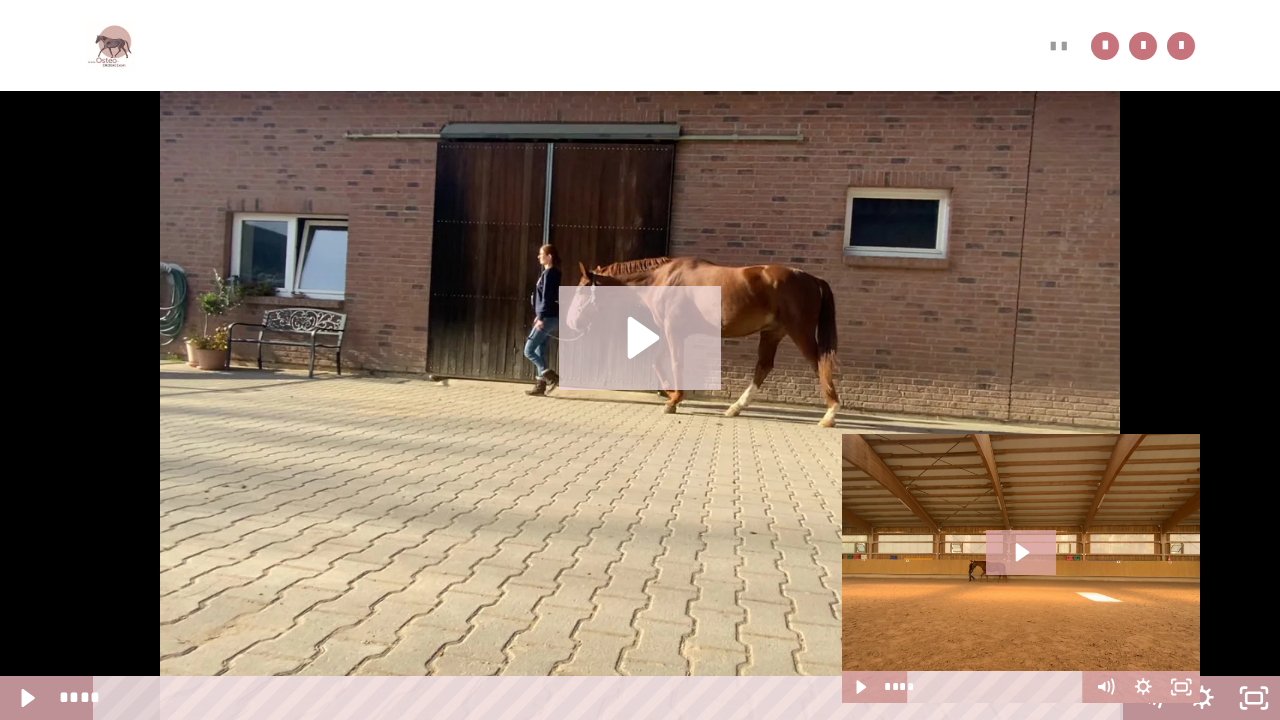 click 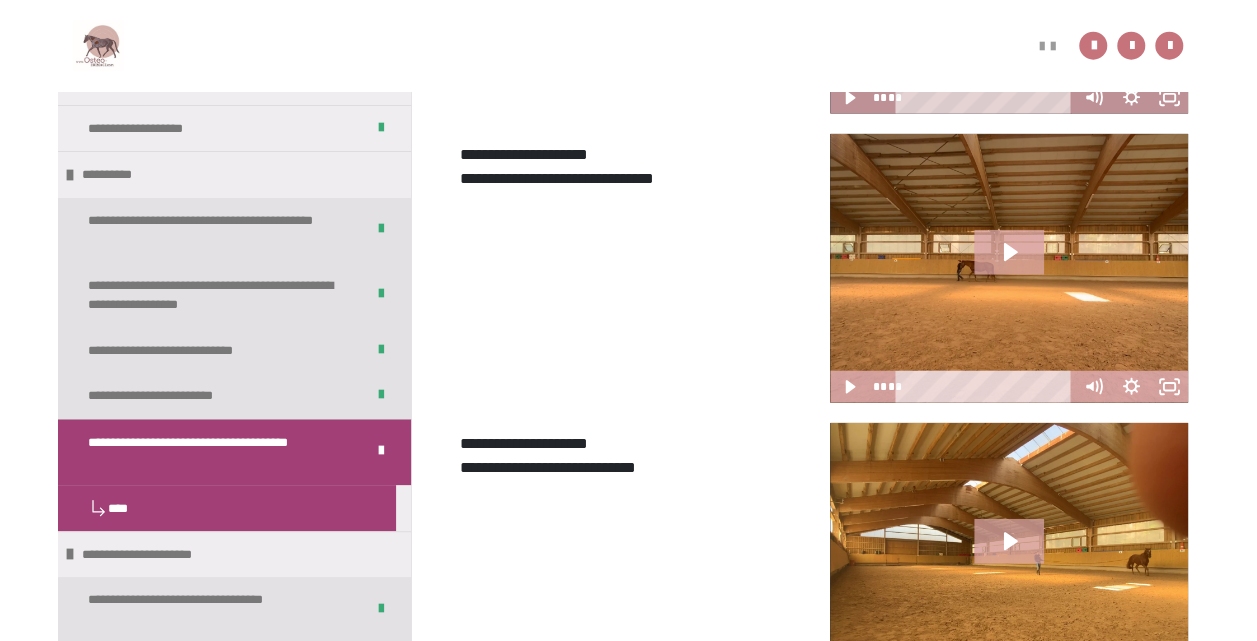 scroll, scrollTop: 2497, scrollLeft: 0, axis: vertical 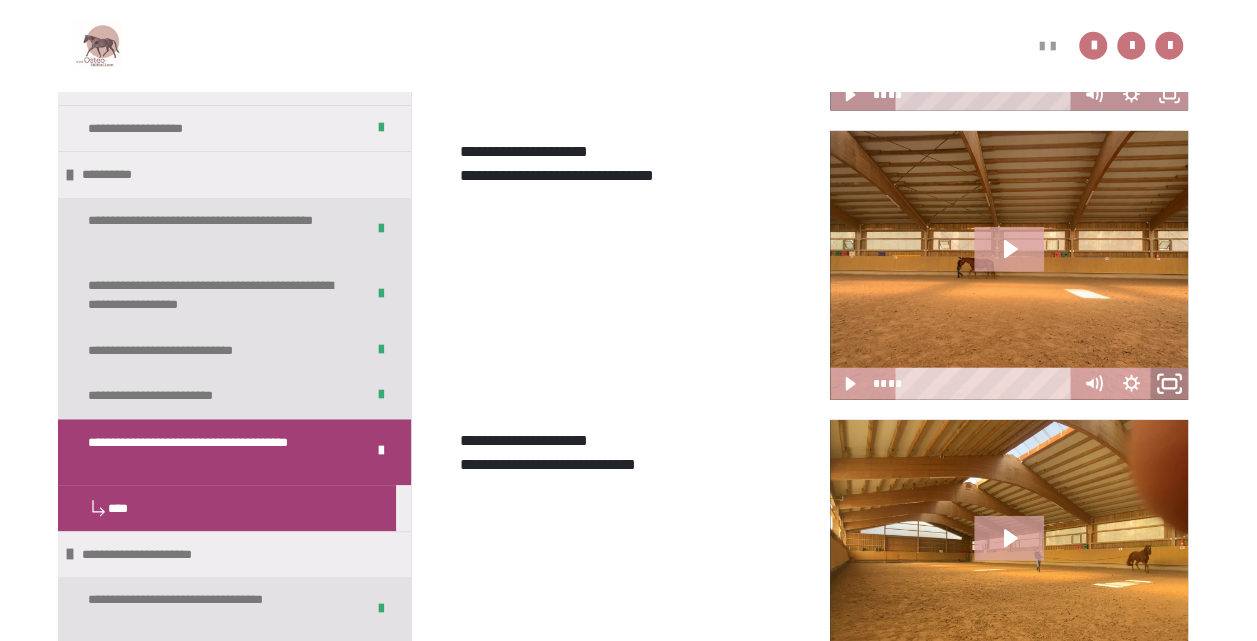 click 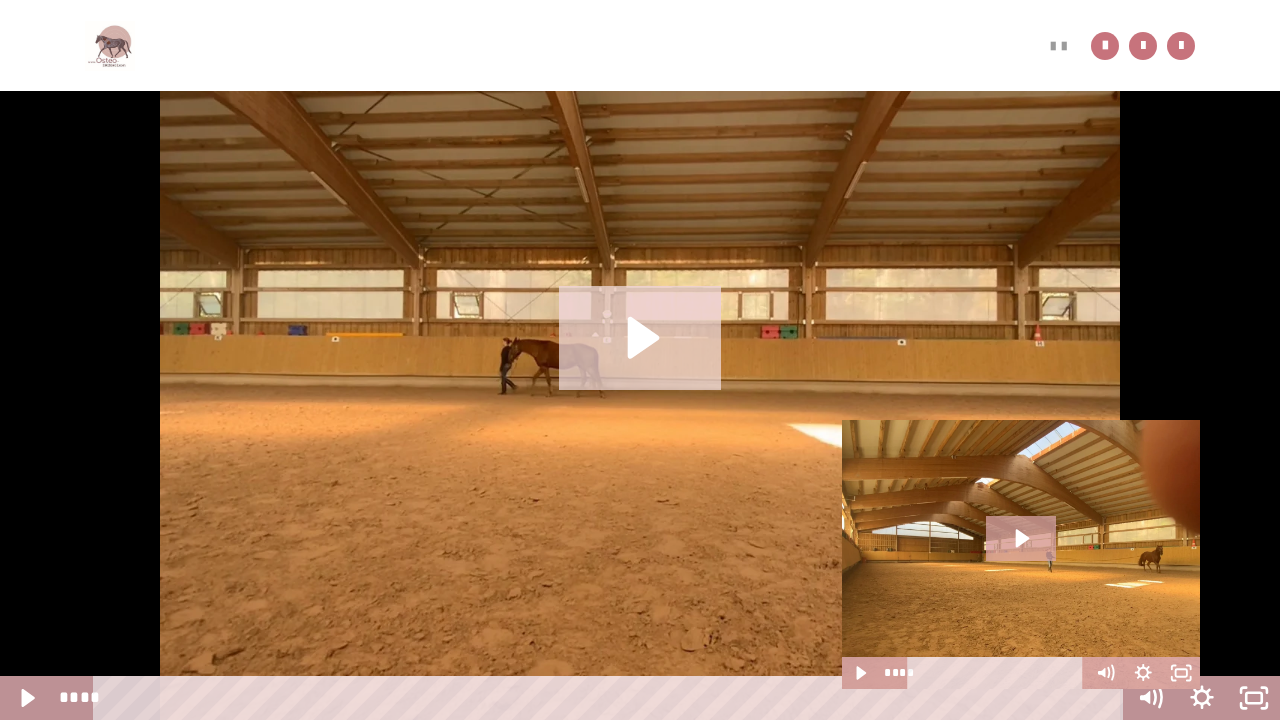 click 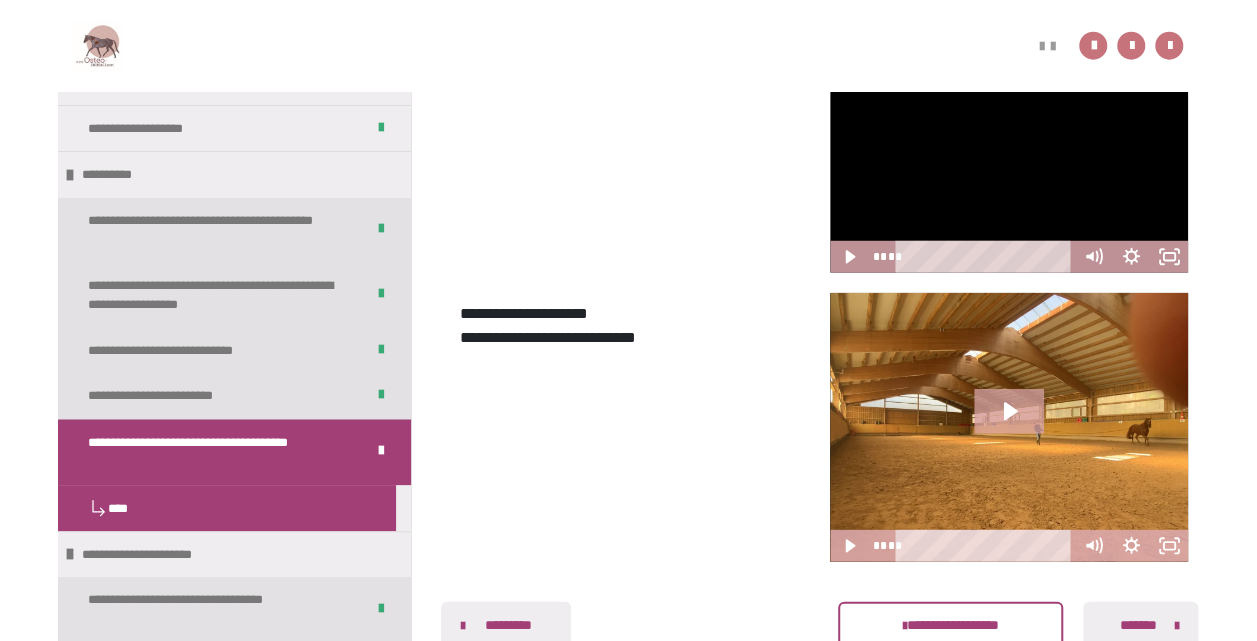 scroll, scrollTop: 2692, scrollLeft: 0, axis: vertical 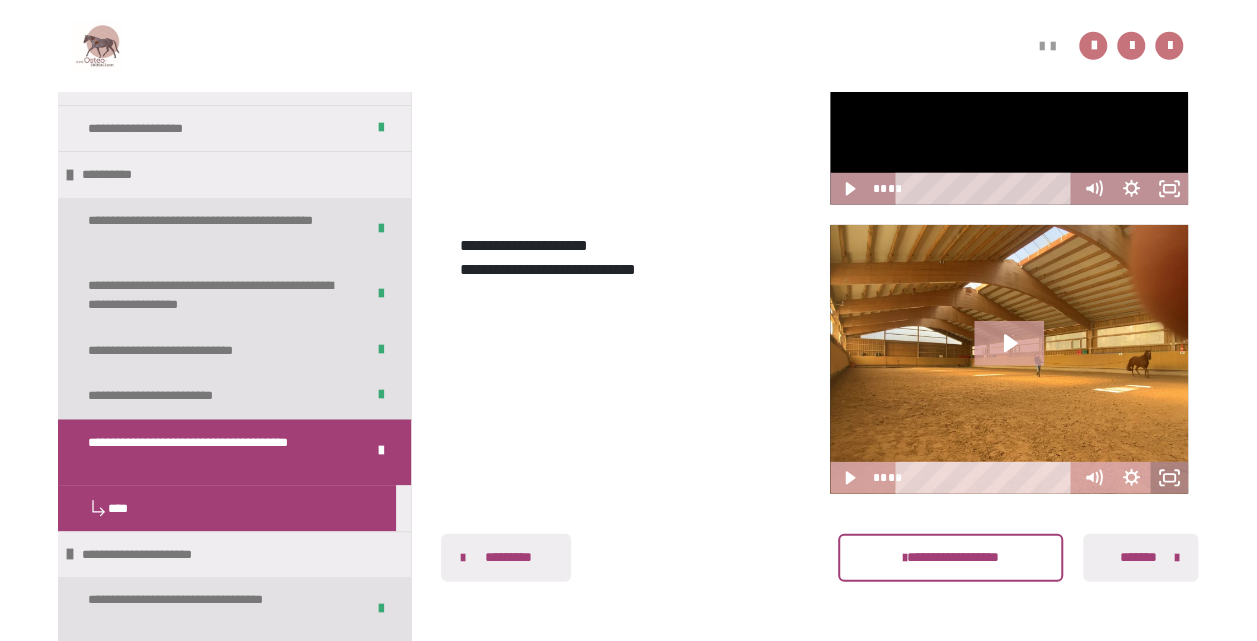 click 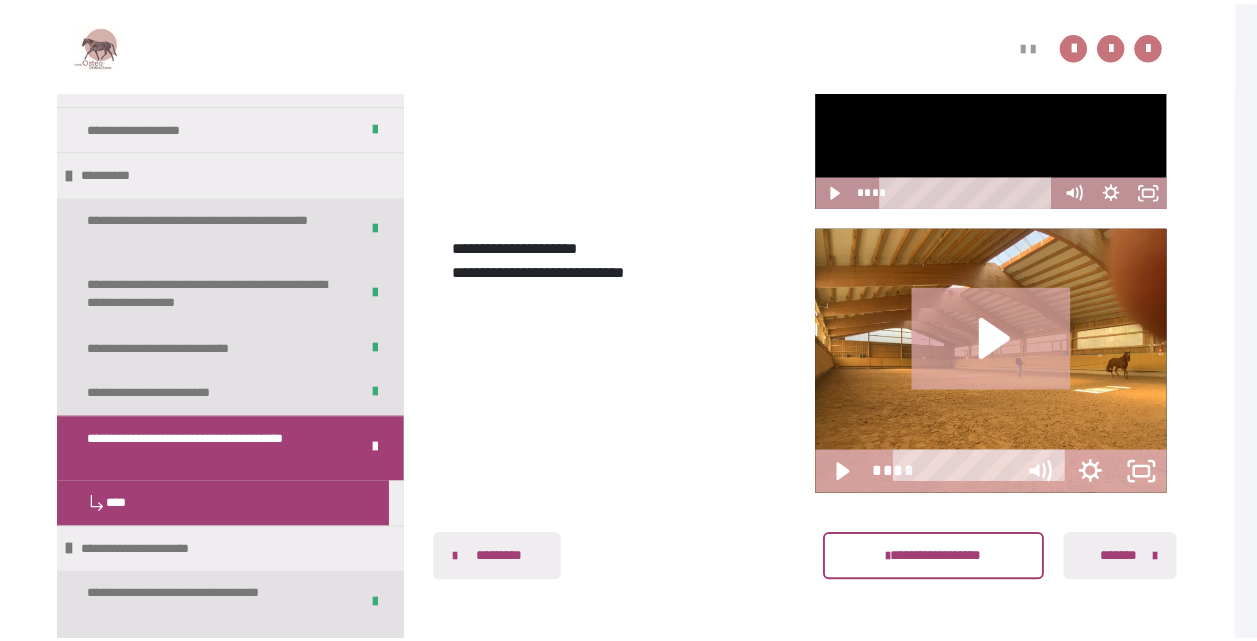 scroll, scrollTop: 2614, scrollLeft: 0, axis: vertical 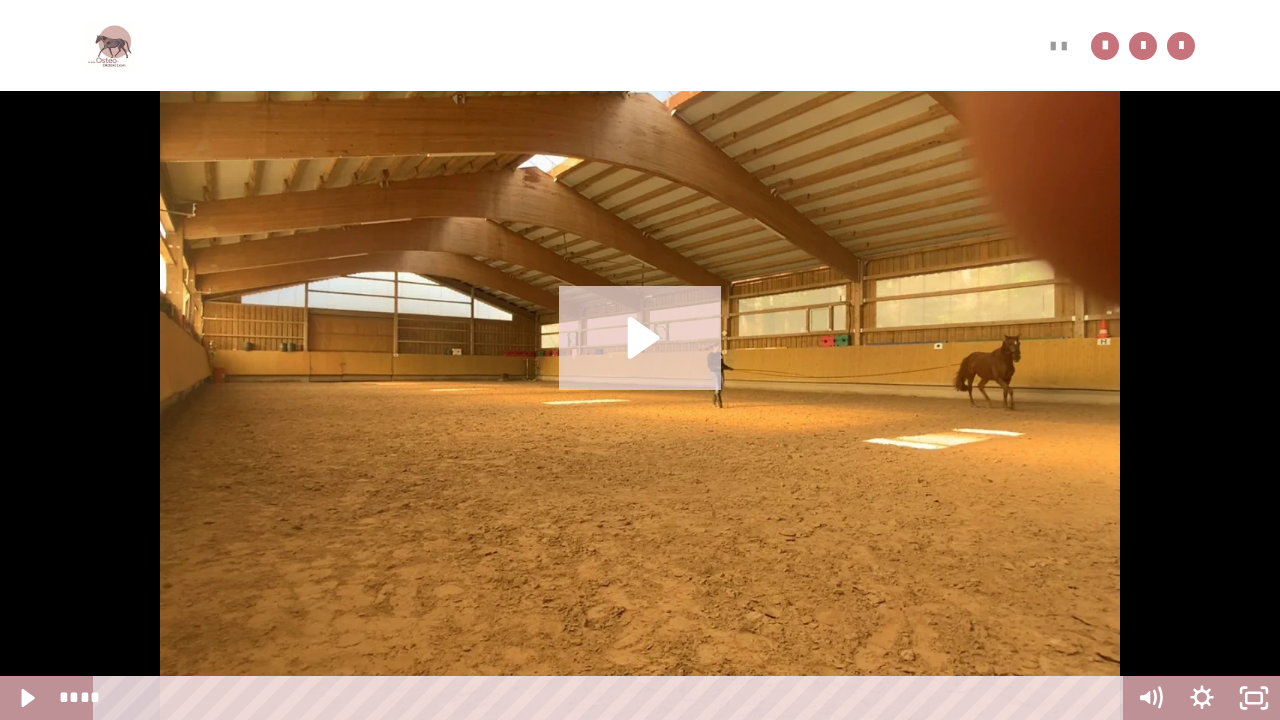 click 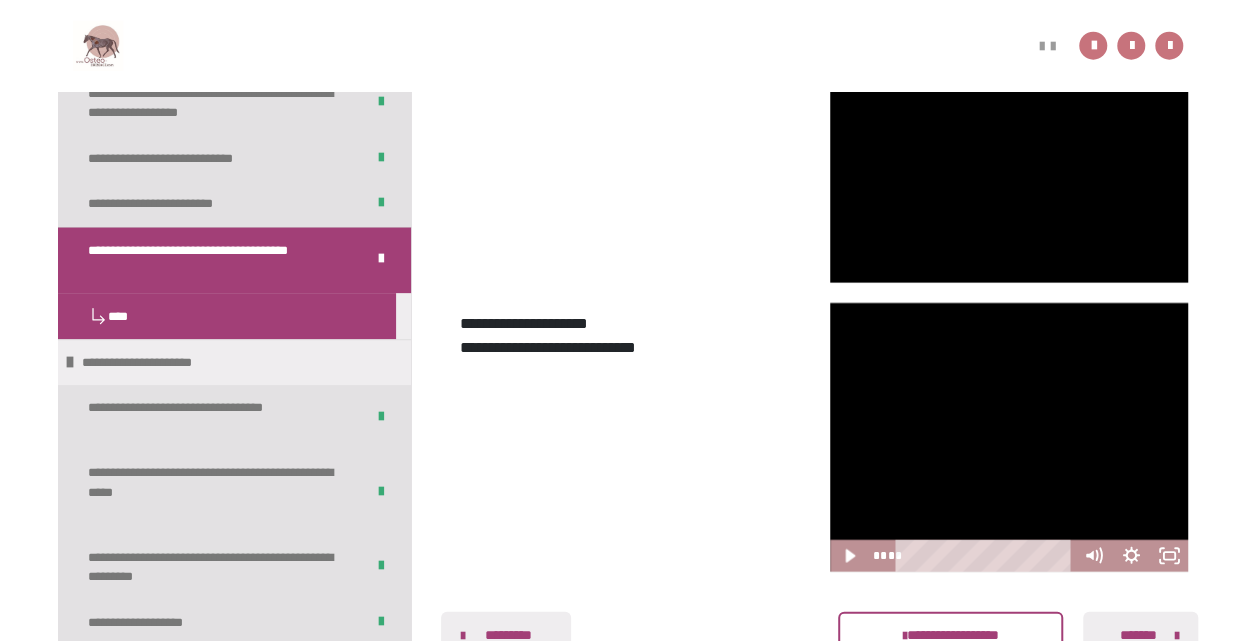 scroll, scrollTop: 184, scrollLeft: 0, axis: vertical 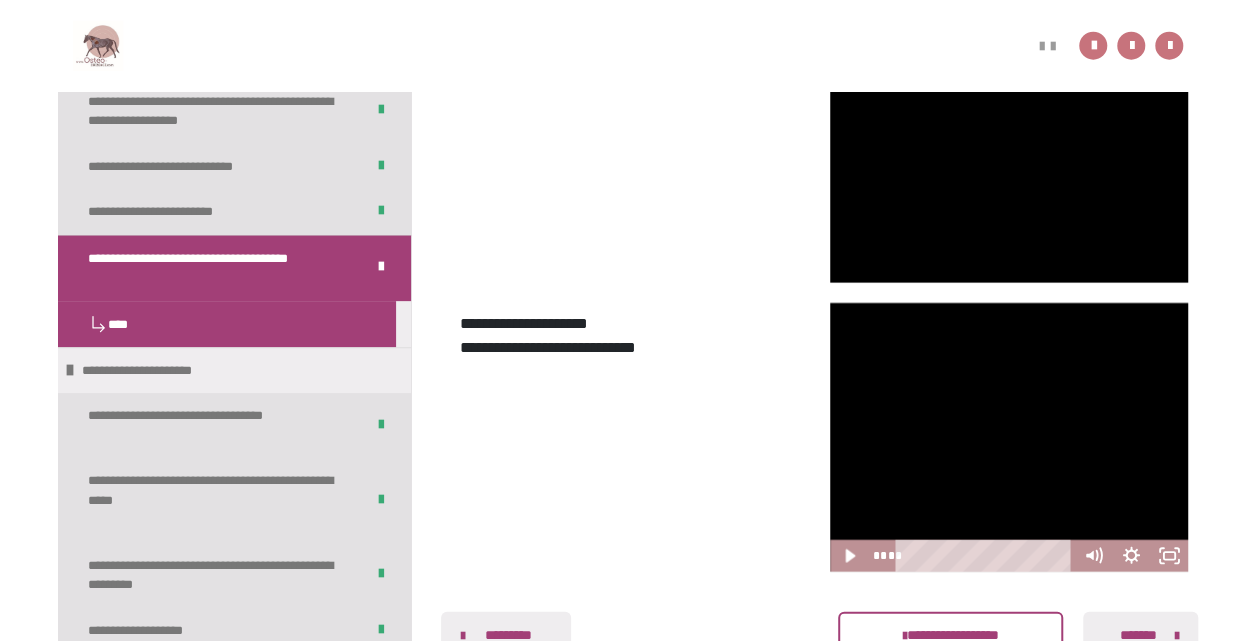 click on "*******" at bounding box center [1138, 635] 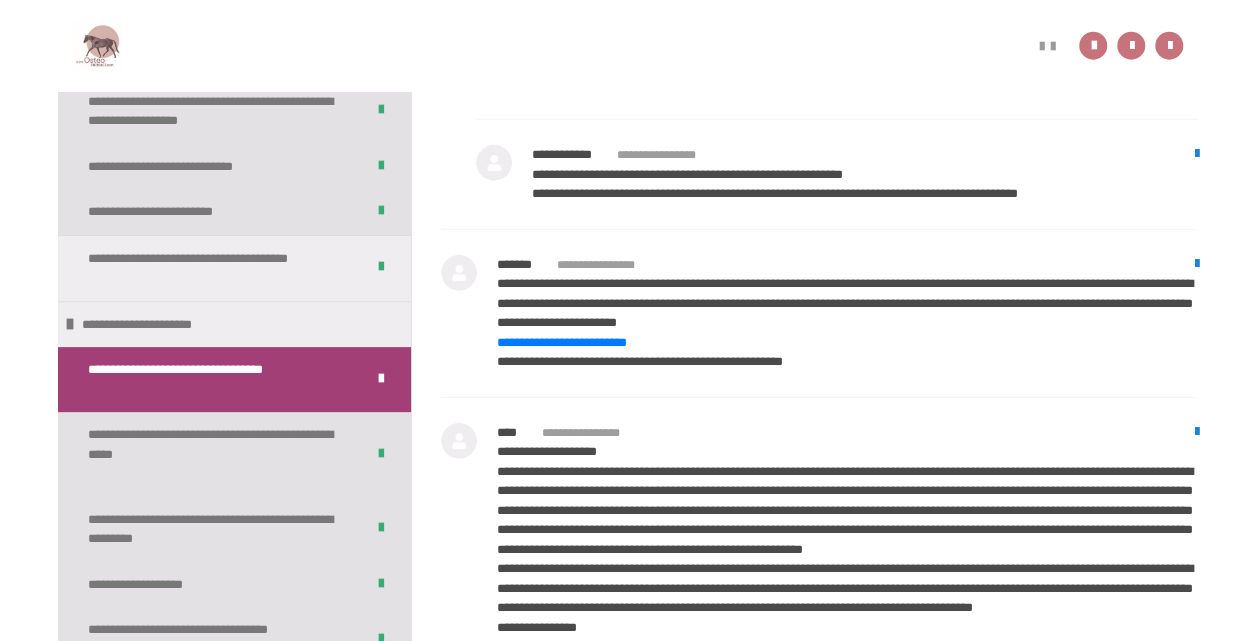 scroll, scrollTop: 2384, scrollLeft: 0, axis: vertical 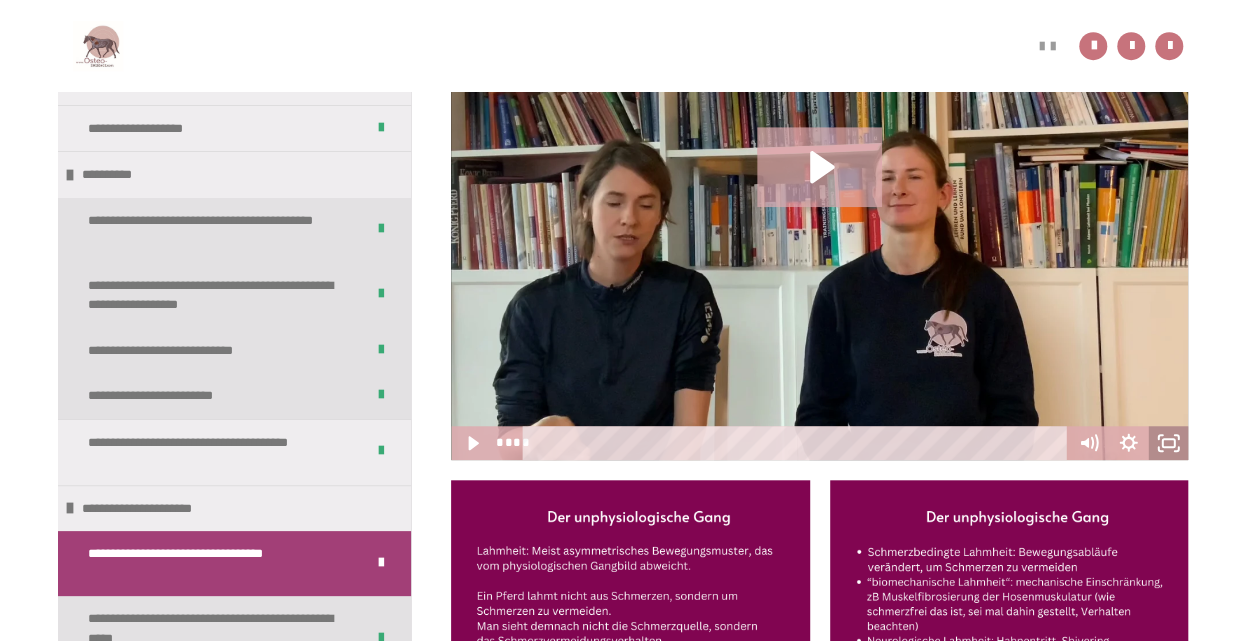 click 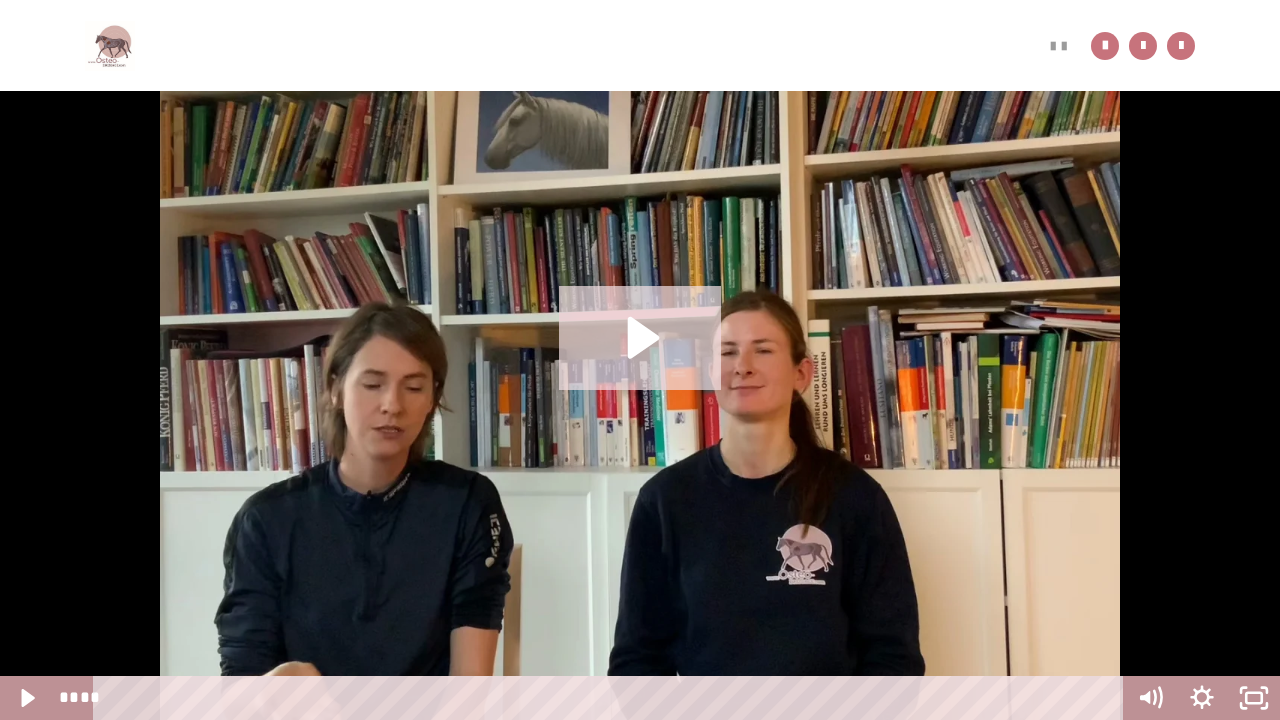 click 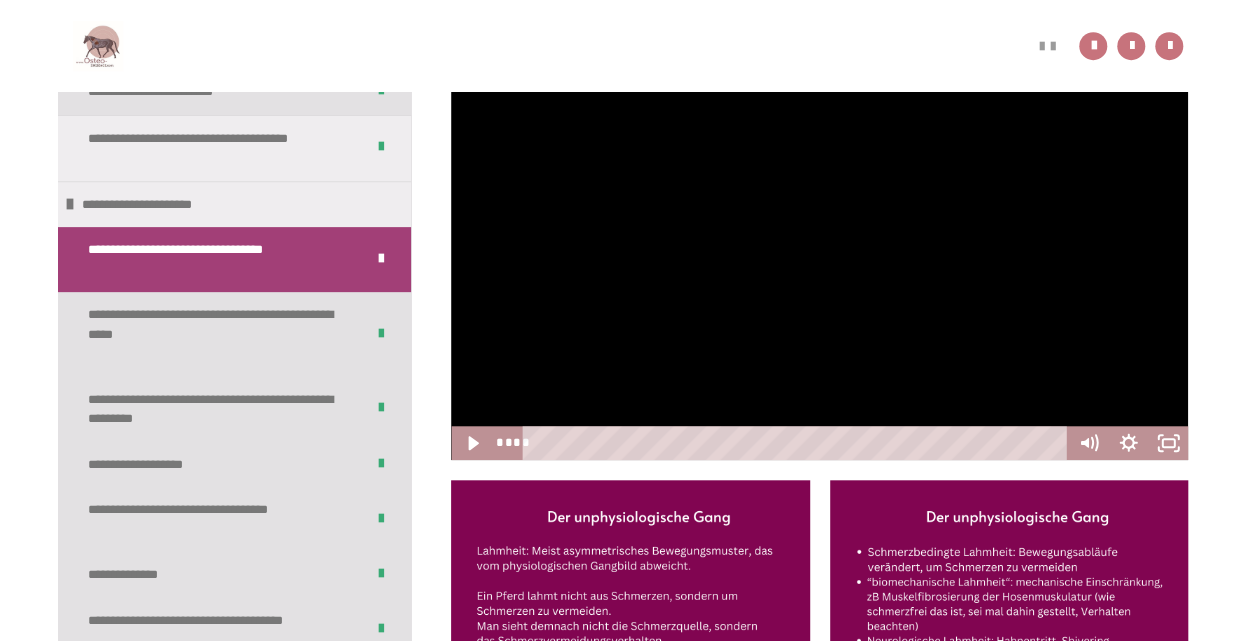 scroll, scrollTop: 330, scrollLeft: 0, axis: vertical 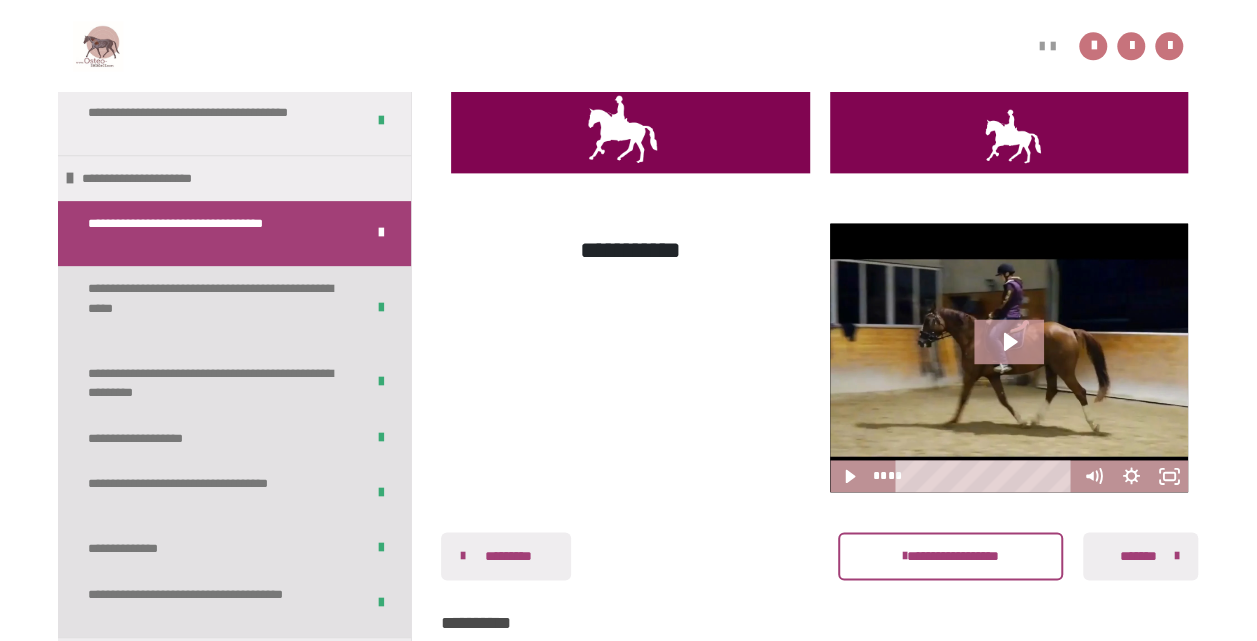 click on "**********" at bounding box center (951, 556) 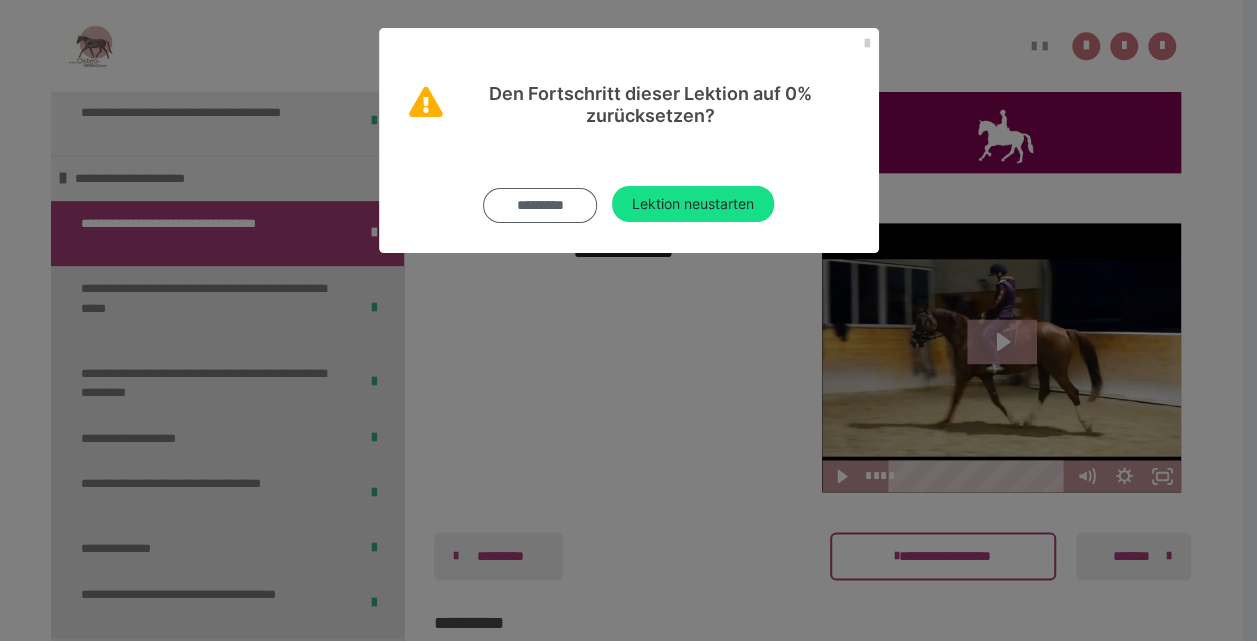 click on "*********" at bounding box center [540, 205] 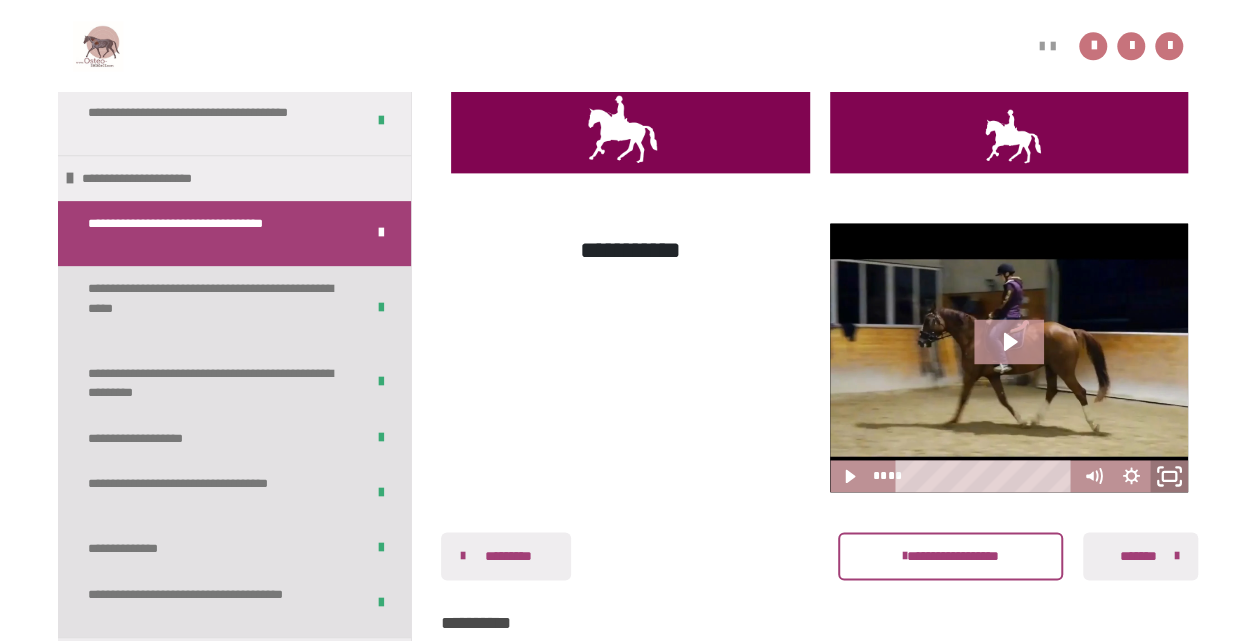 click 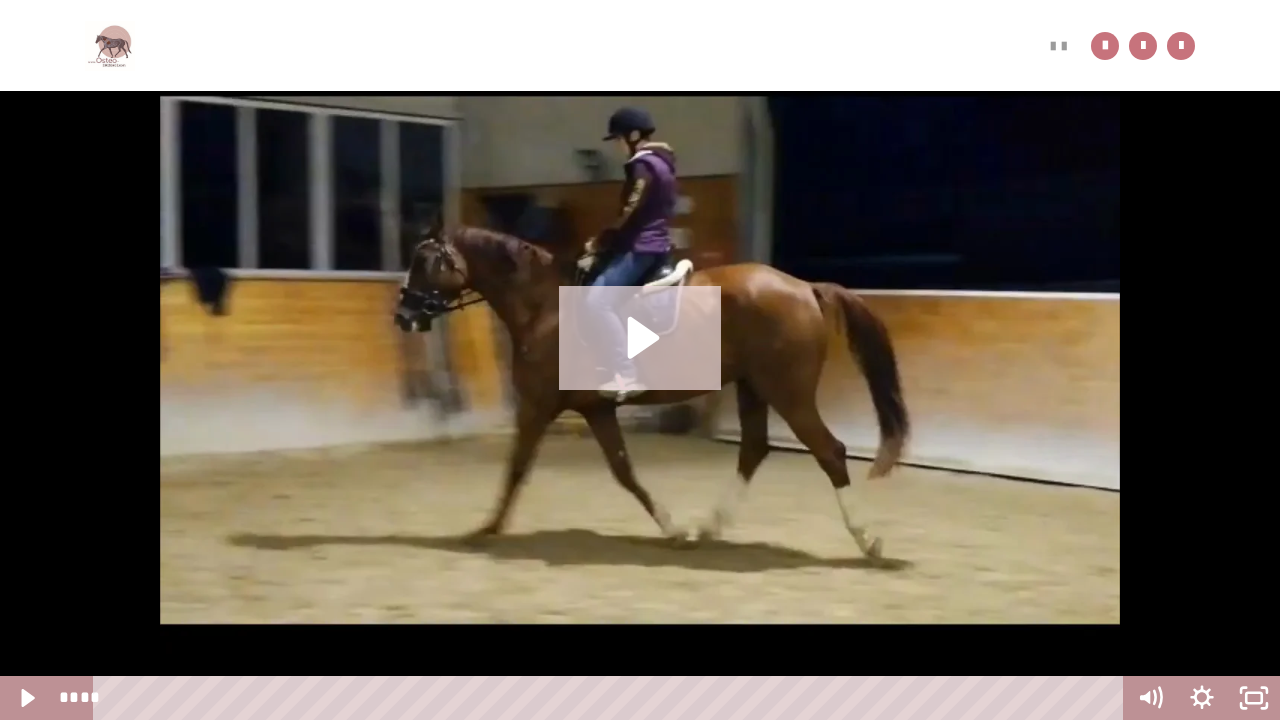 click 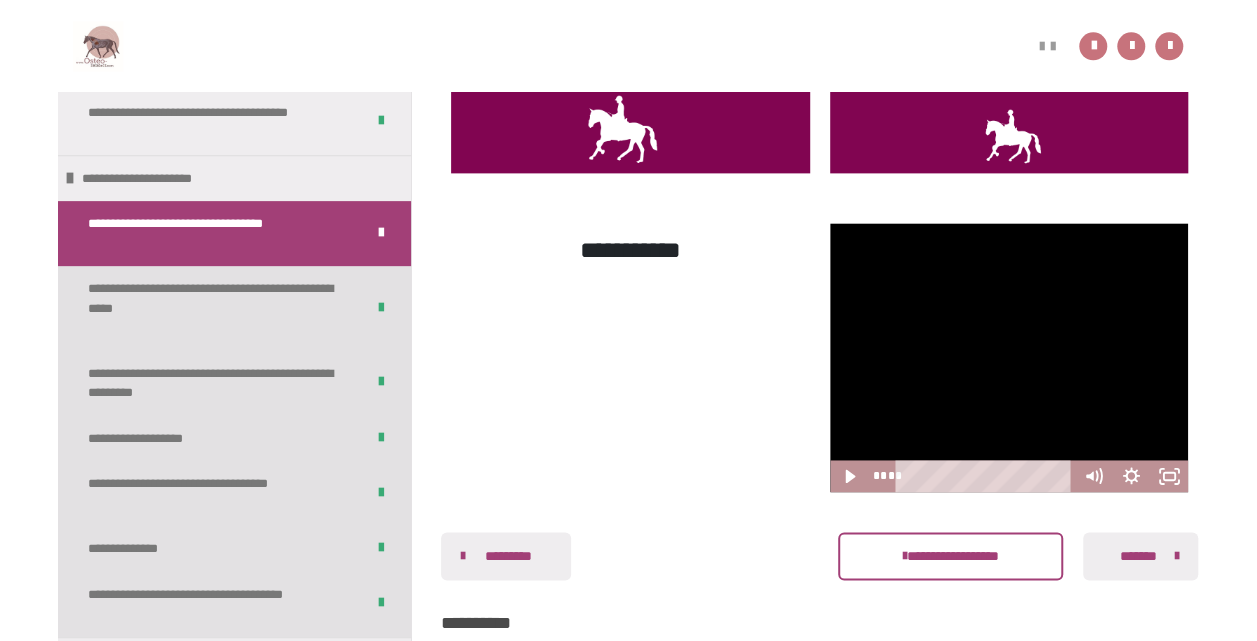 click on "*******" at bounding box center [1138, 556] 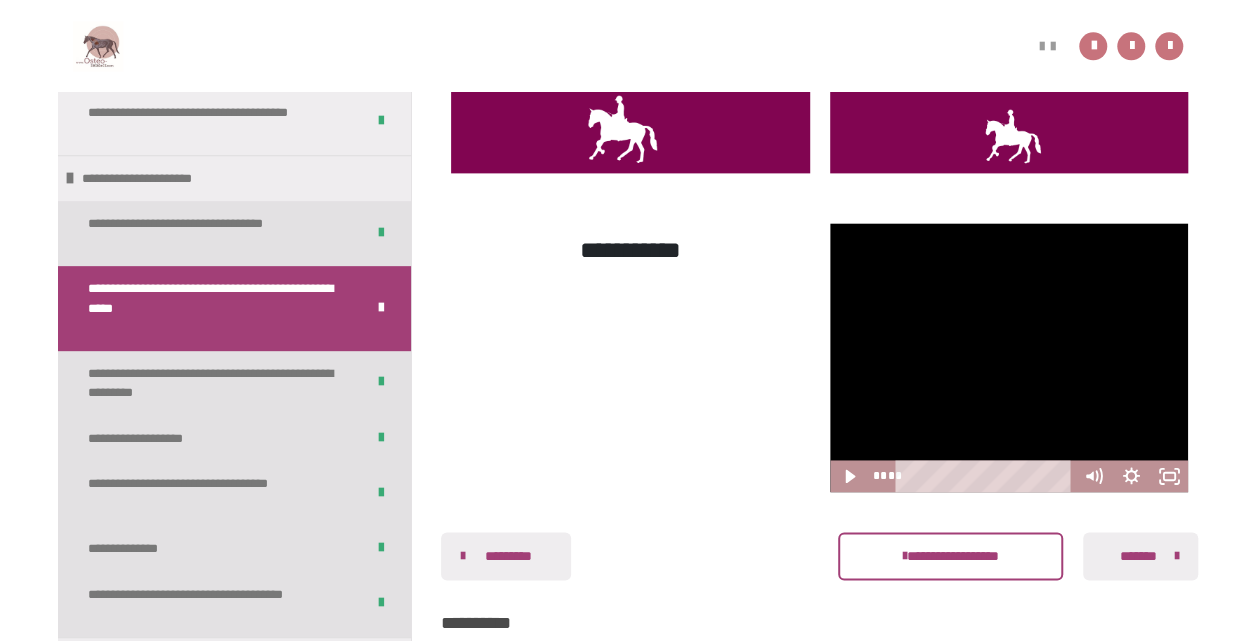 scroll, scrollTop: 1334, scrollLeft: 0, axis: vertical 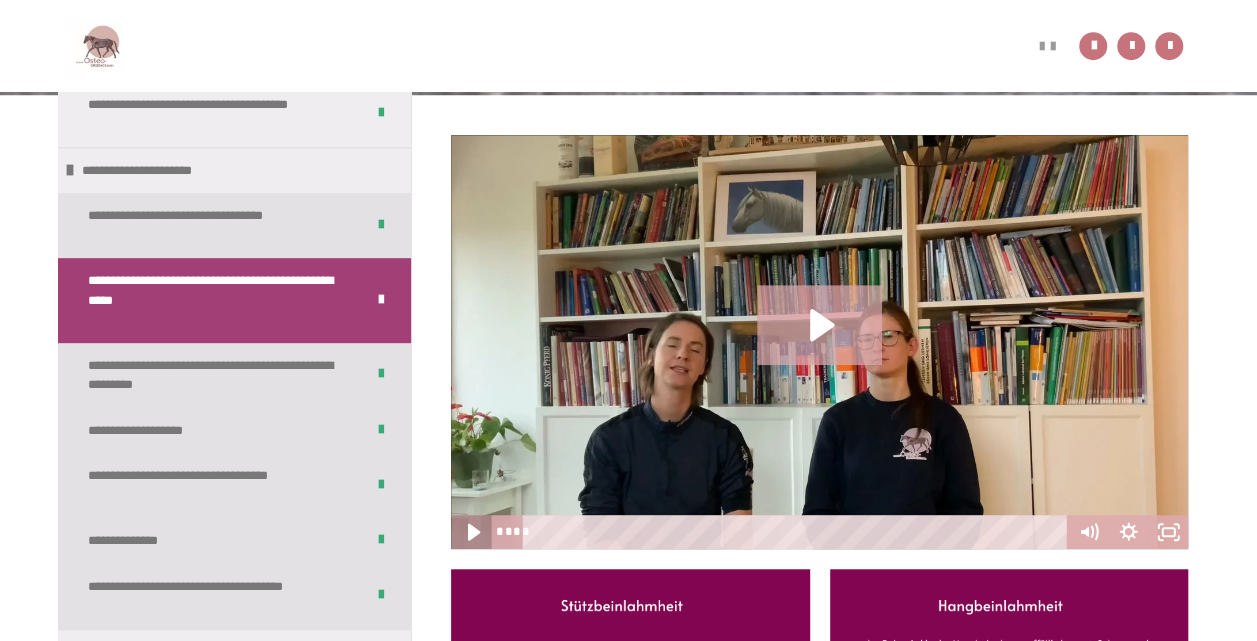 click 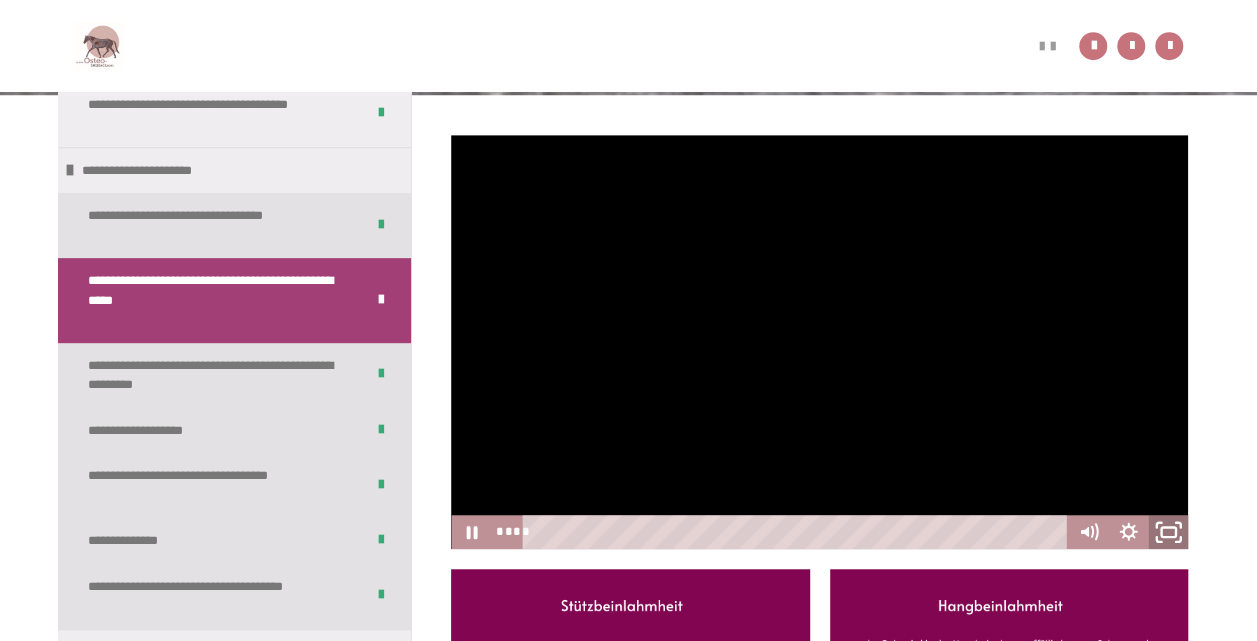 click 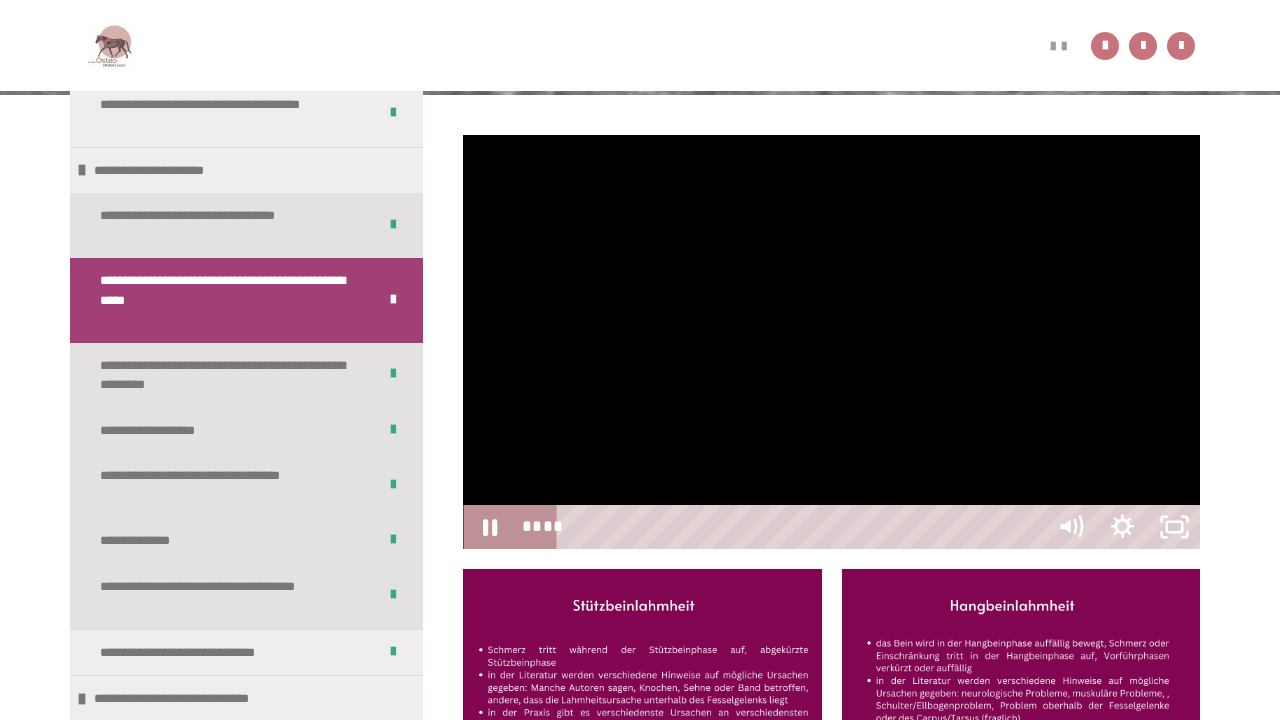 type 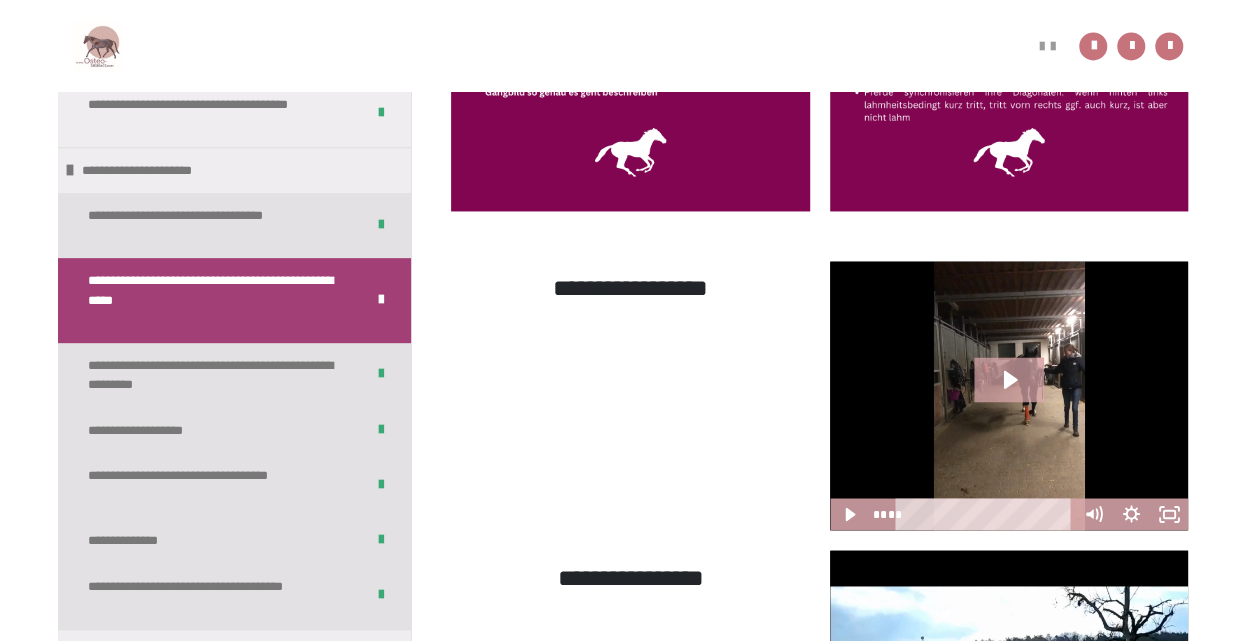 scroll, scrollTop: 1468, scrollLeft: 0, axis: vertical 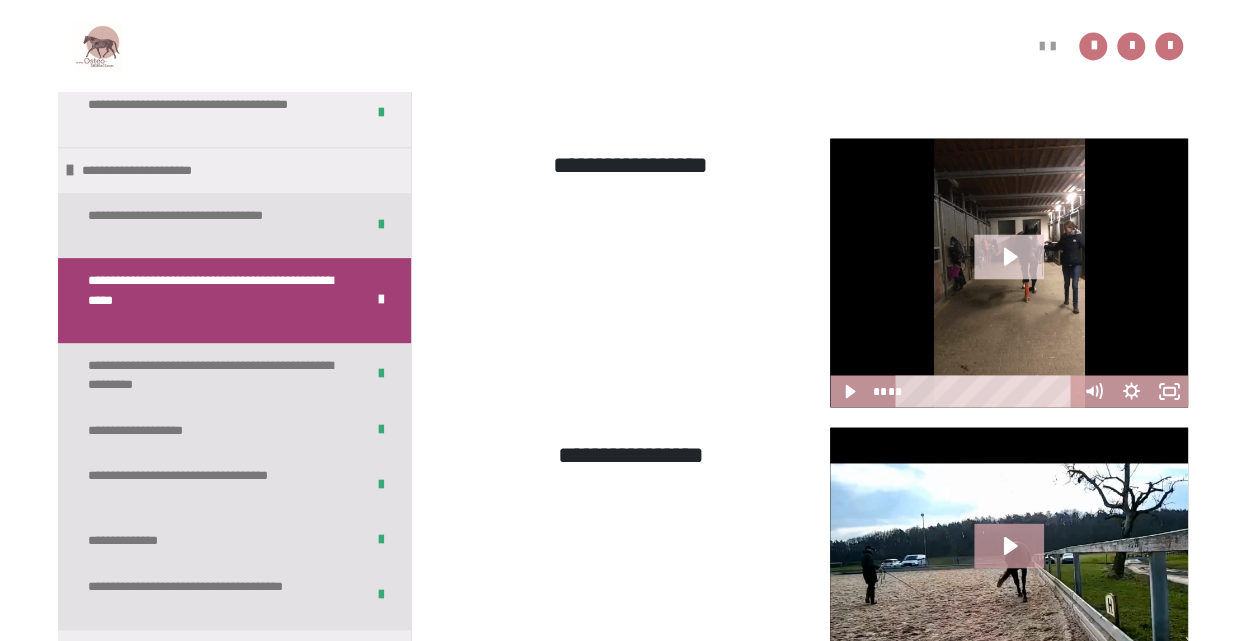 click 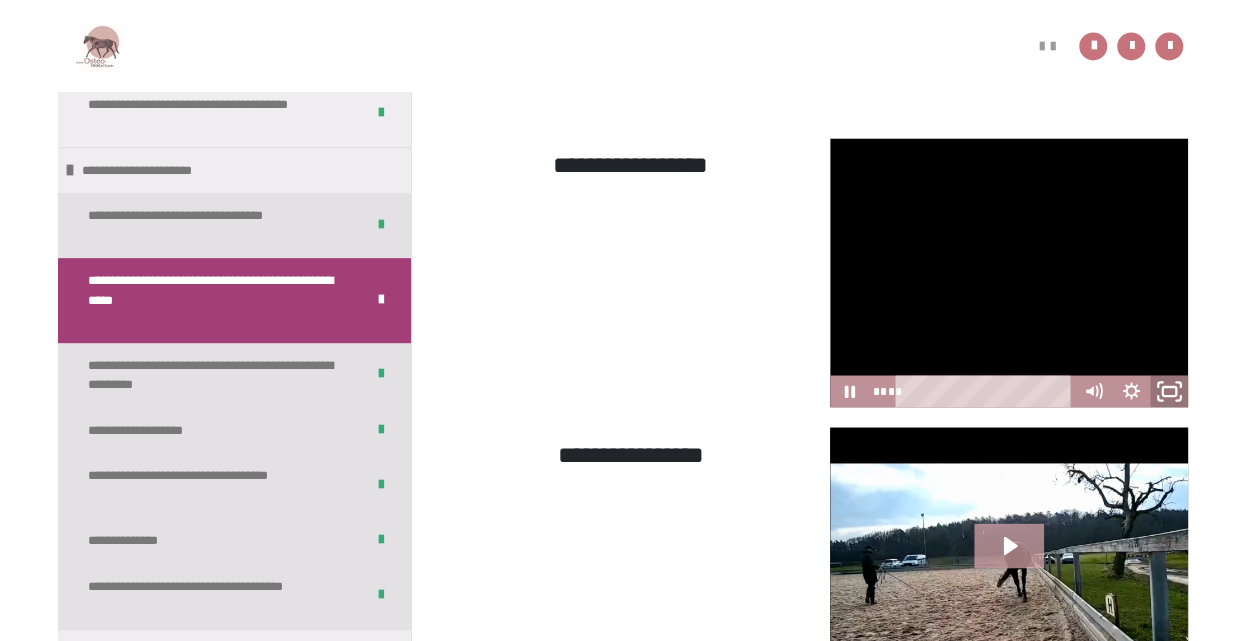 click 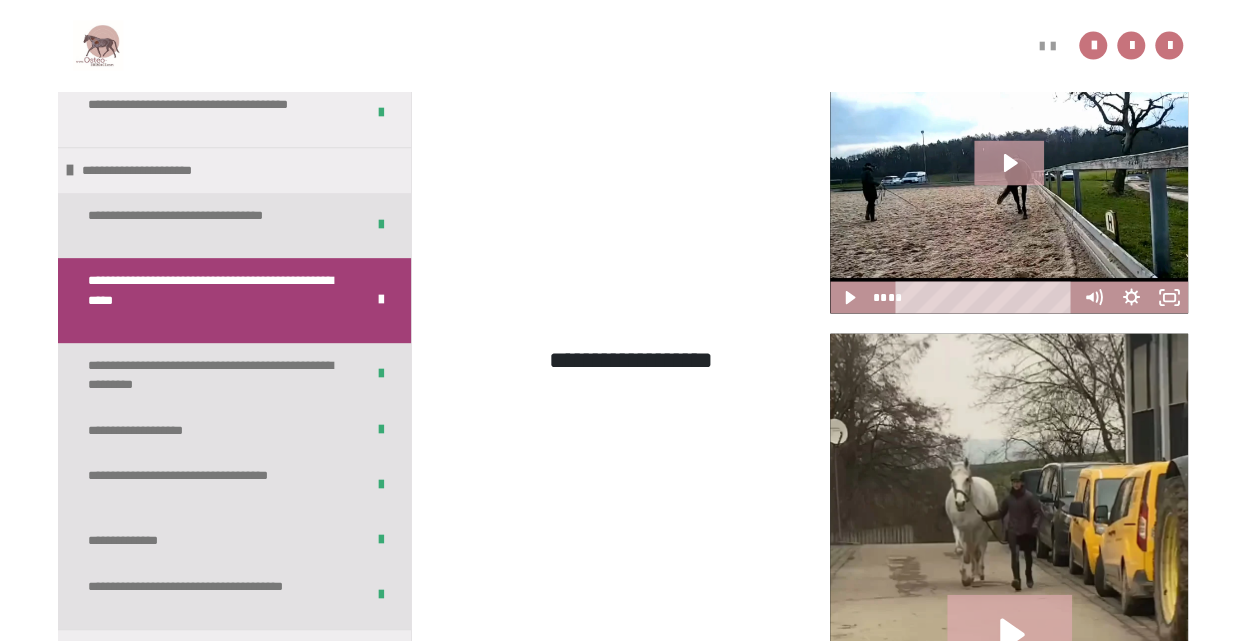 scroll, scrollTop: 1962, scrollLeft: 0, axis: vertical 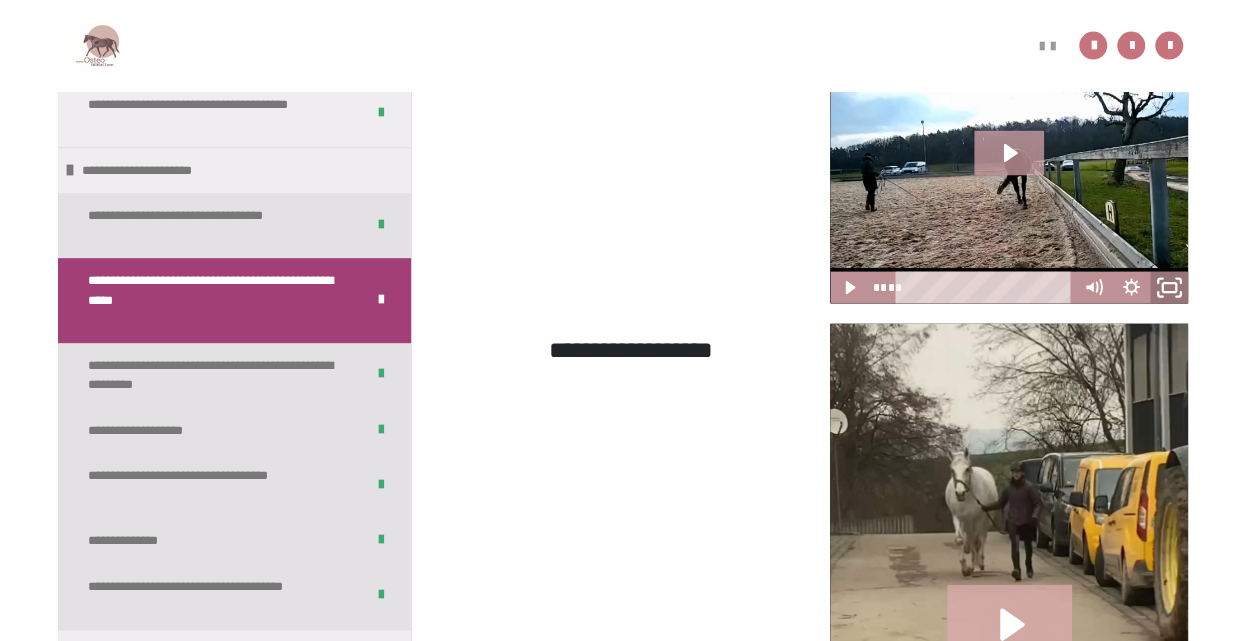 click 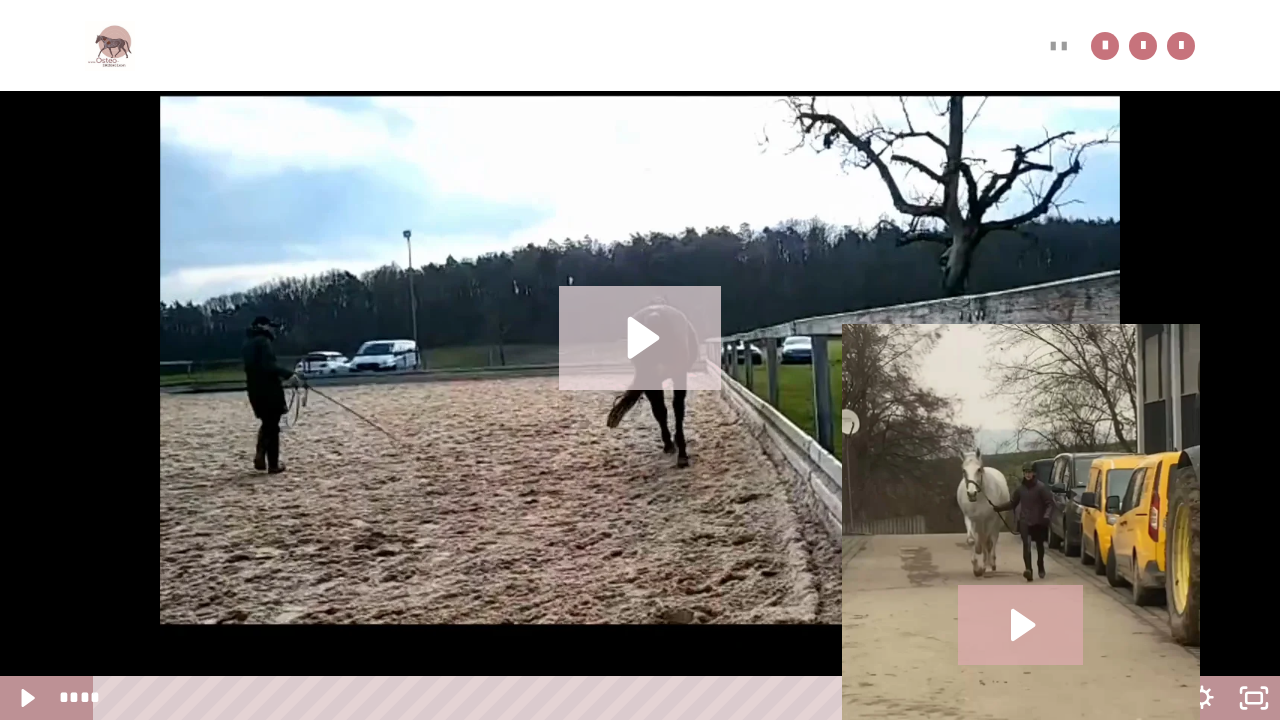click 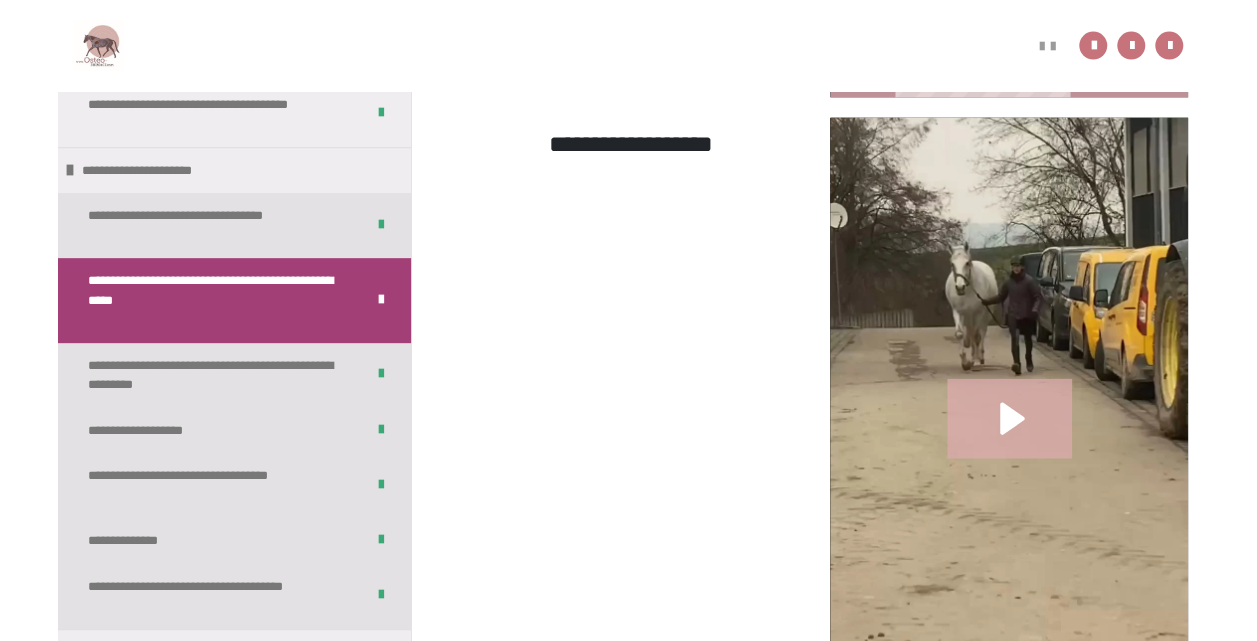 scroll, scrollTop: 2229, scrollLeft: 0, axis: vertical 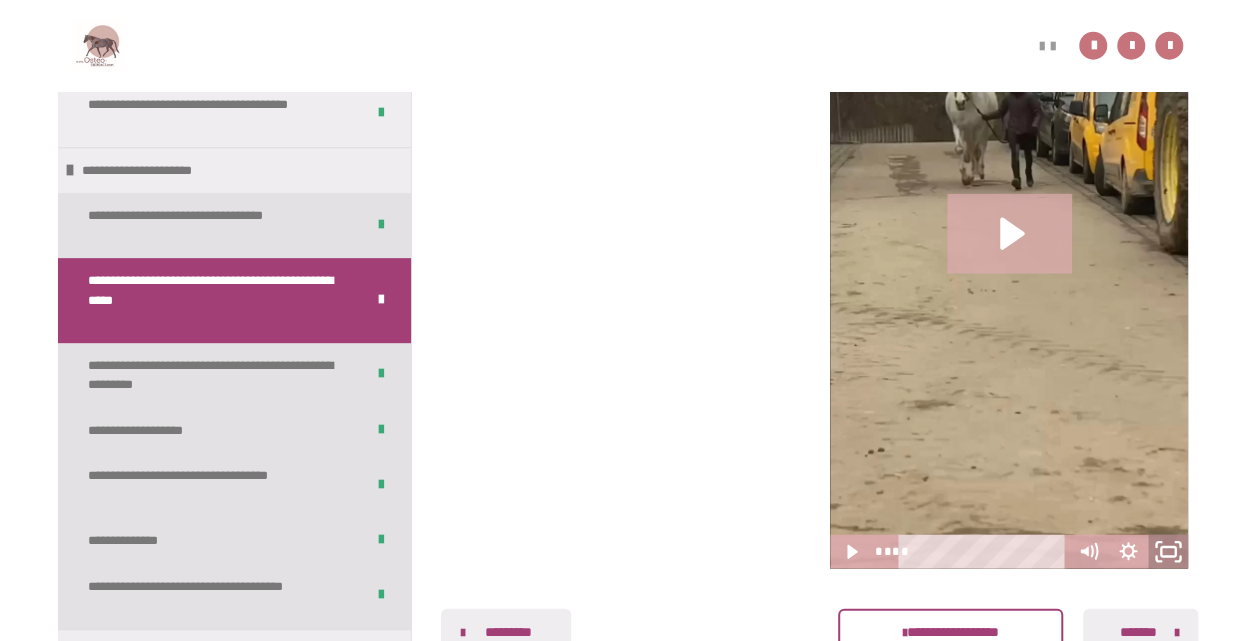 click 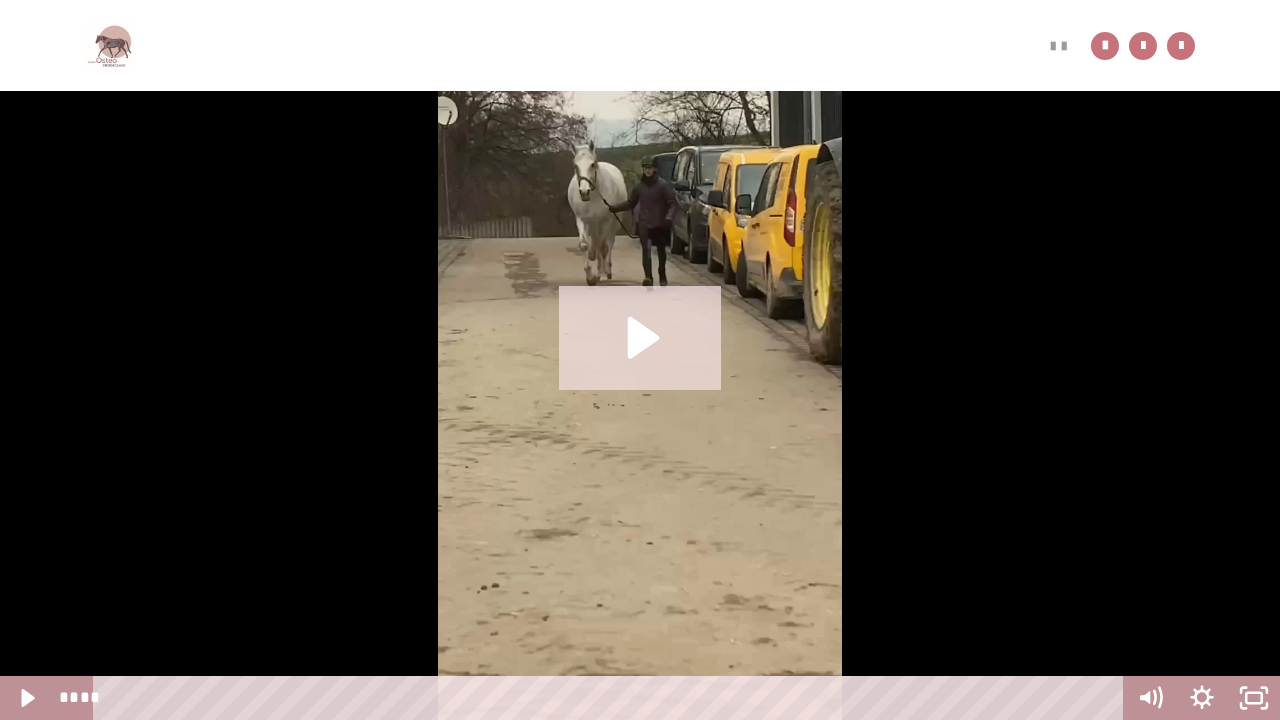 click 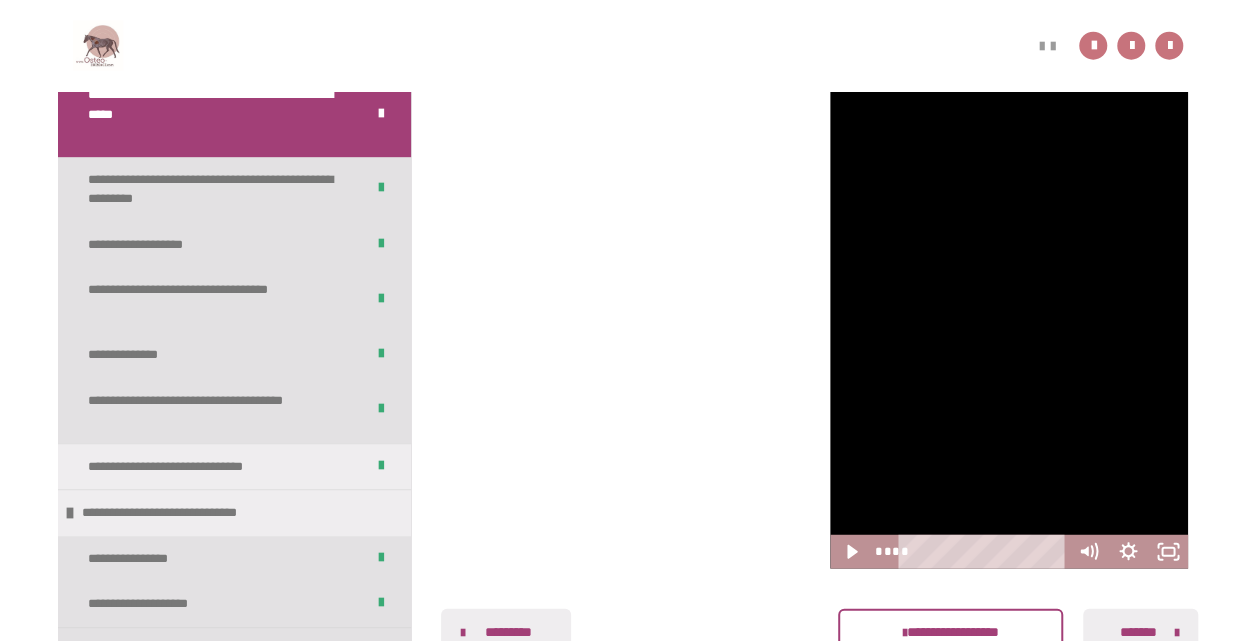 scroll, scrollTop: 528, scrollLeft: 0, axis: vertical 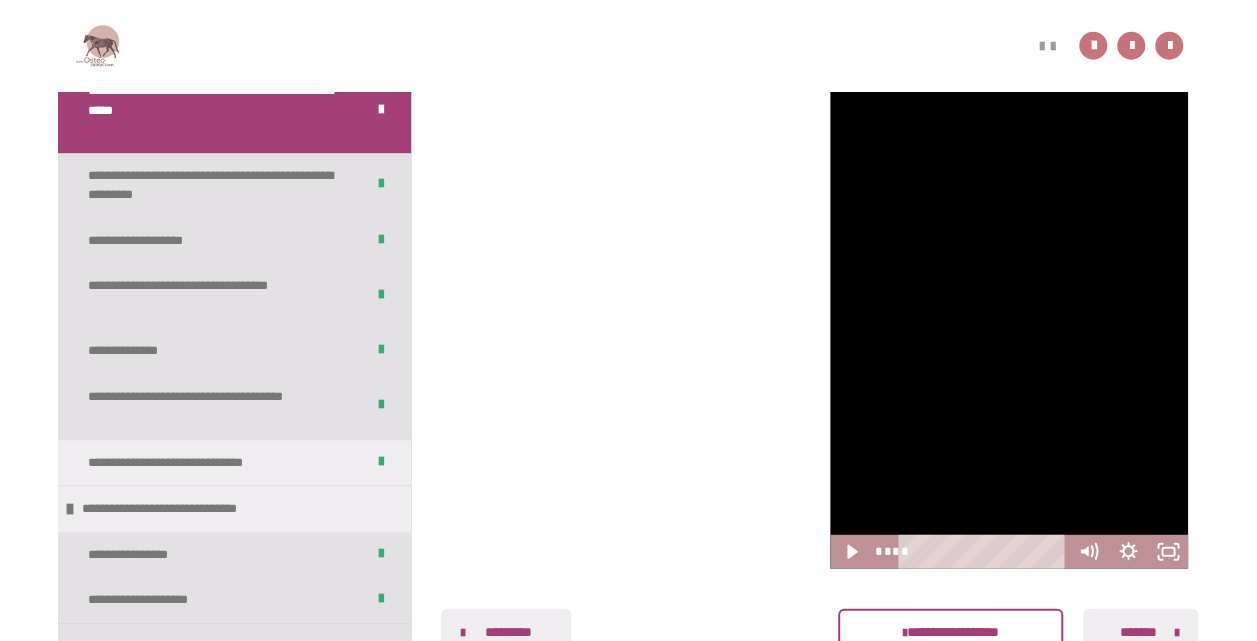click on "*******" at bounding box center (1138, 632) 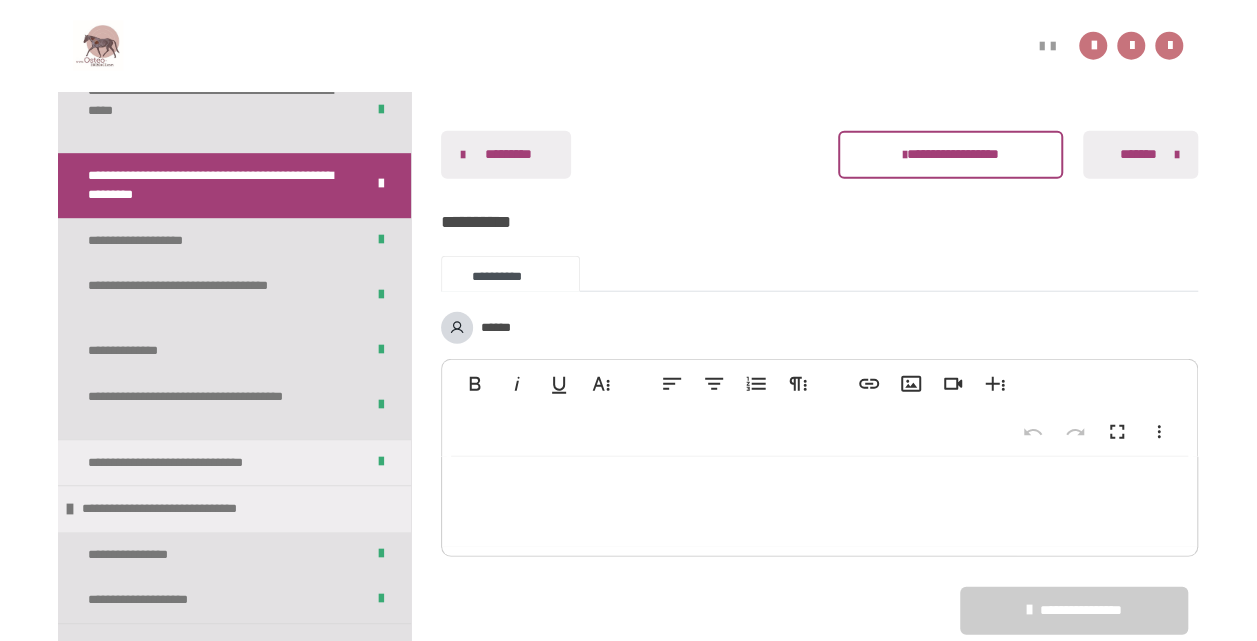 click on "**********" at bounding box center (628, 2487) 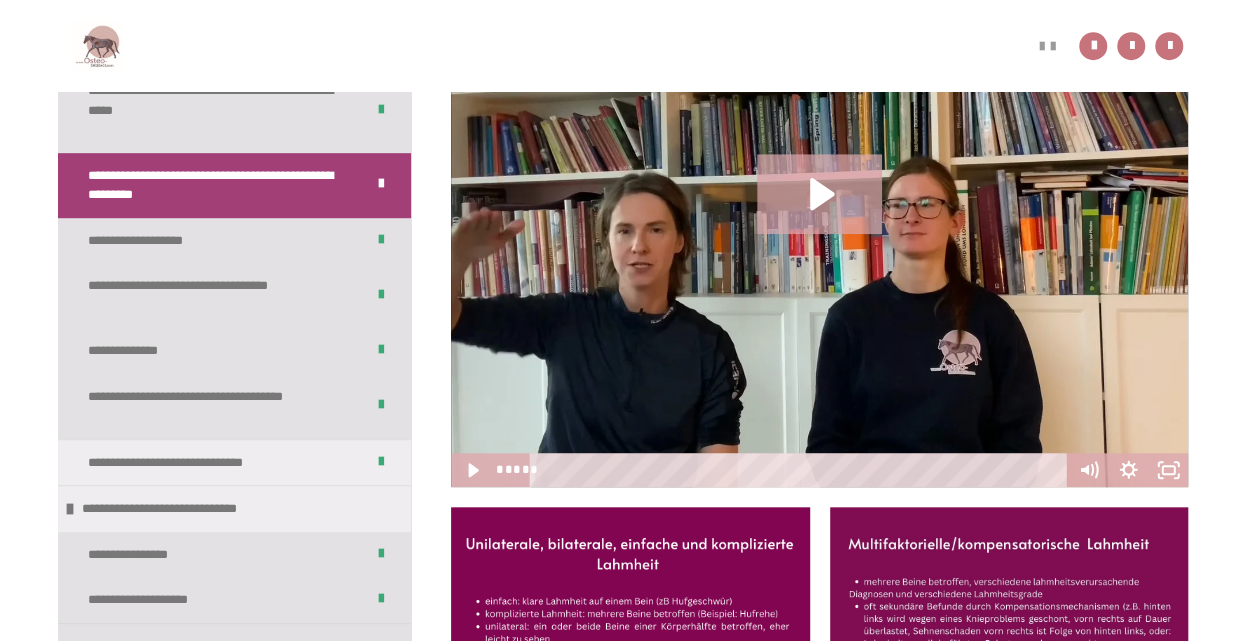 scroll, scrollTop: 628, scrollLeft: 0, axis: vertical 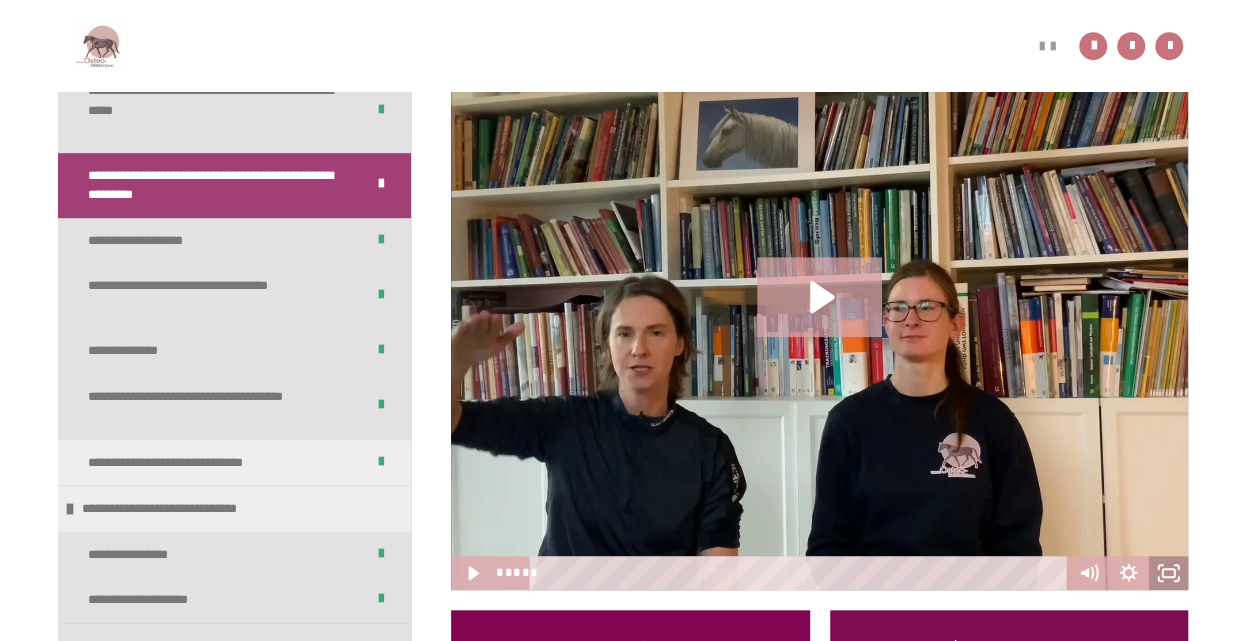 click 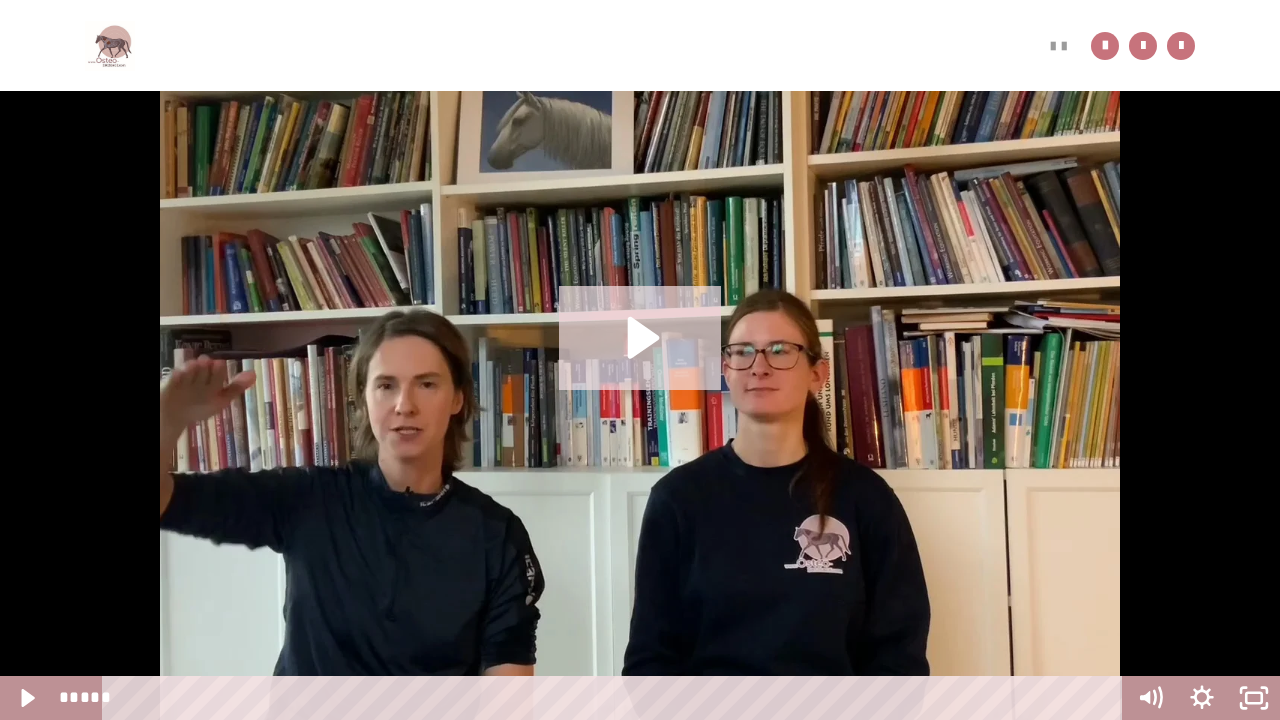 click 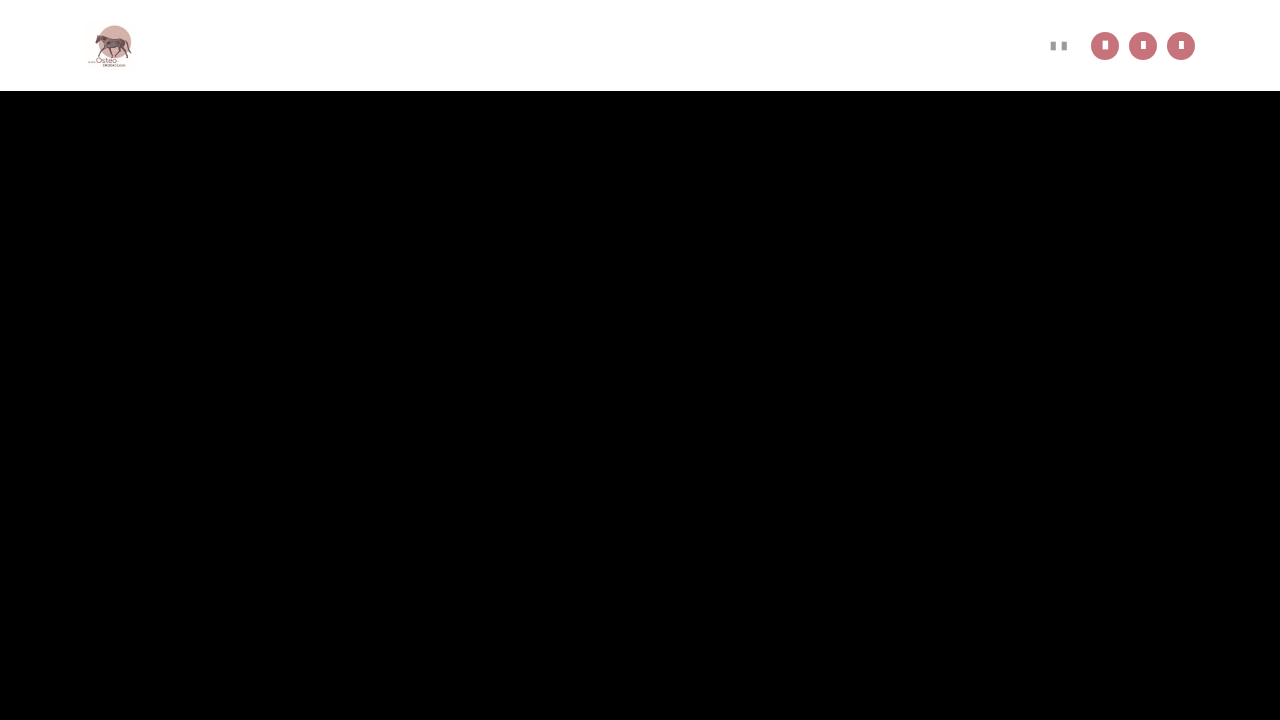 type 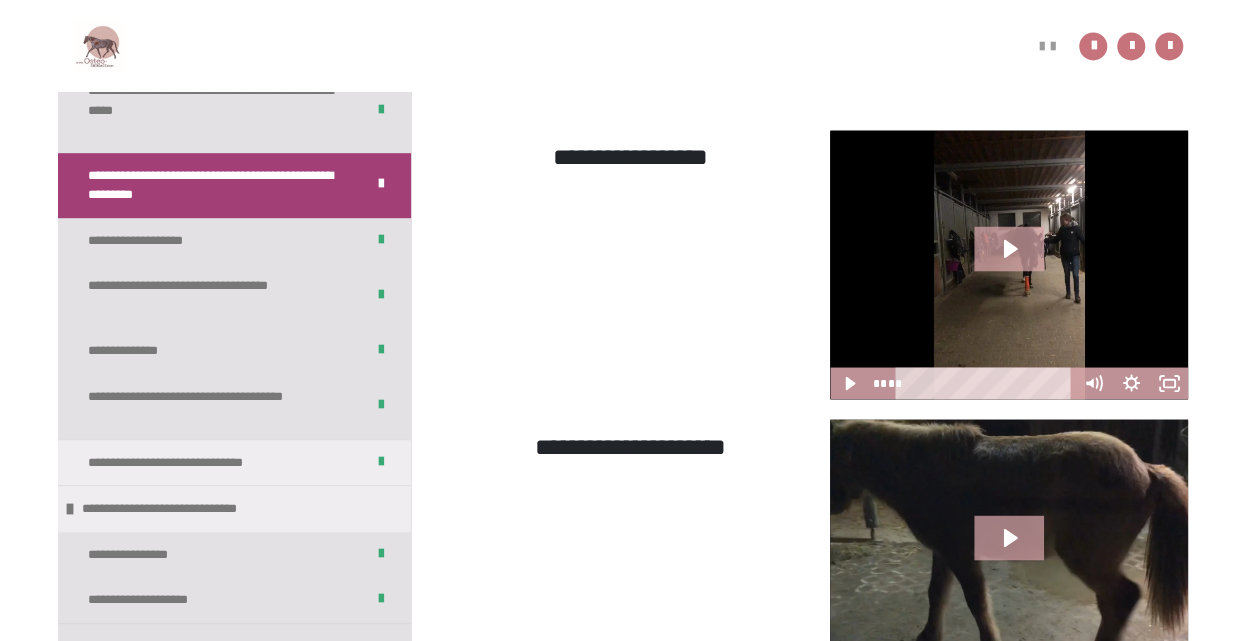 scroll, scrollTop: 1689, scrollLeft: 0, axis: vertical 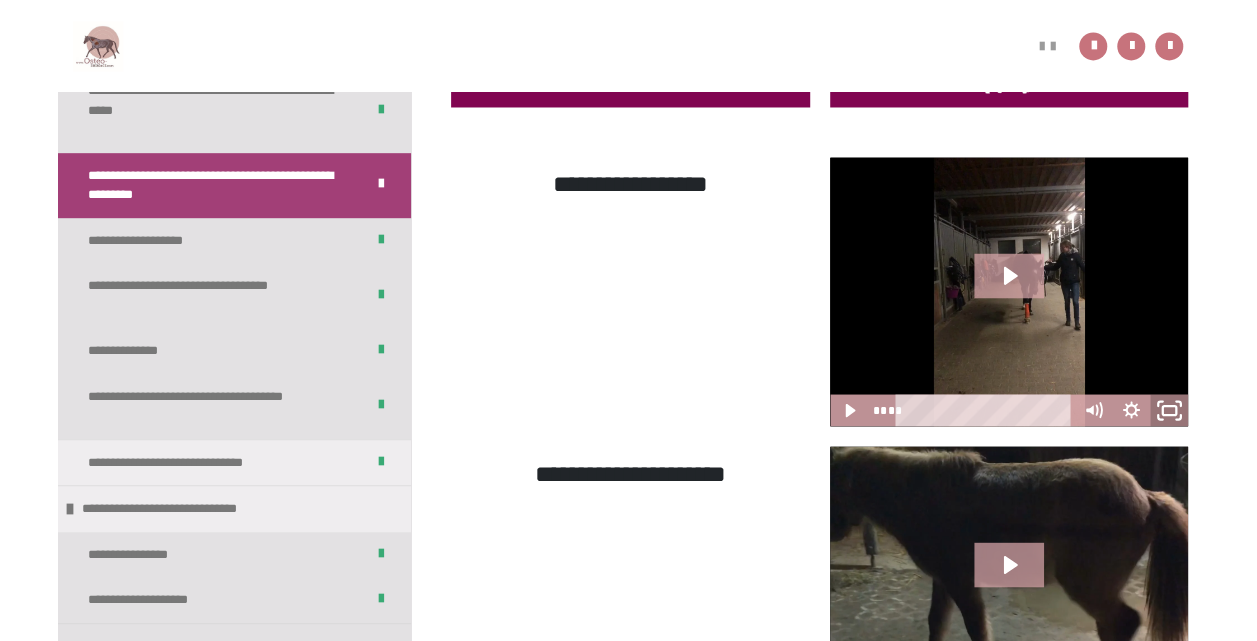 drag, startPoint x: 1172, startPoint y: 404, endPoint x: 1148, endPoint y: 455, distance: 56.364883 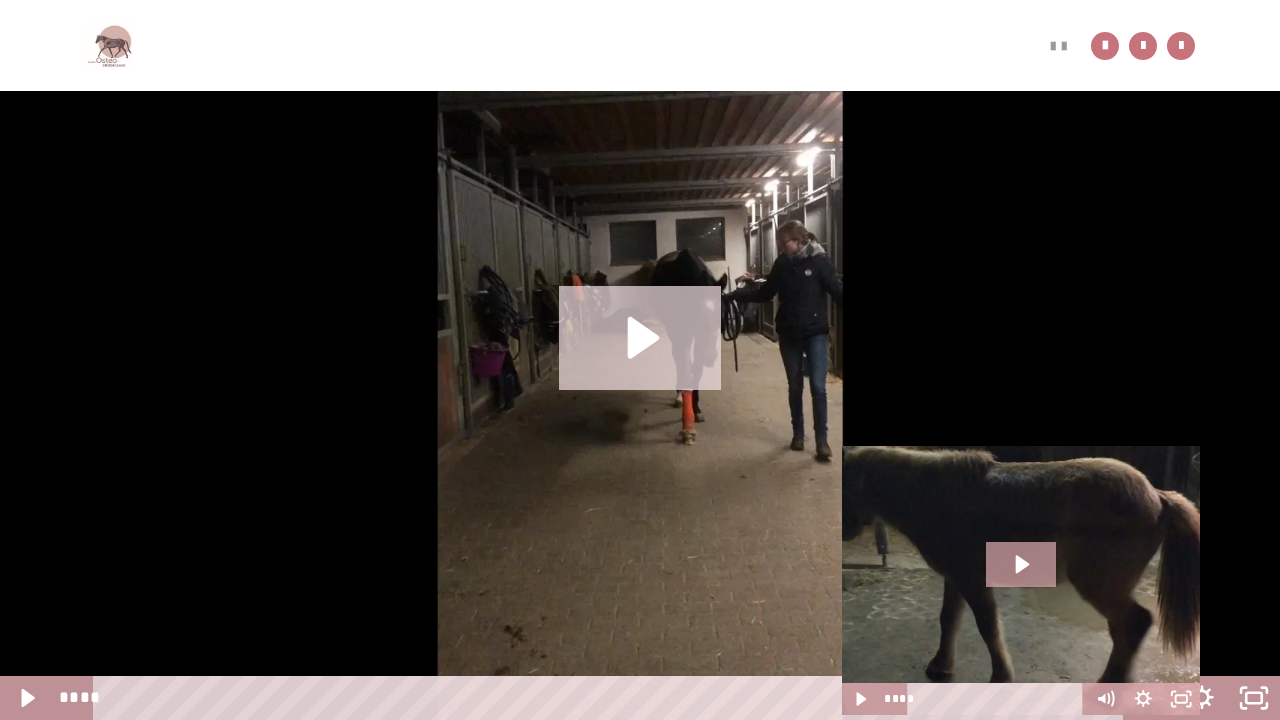 click 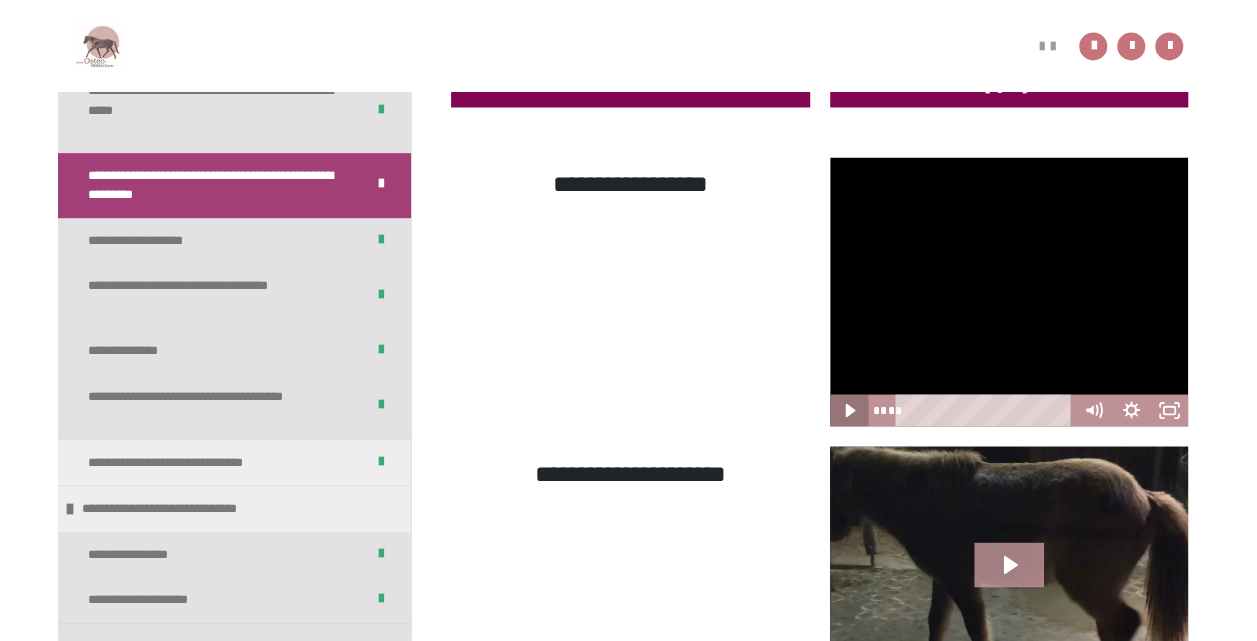 click 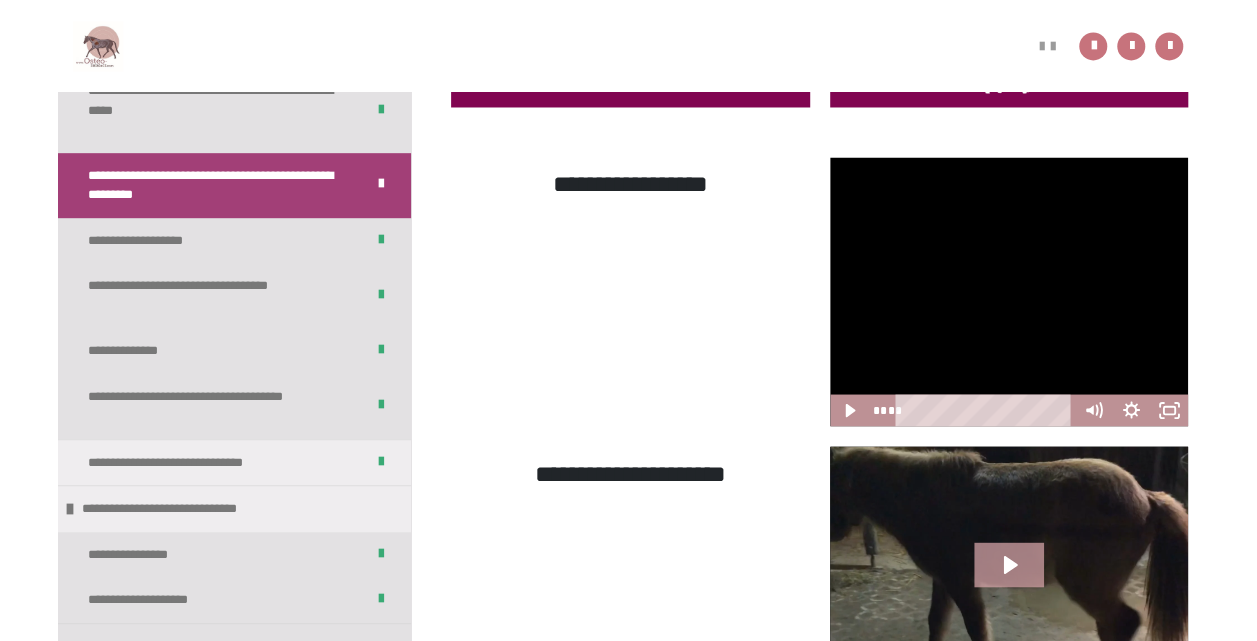 click on "**********" at bounding box center [628, 3419] 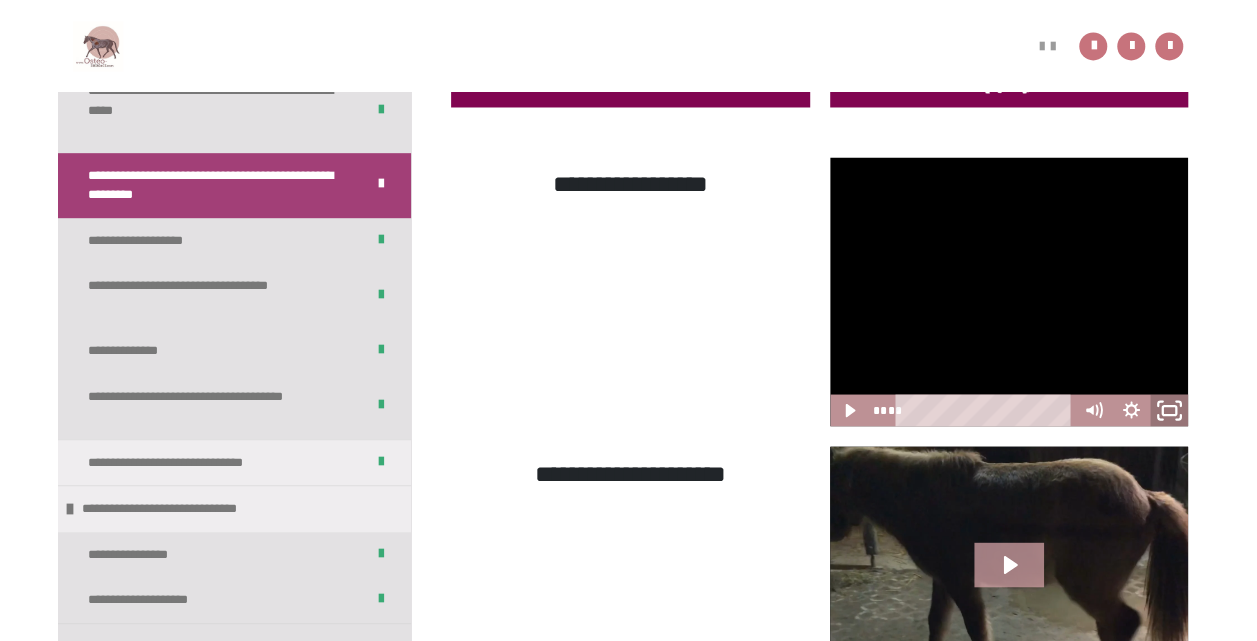 drag, startPoint x: 1170, startPoint y: 400, endPoint x: 870, endPoint y: 419, distance: 300.60107 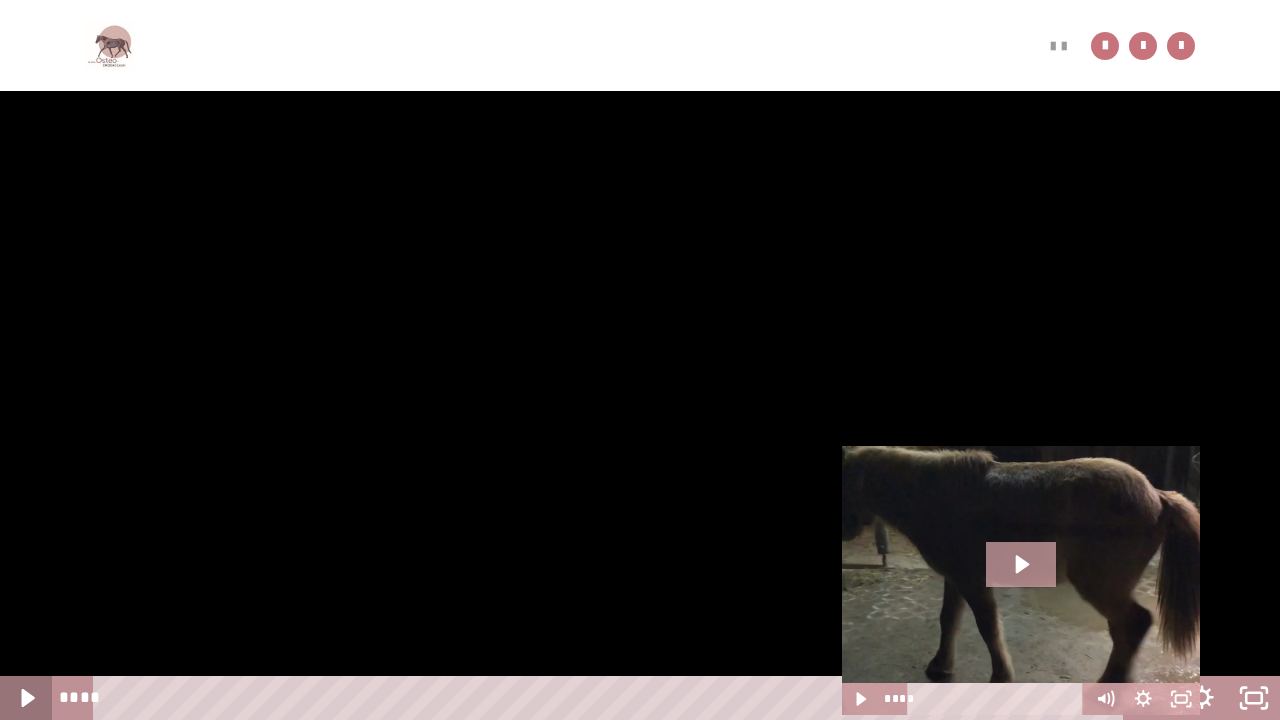 click 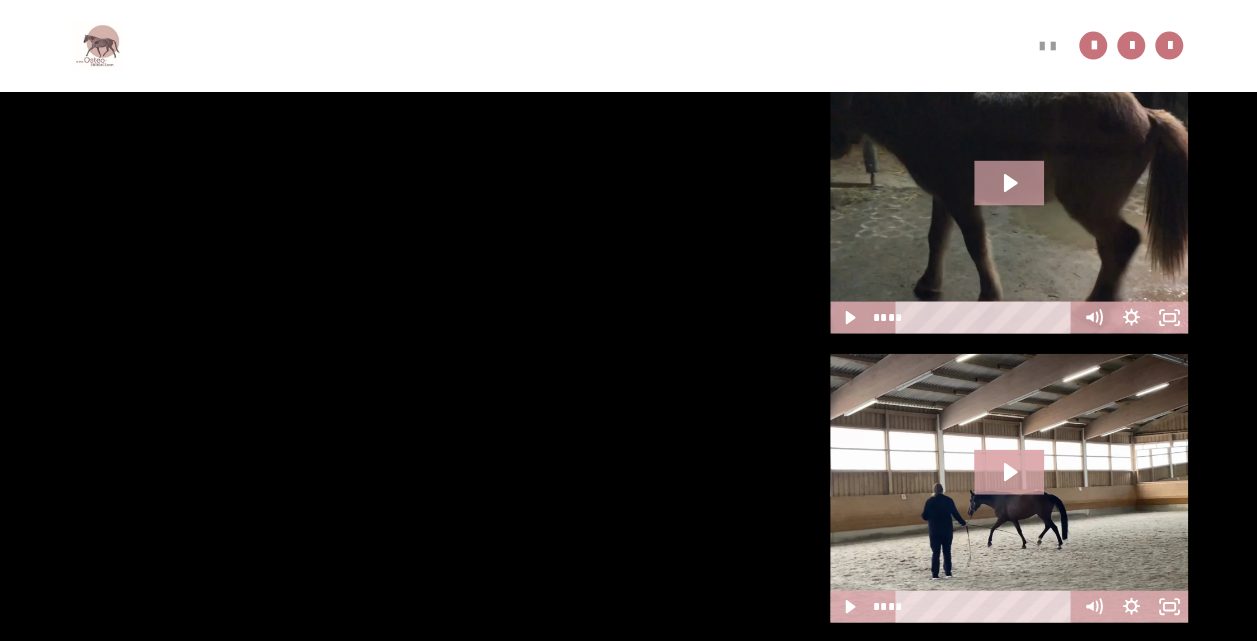 scroll, scrollTop: 2089, scrollLeft: 0, axis: vertical 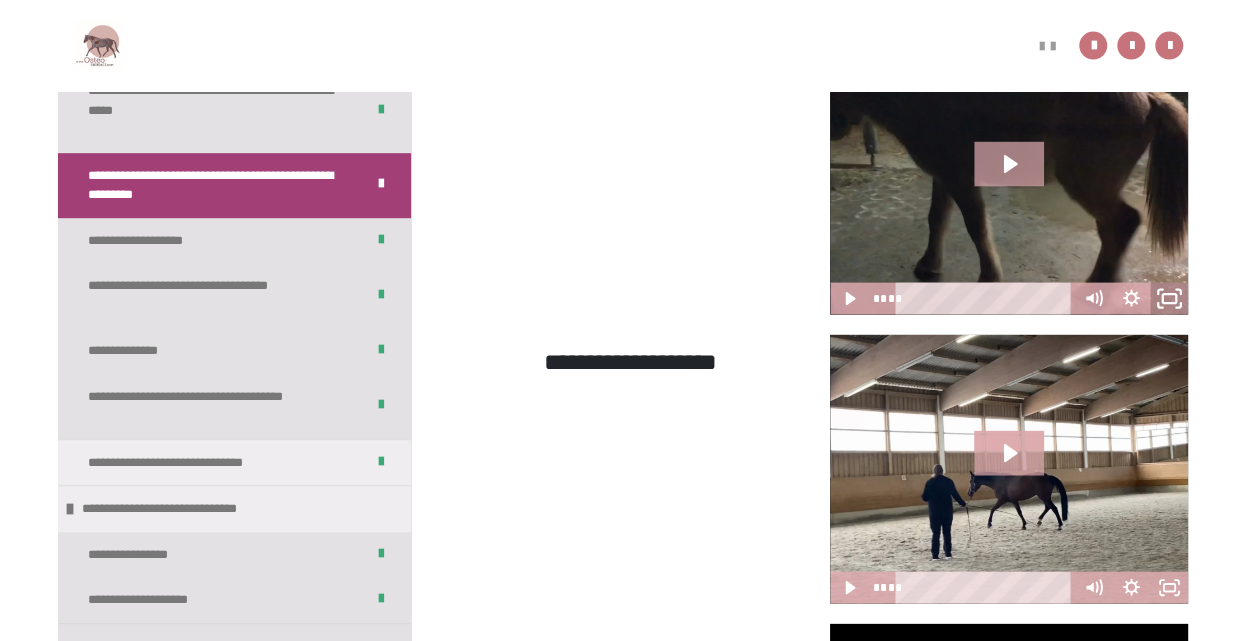 click 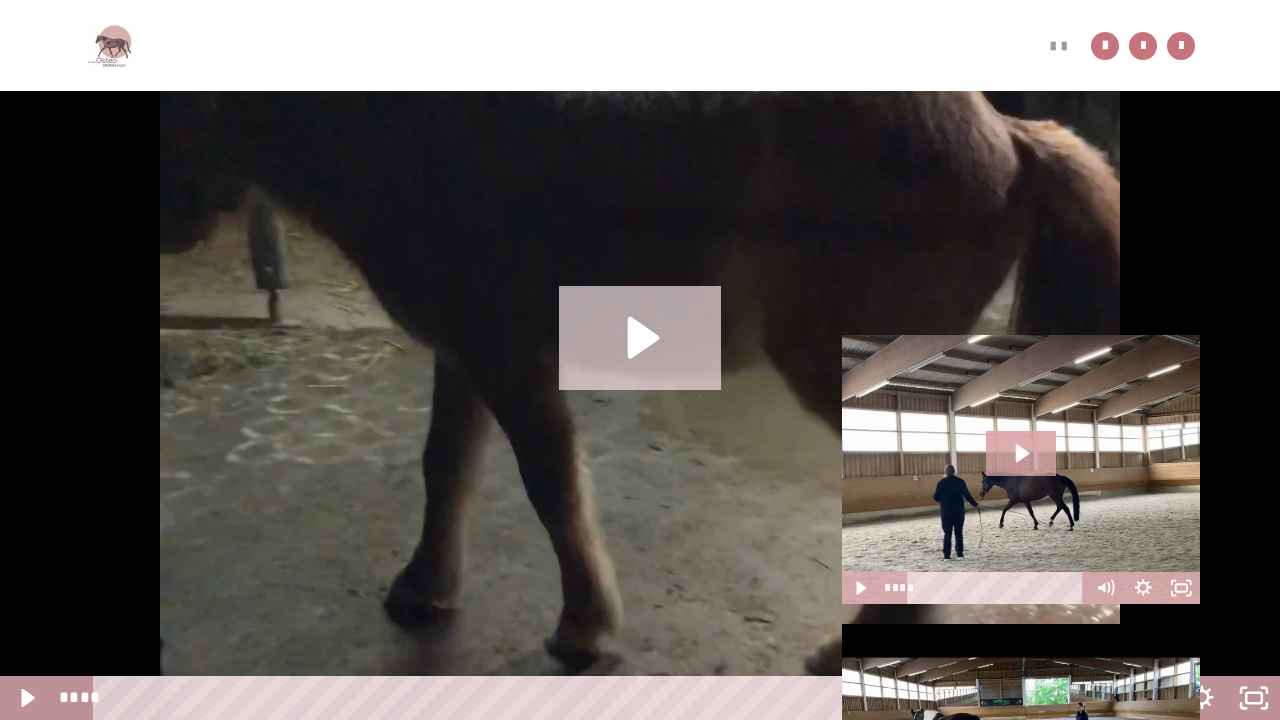 drag, startPoint x: 670, startPoint y: 352, endPoint x: 696, endPoint y: 350, distance: 26.076809 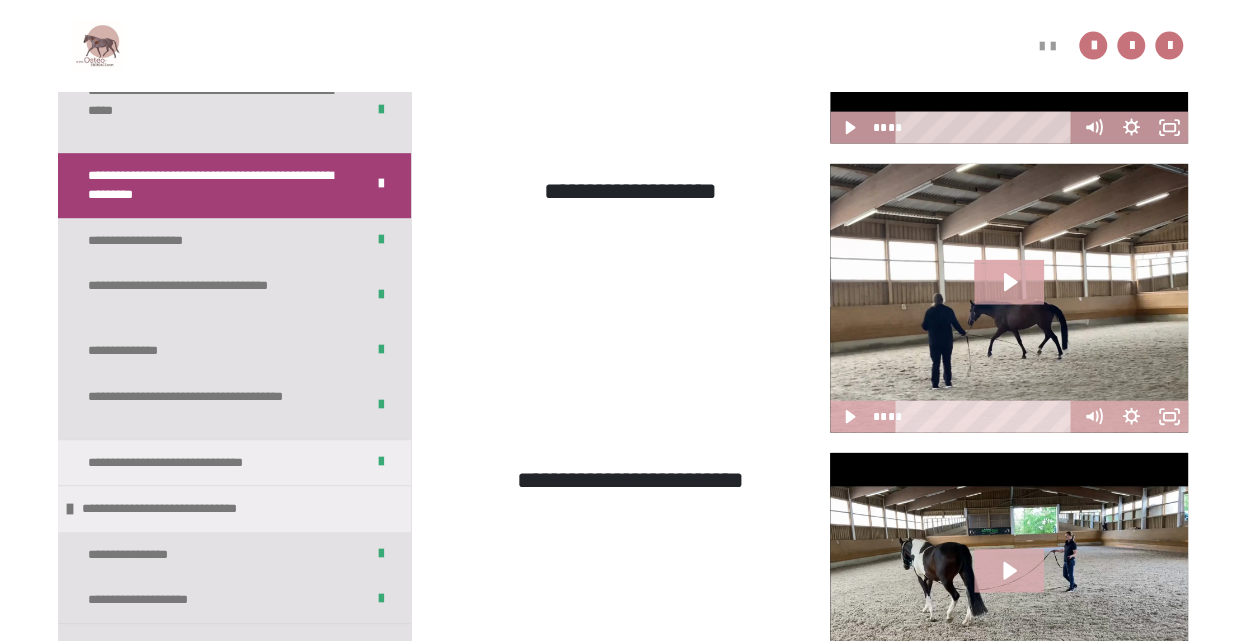 scroll, scrollTop: 2289, scrollLeft: 0, axis: vertical 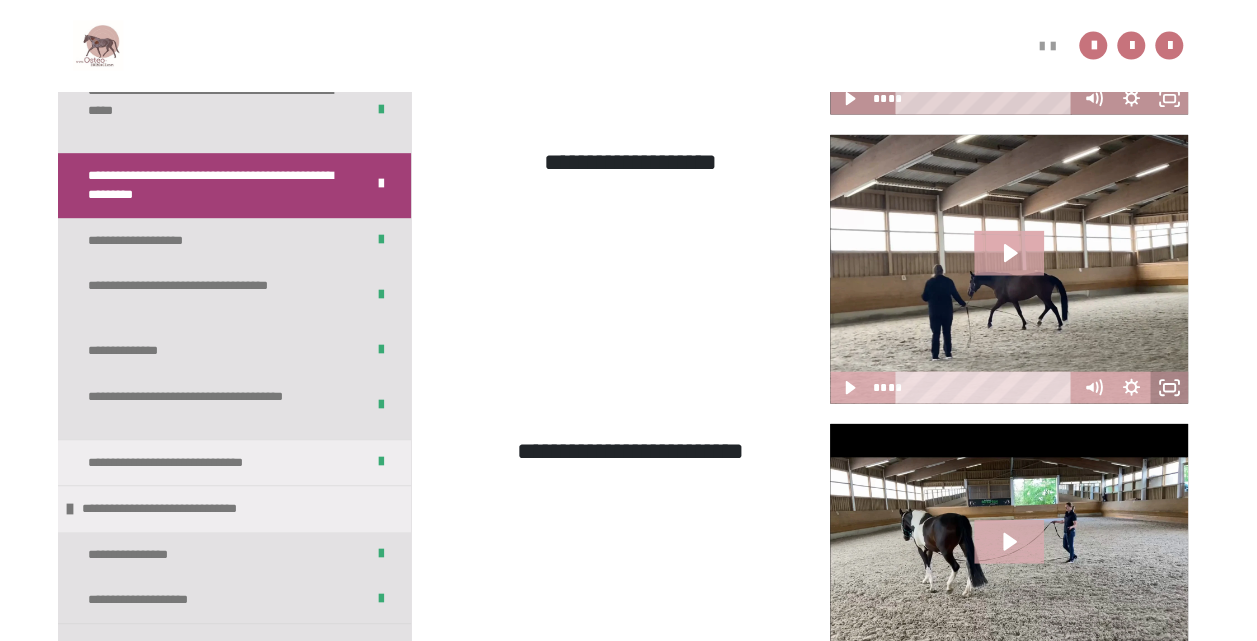 click 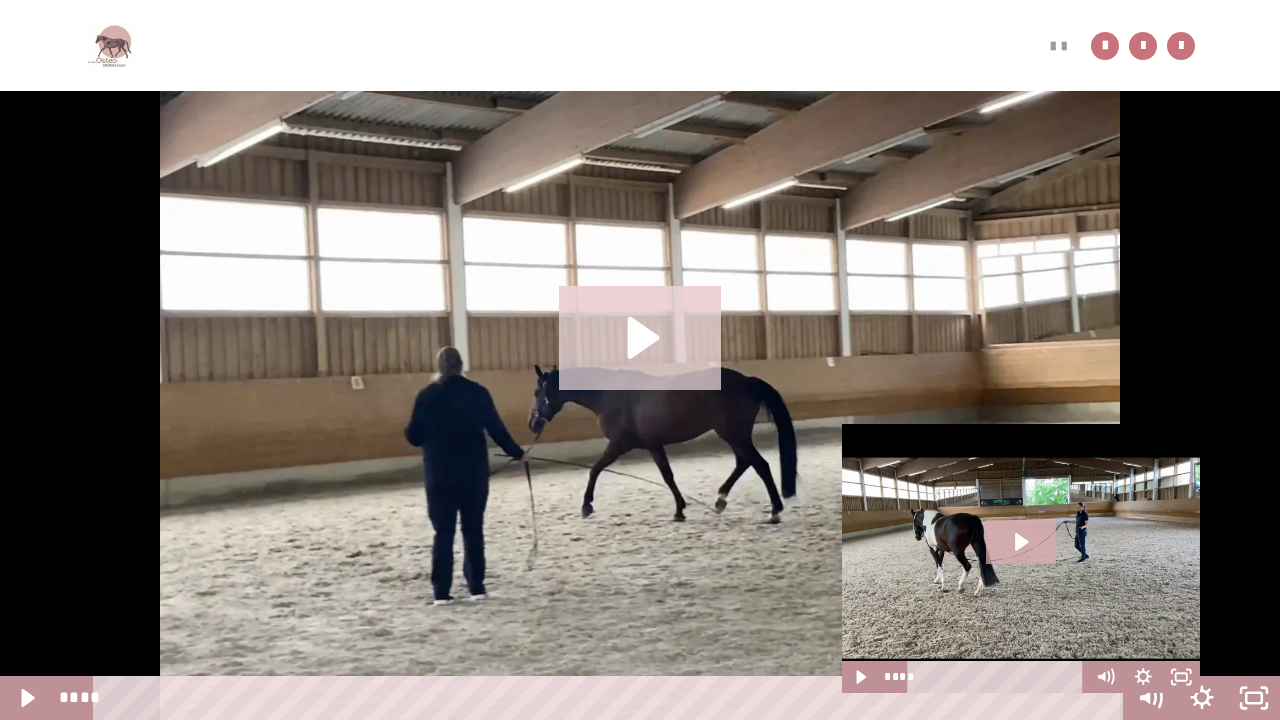 click 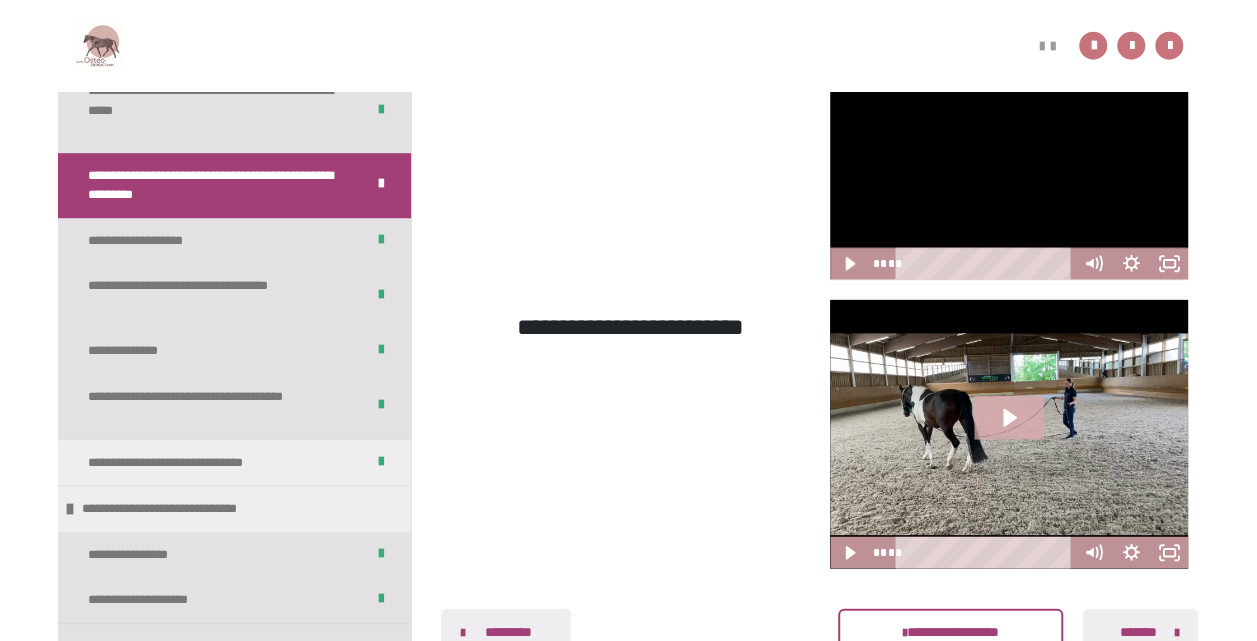 scroll, scrollTop: 2489, scrollLeft: 0, axis: vertical 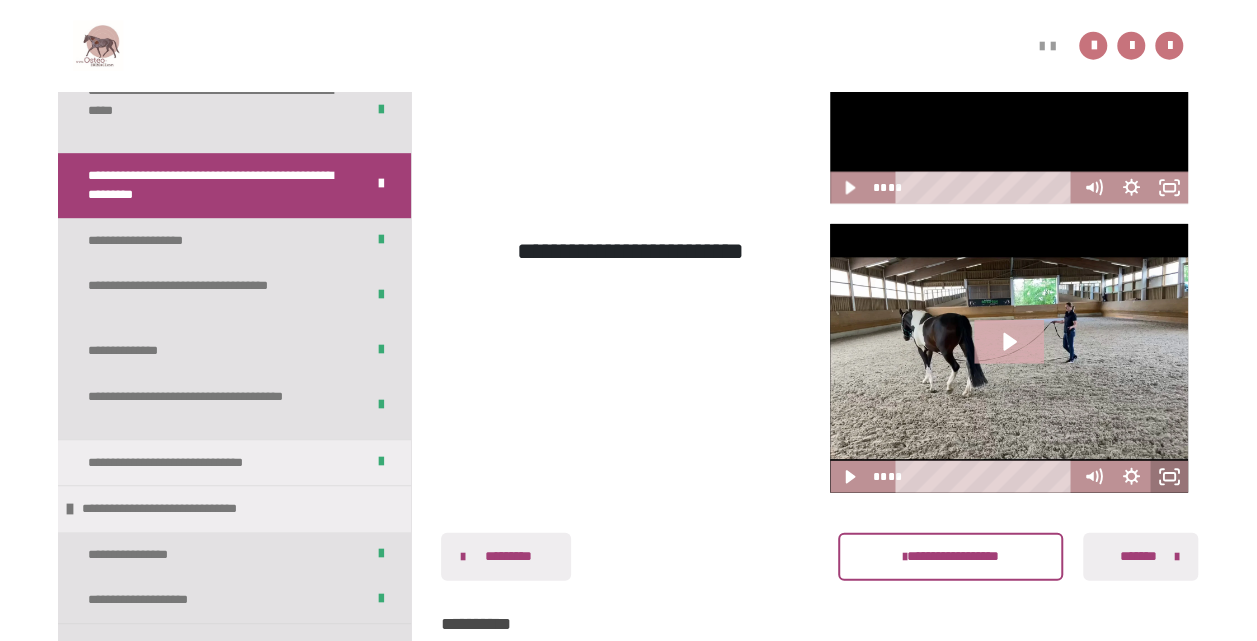 click 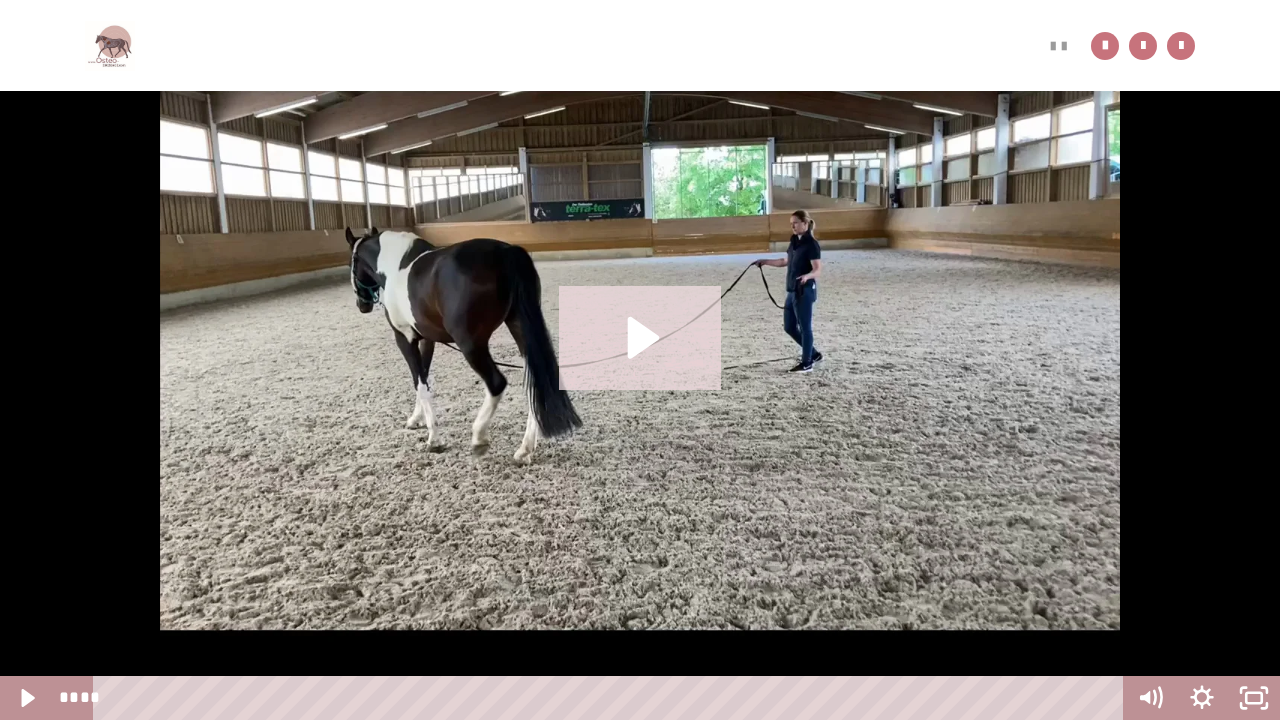 click 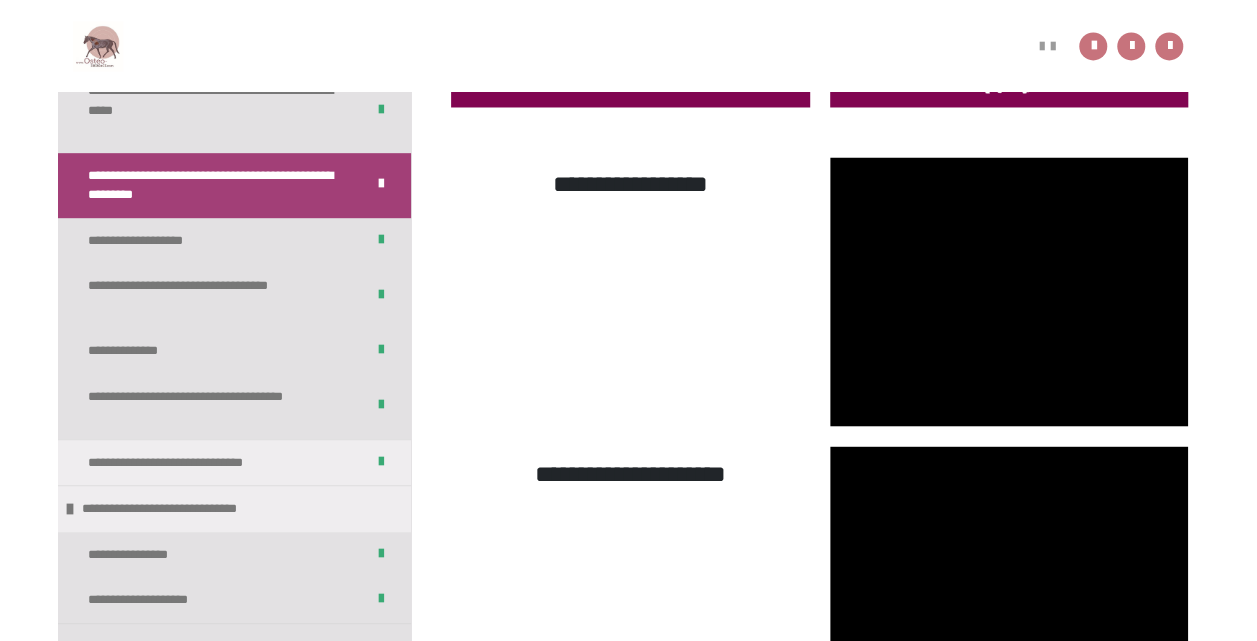 scroll, scrollTop: 1789, scrollLeft: 0, axis: vertical 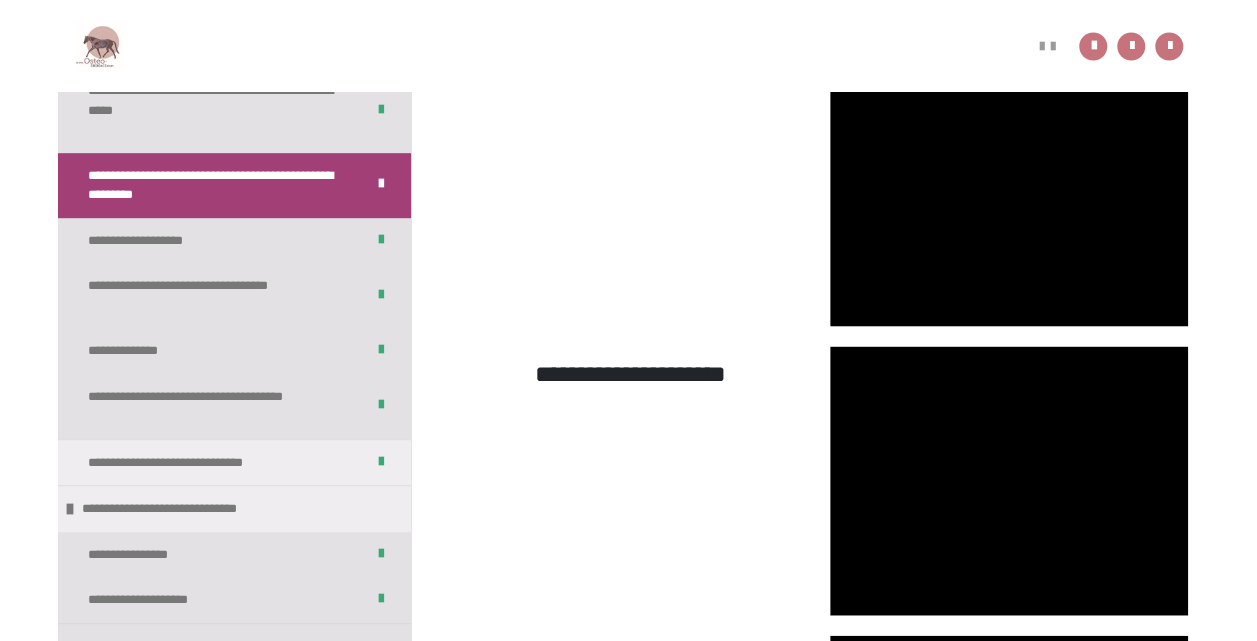click on "**********" at bounding box center (628, 3319) 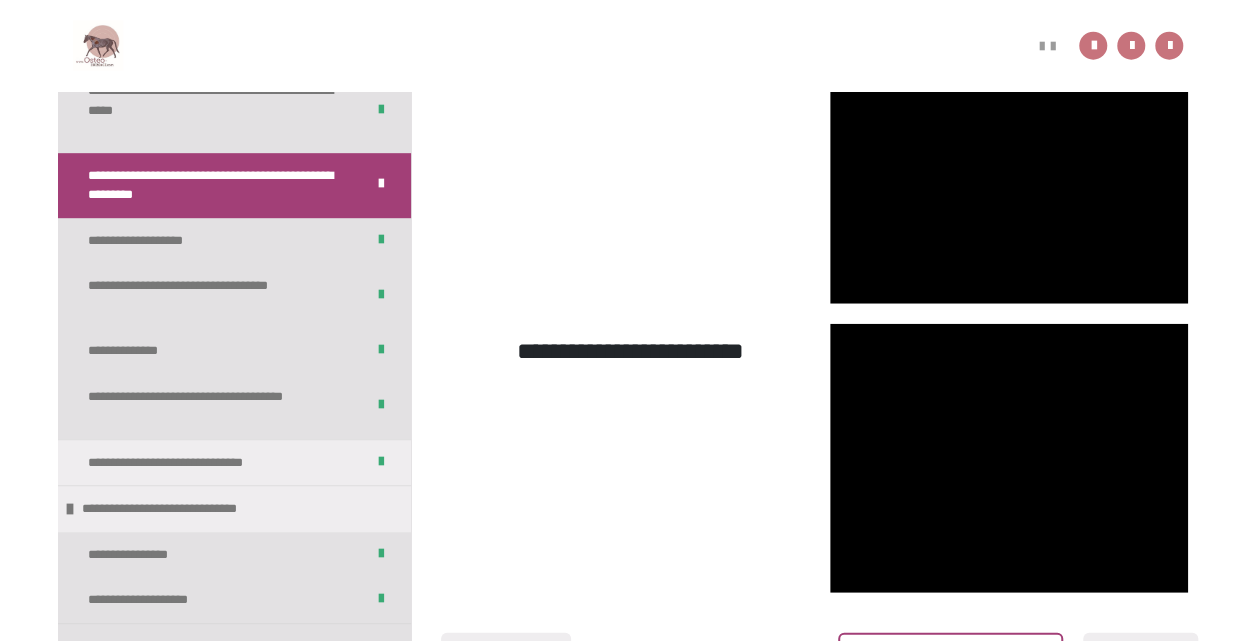 scroll, scrollTop: 2489, scrollLeft: 0, axis: vertical 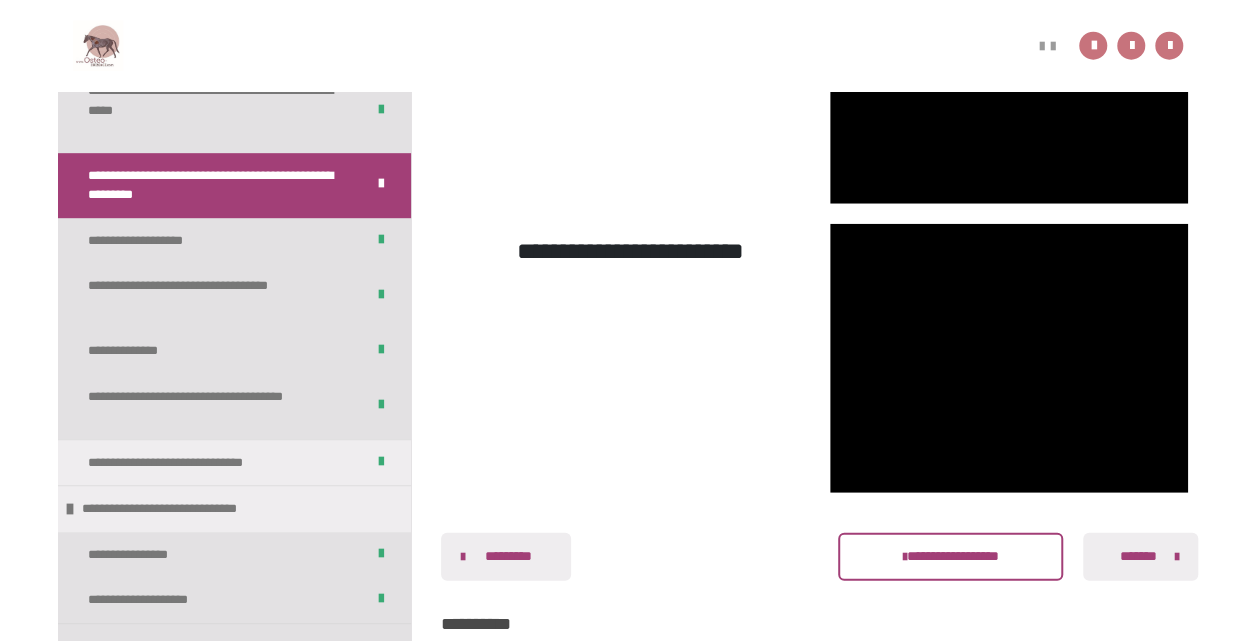 click on "**********" at bounding box center [628, 45] 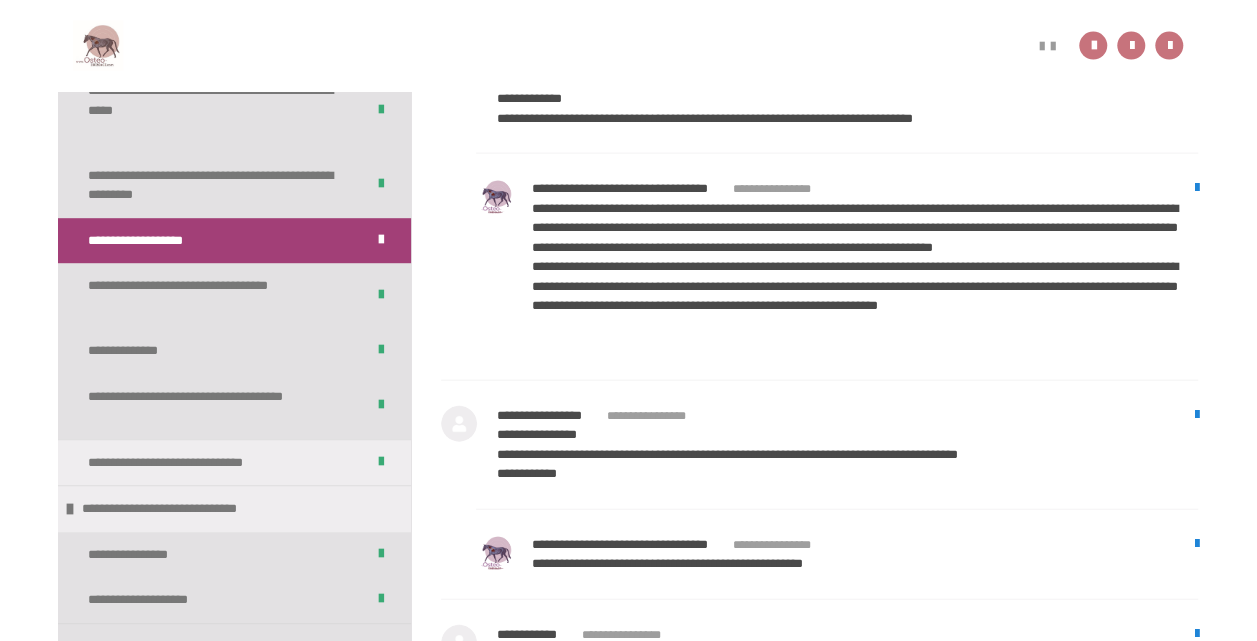 scroll, scrollTop: 2414, scrollLeft: 0, axis: vertical 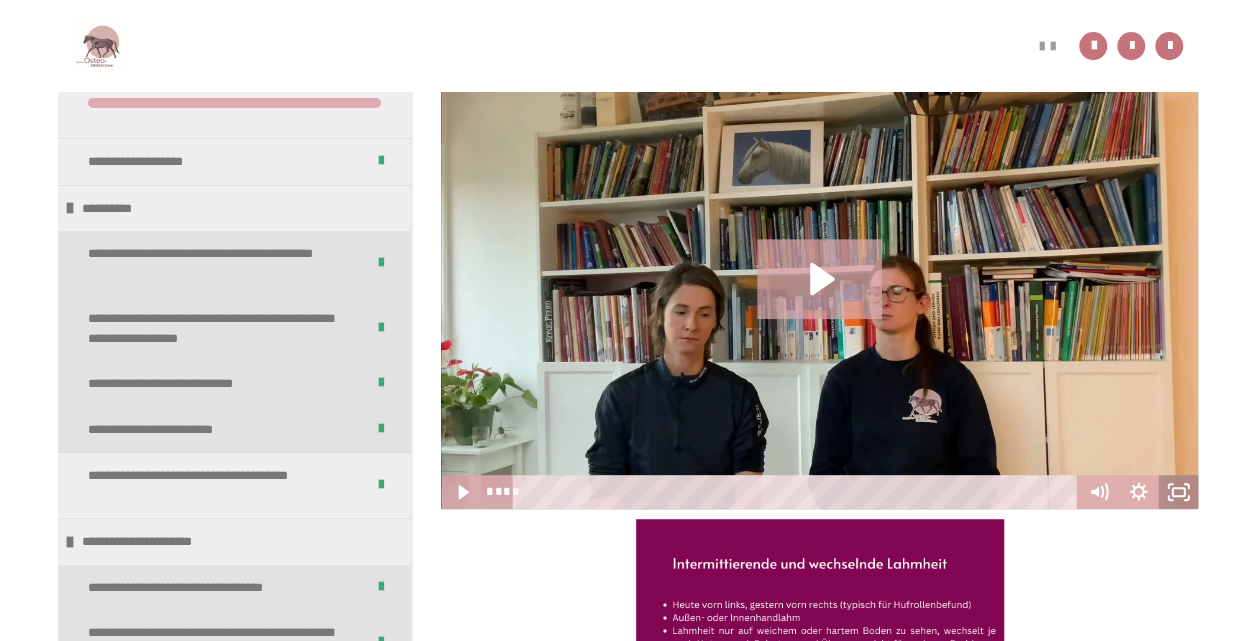 click 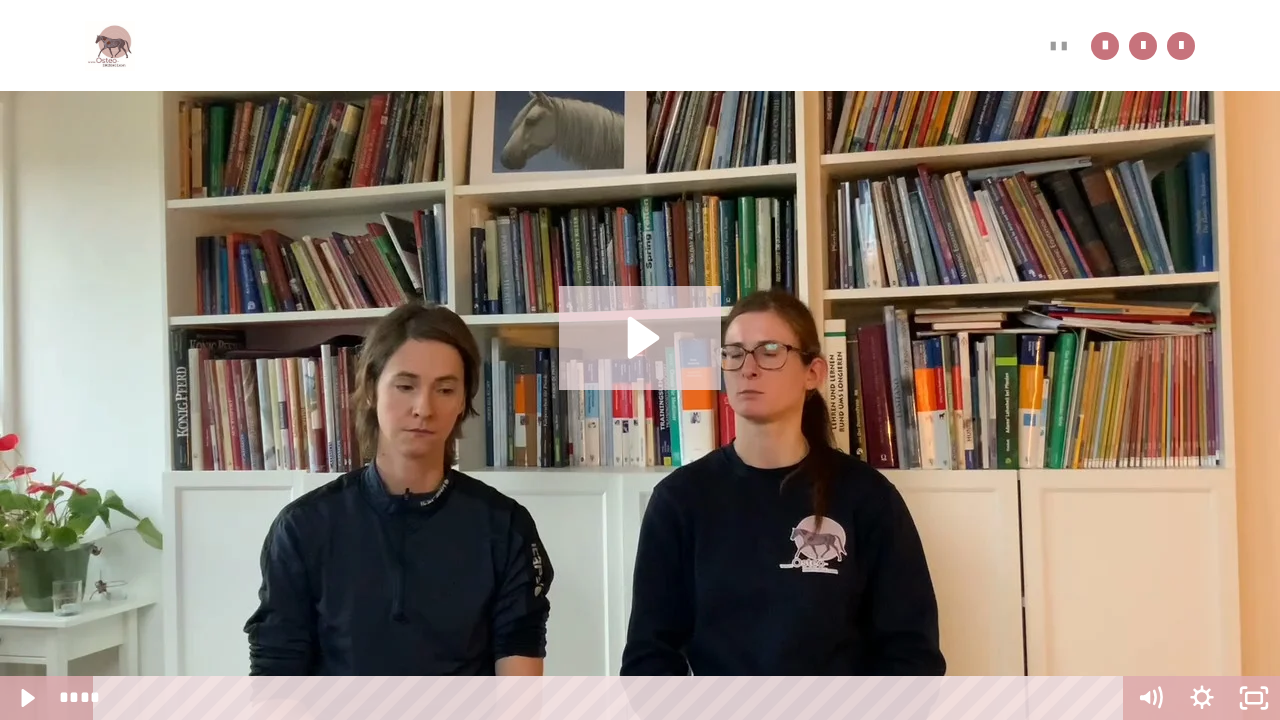 click 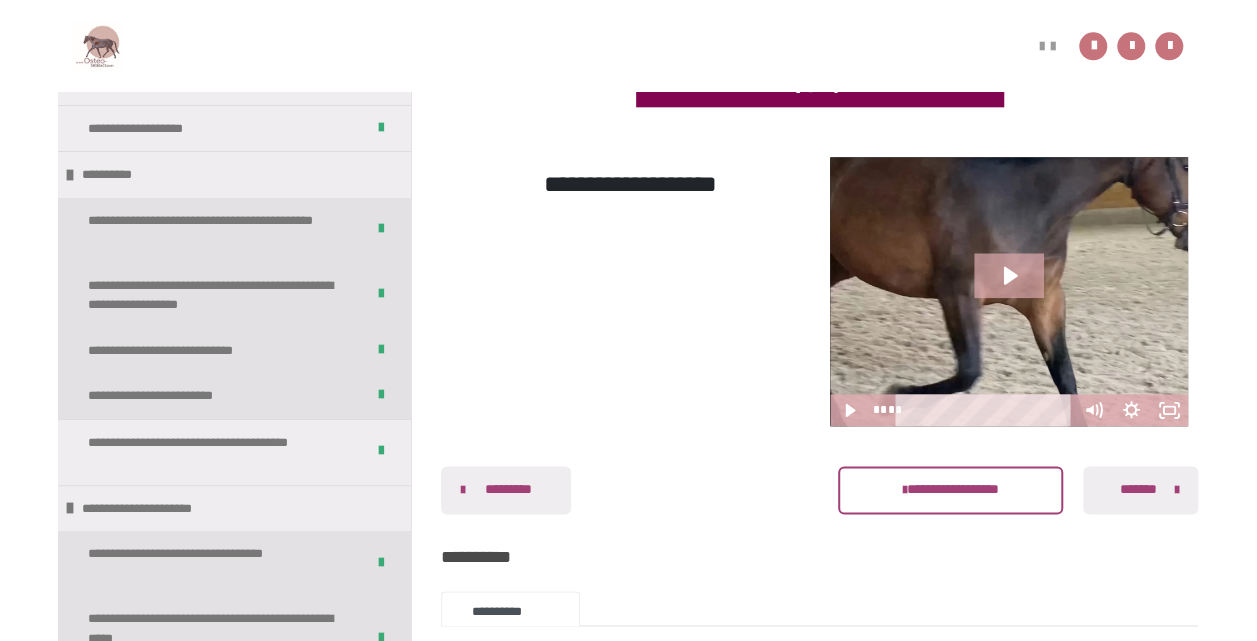 scroll, scrollTop: 1114, scrollLeft: 0, axis: vertical 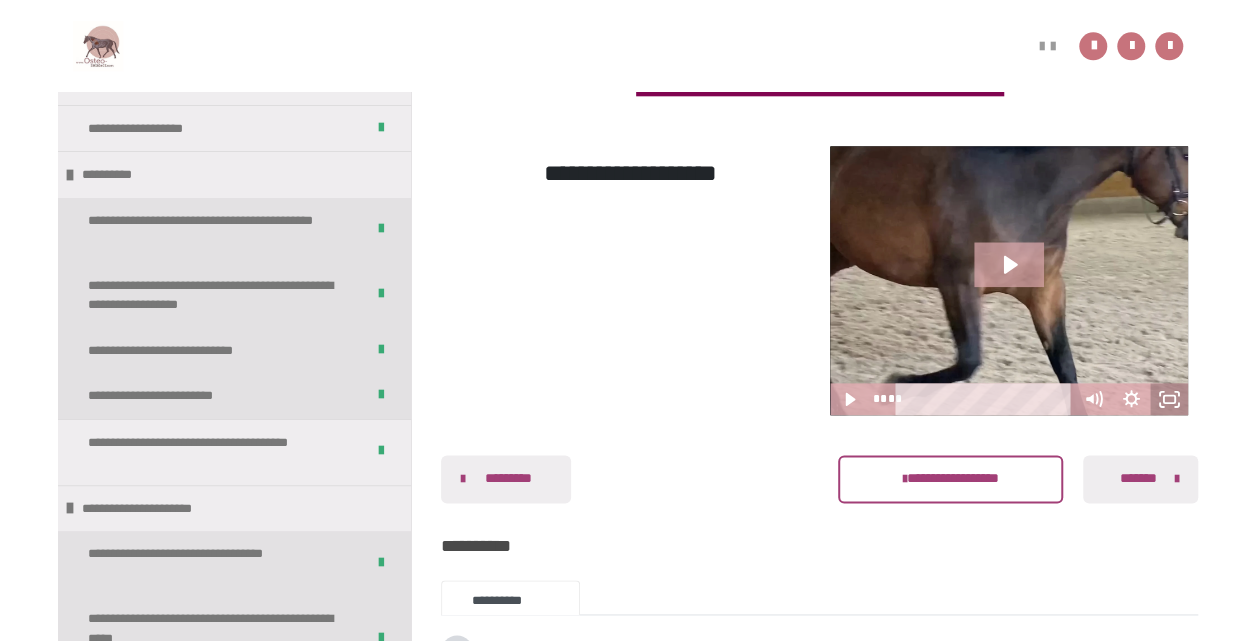 click 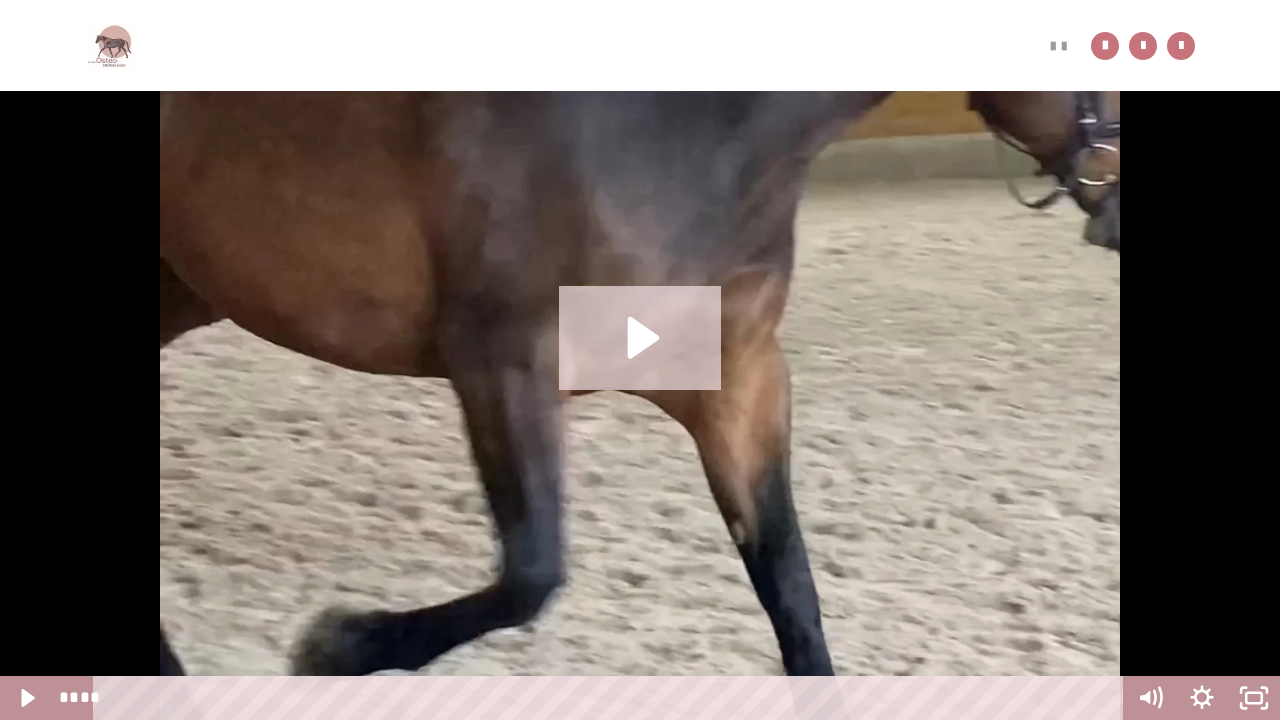 click 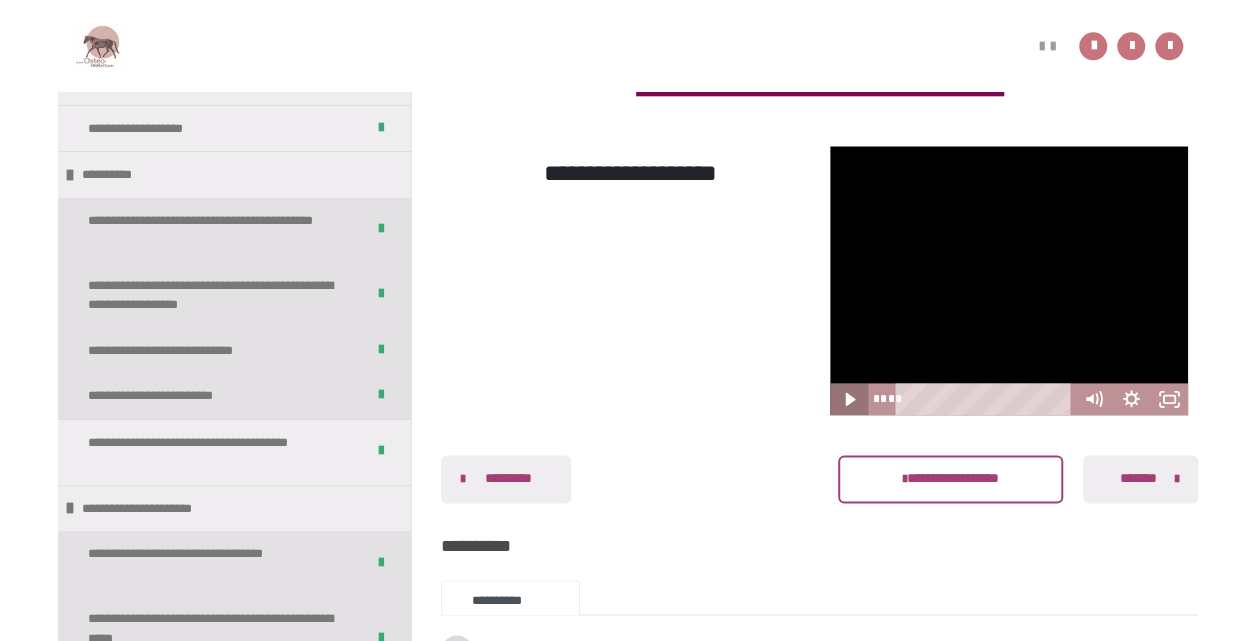 click 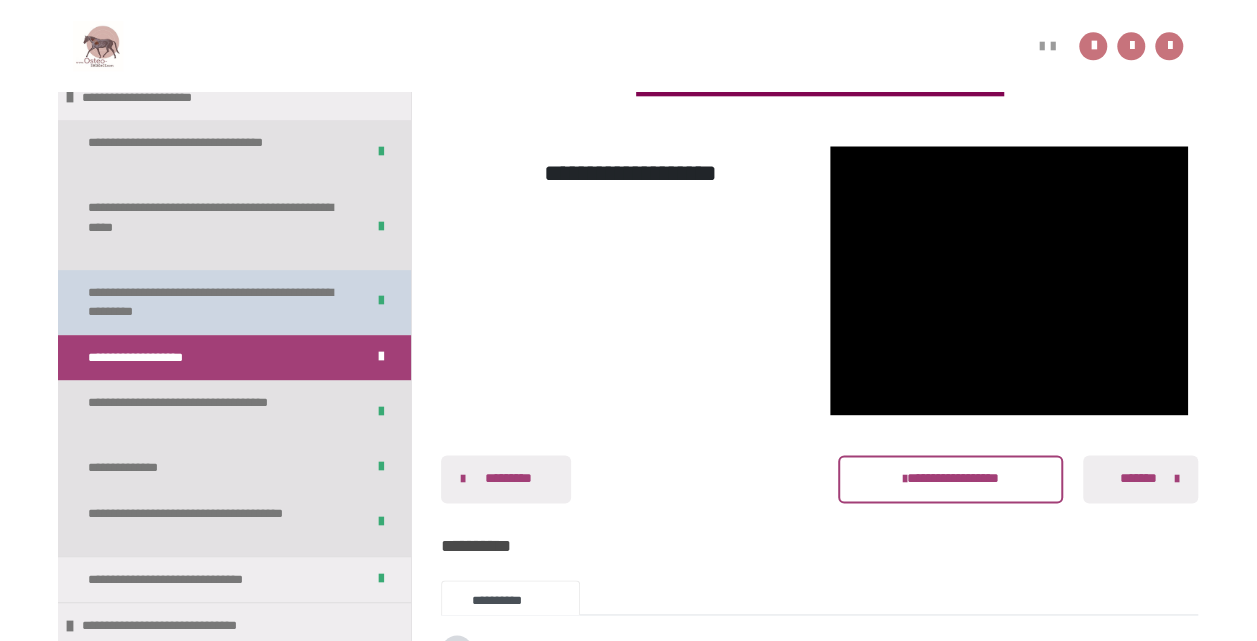 scroll, scrollTop: 500, scrollLeft: 0, axis: vertical 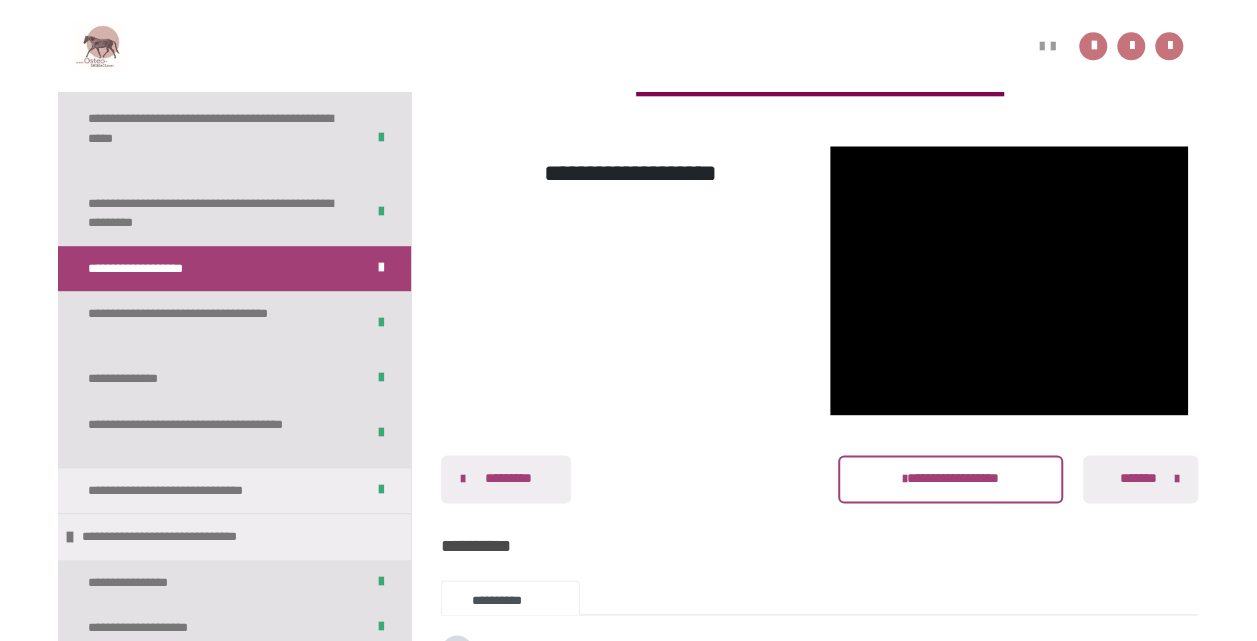 click on "**********" at bounding box center [628, 769] 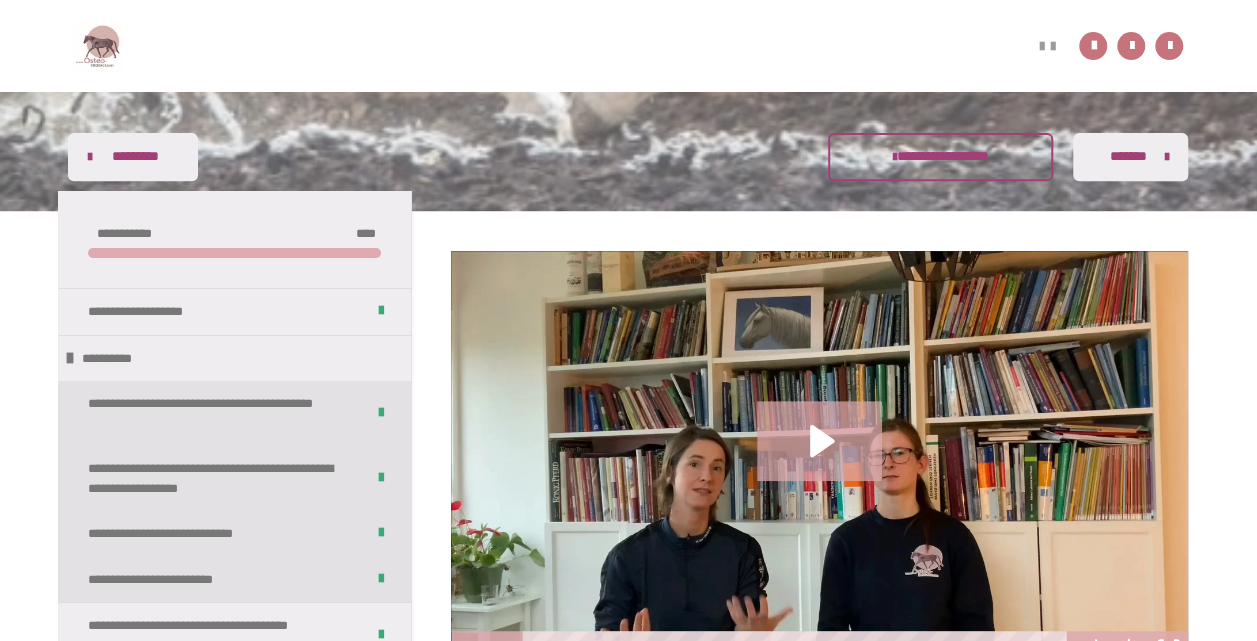 scroll, scrollTop: 92, scrollLeft: 0, axis: vertical 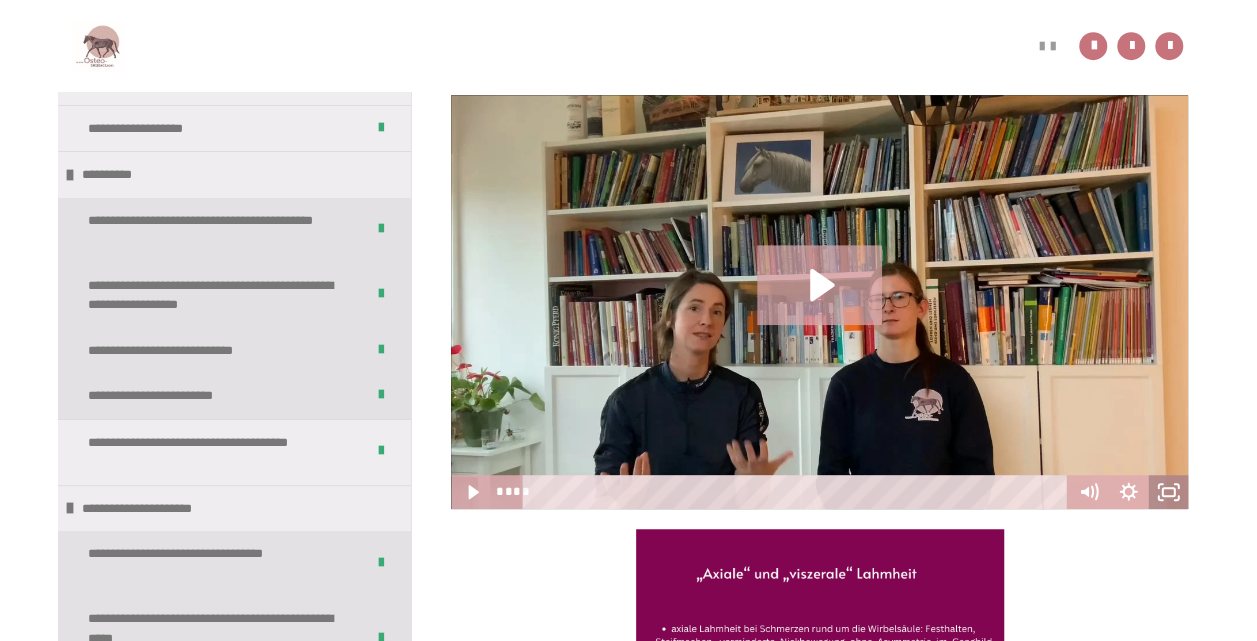 click 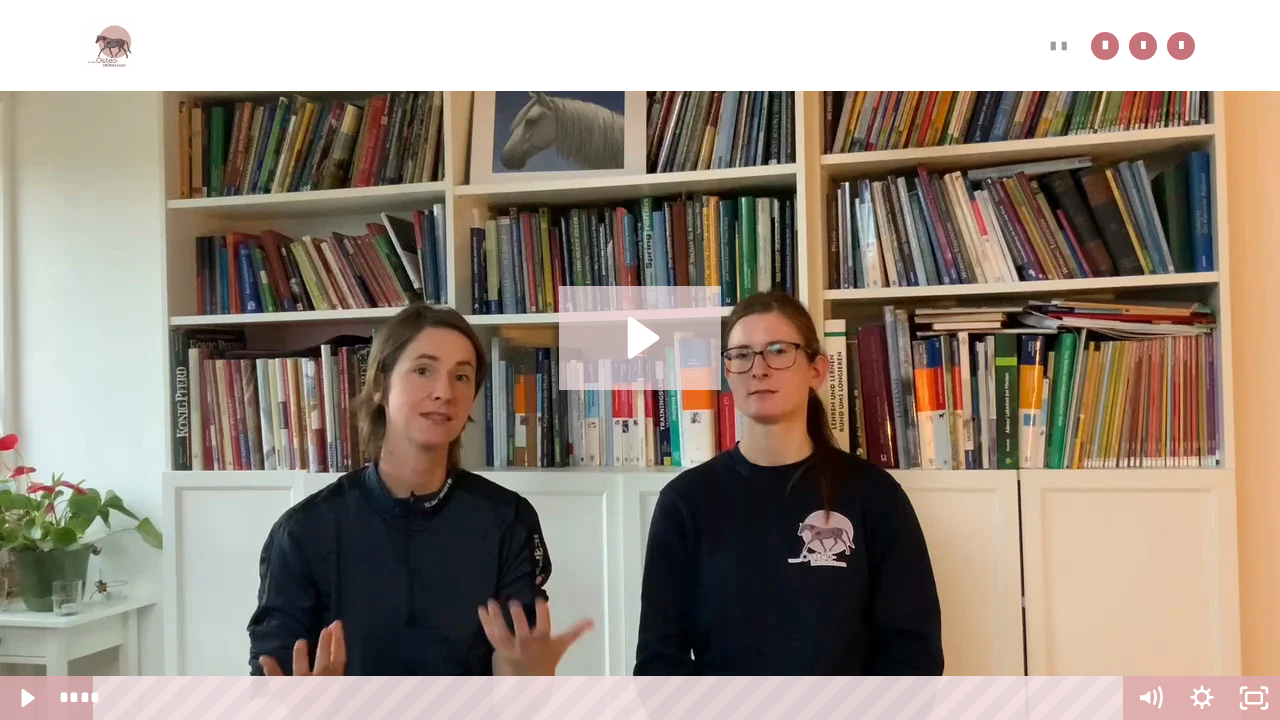 click 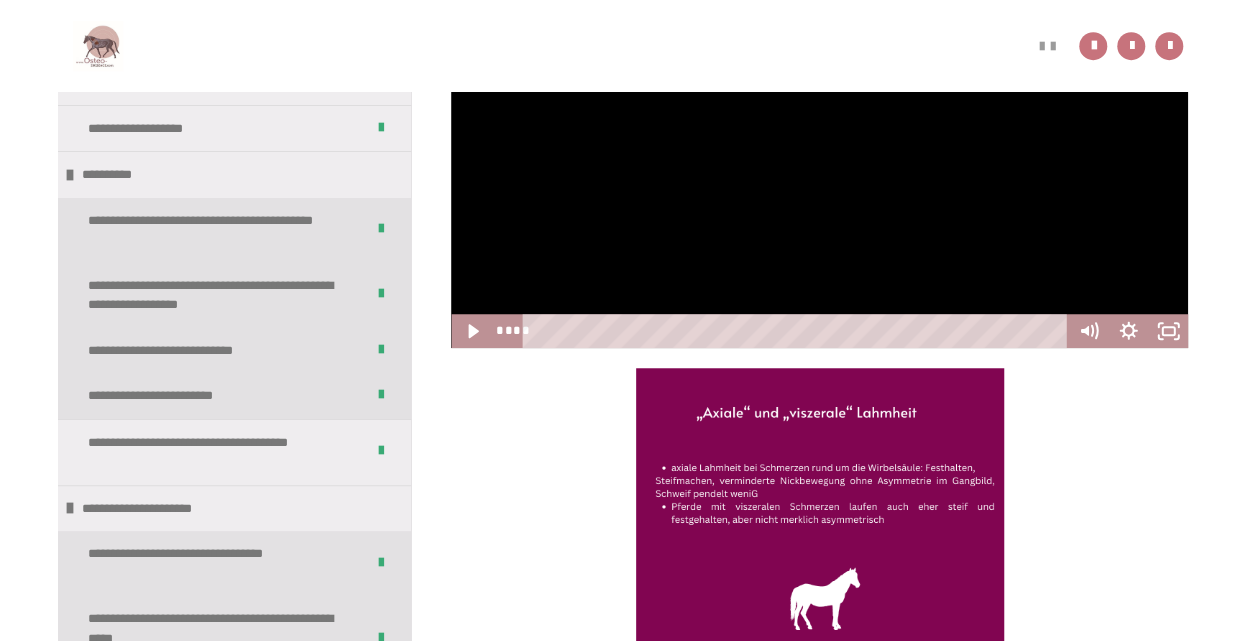 scroll, scrollTop: 592, scrollLeft: 0, axis: vertical 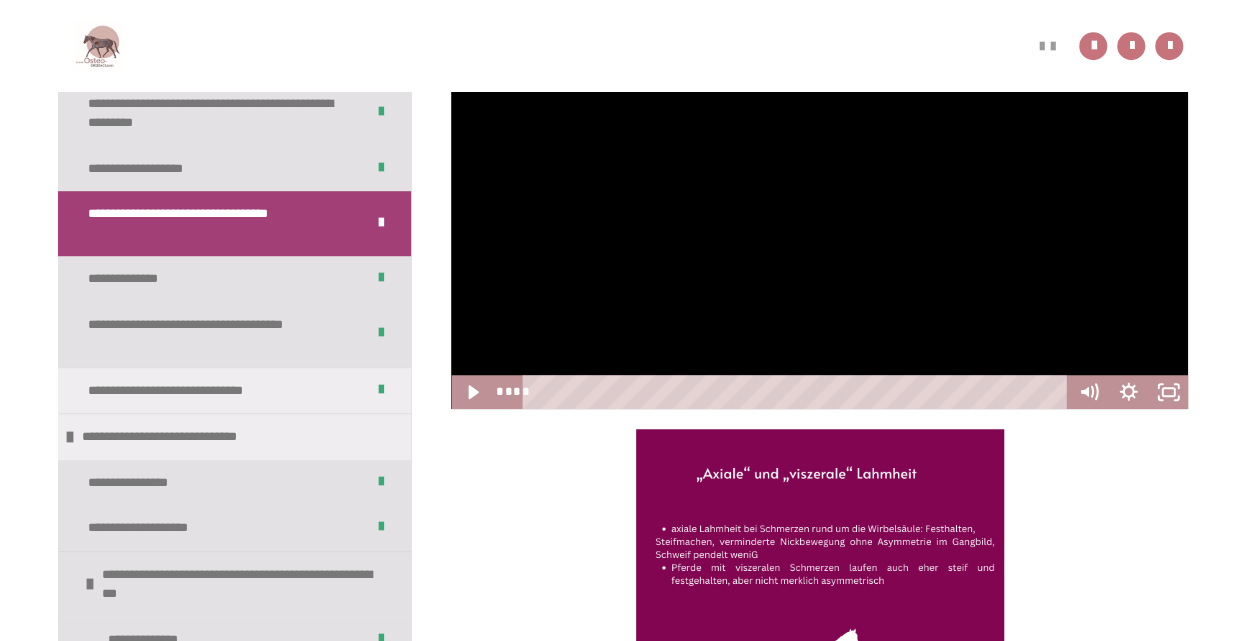 click on "**********" at bounding box center (628, 1269) 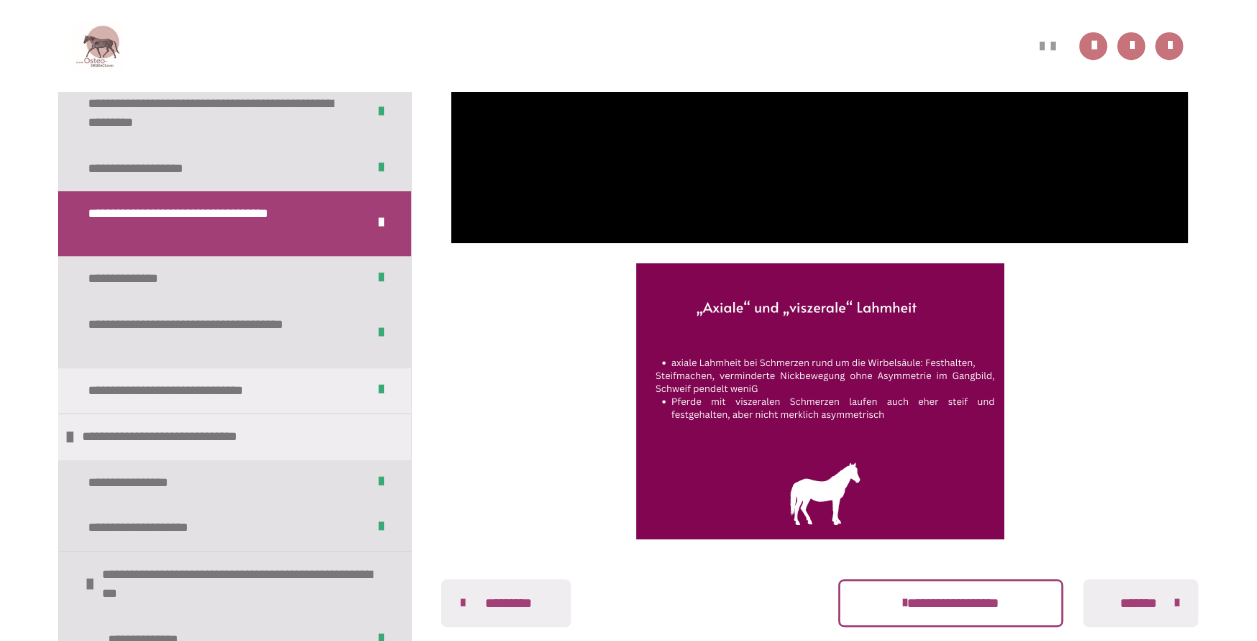 scroll, scrollTop: 792, scrollLeft: 0, axis: vertical 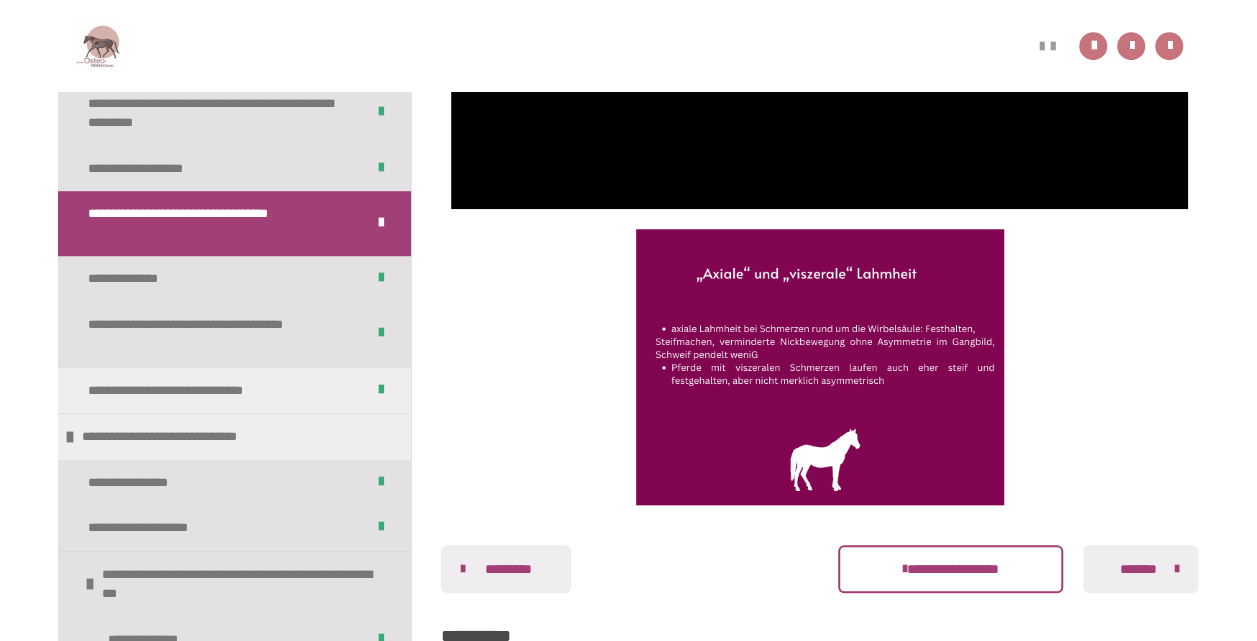 click on "*******" at bounding box center (1138, 569) 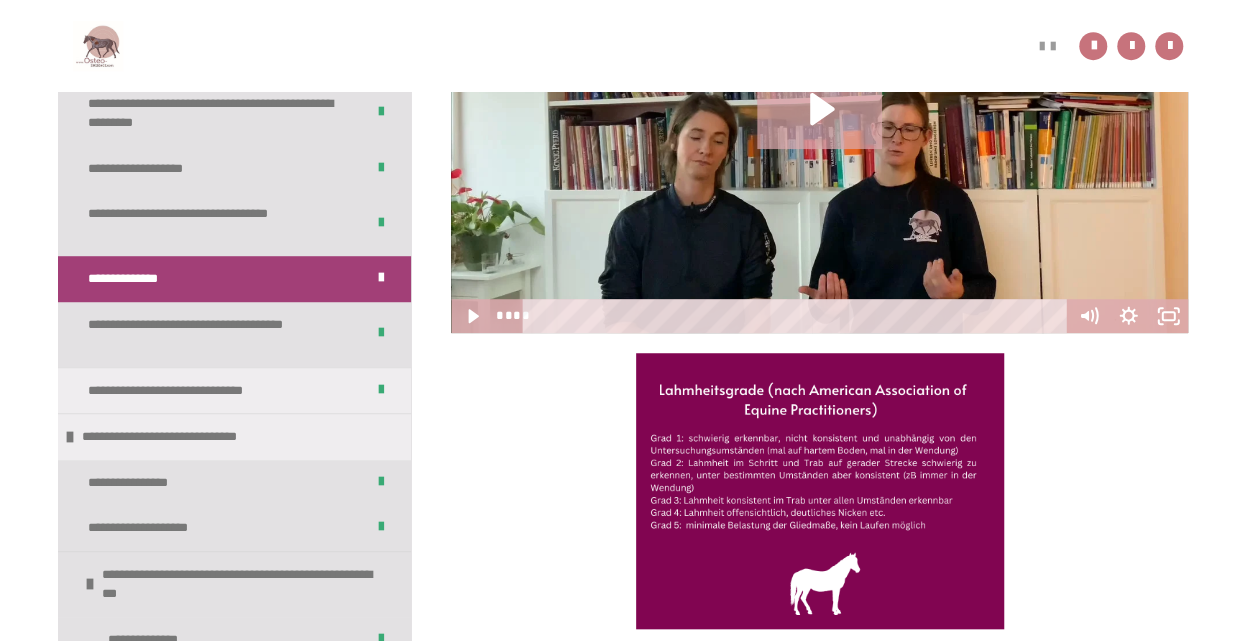 scroll, scrollTop: 226, scrollLeft: 0, axis: vertical 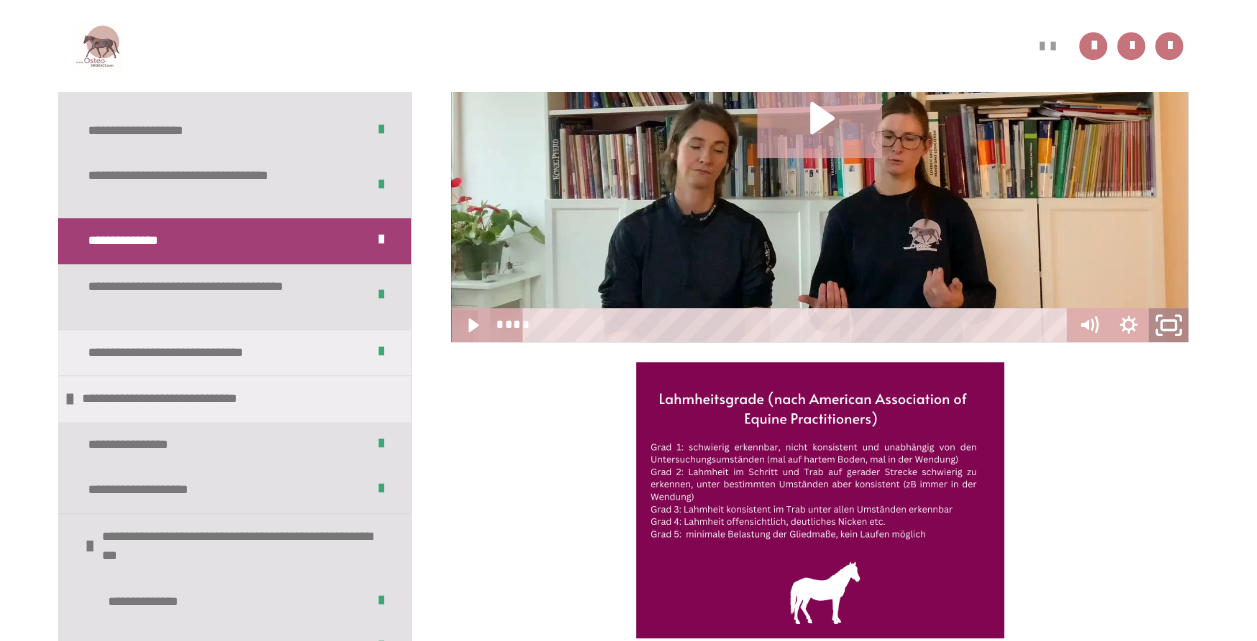 click 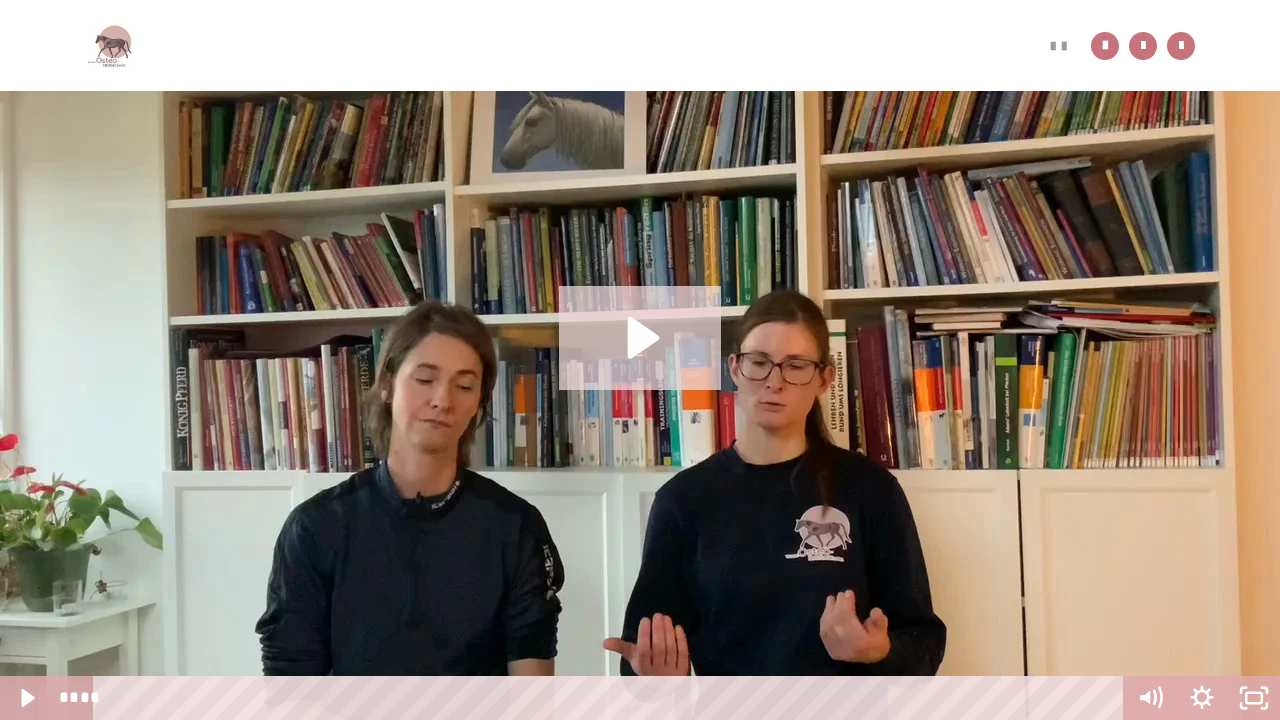 click 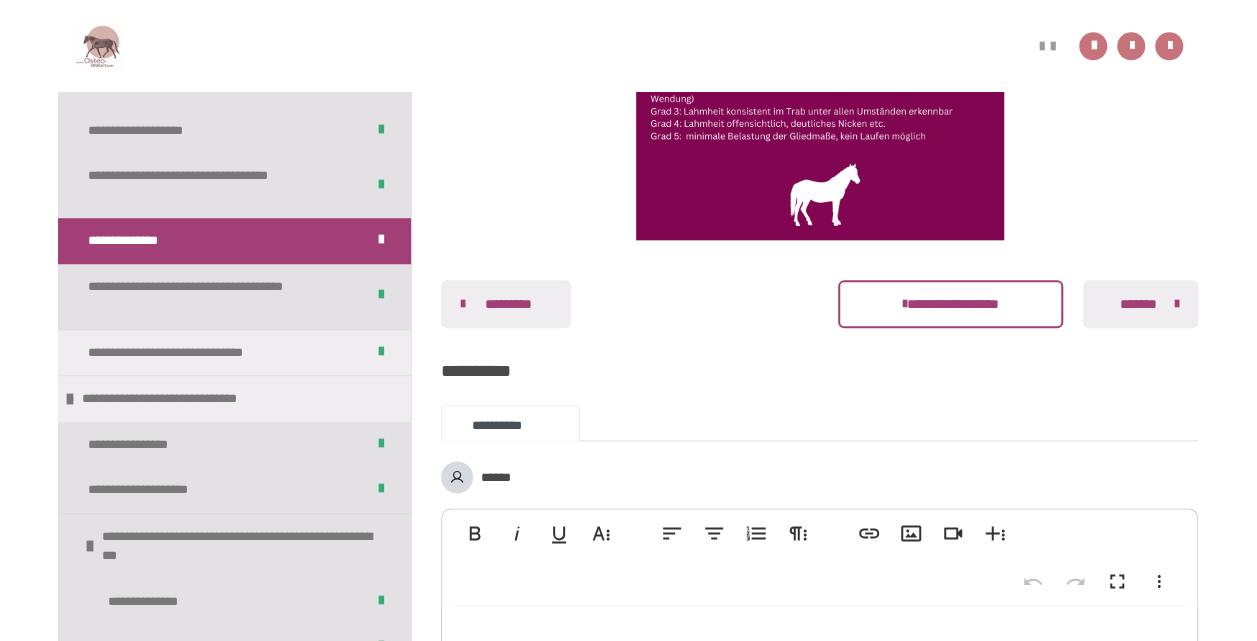 scroll, scrollTop: 980, scrollLeft: 0, axis: vertical 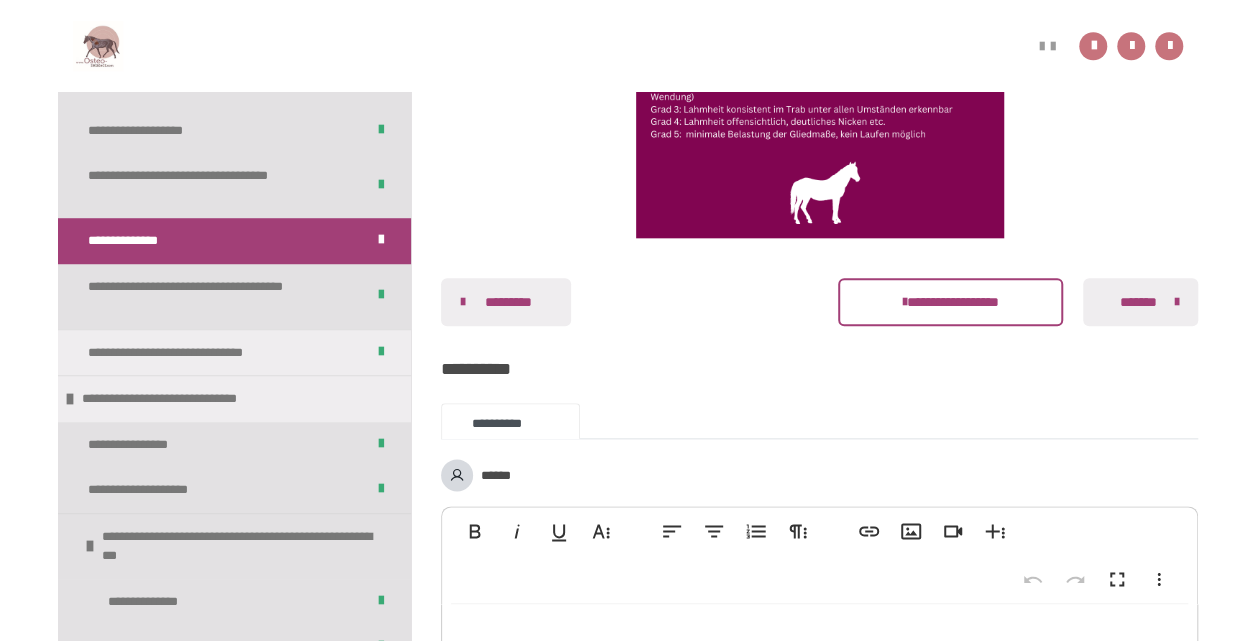 click on "*******" at bounding box center (1138, 302) 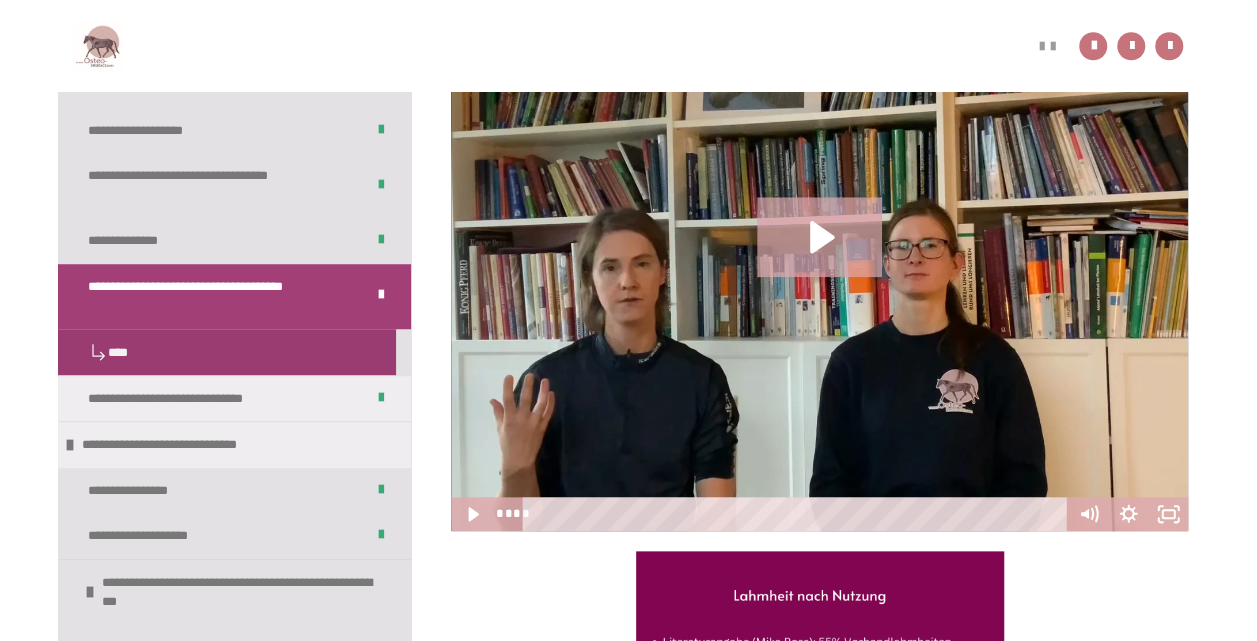 scroll, scrollTop: 862, scrollLeft: 0, axis: vertical 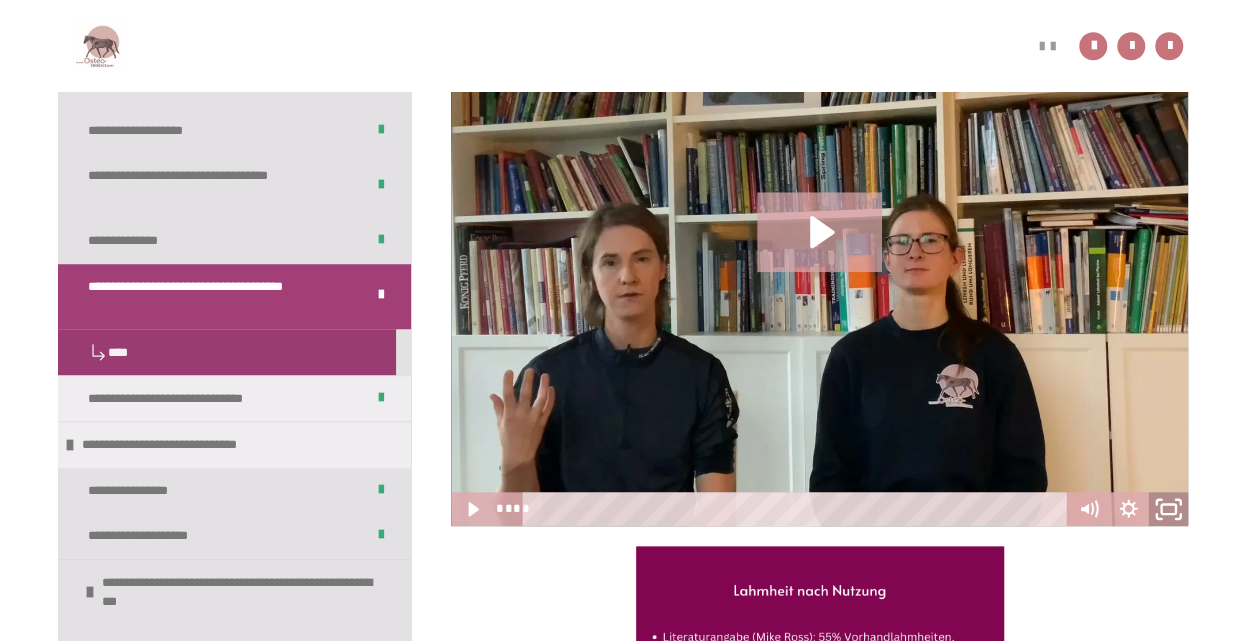 click 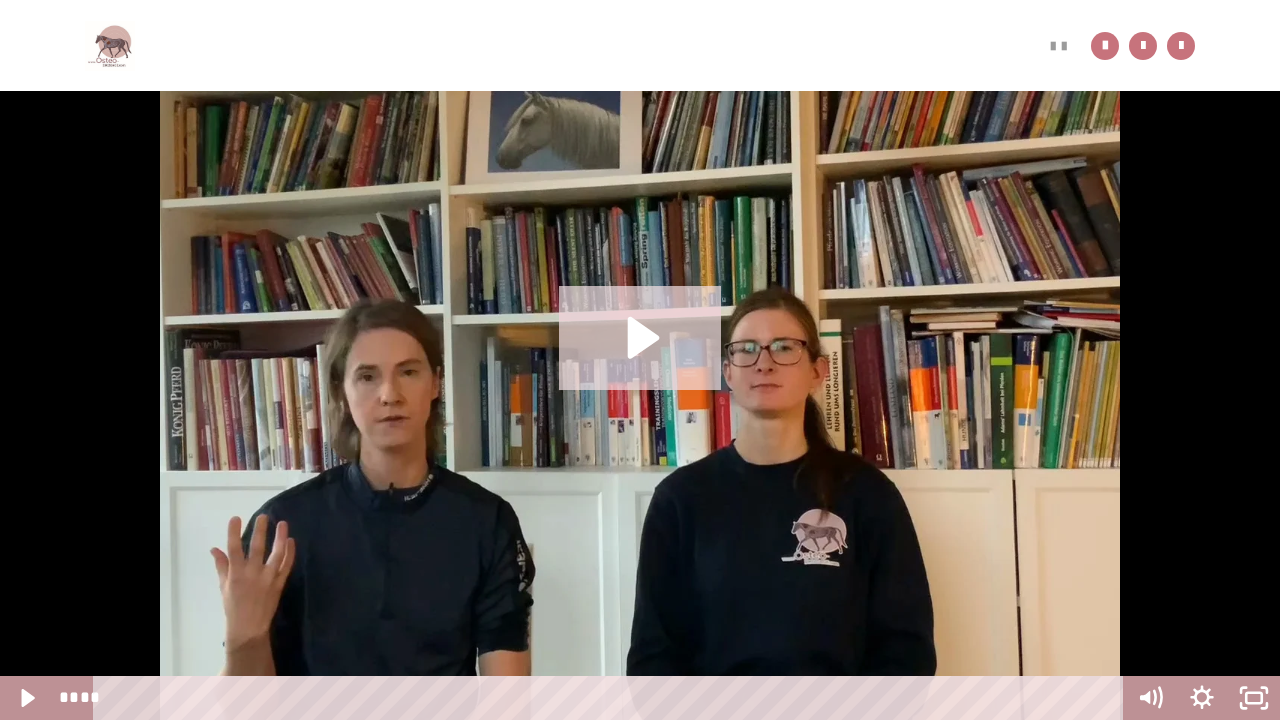 click 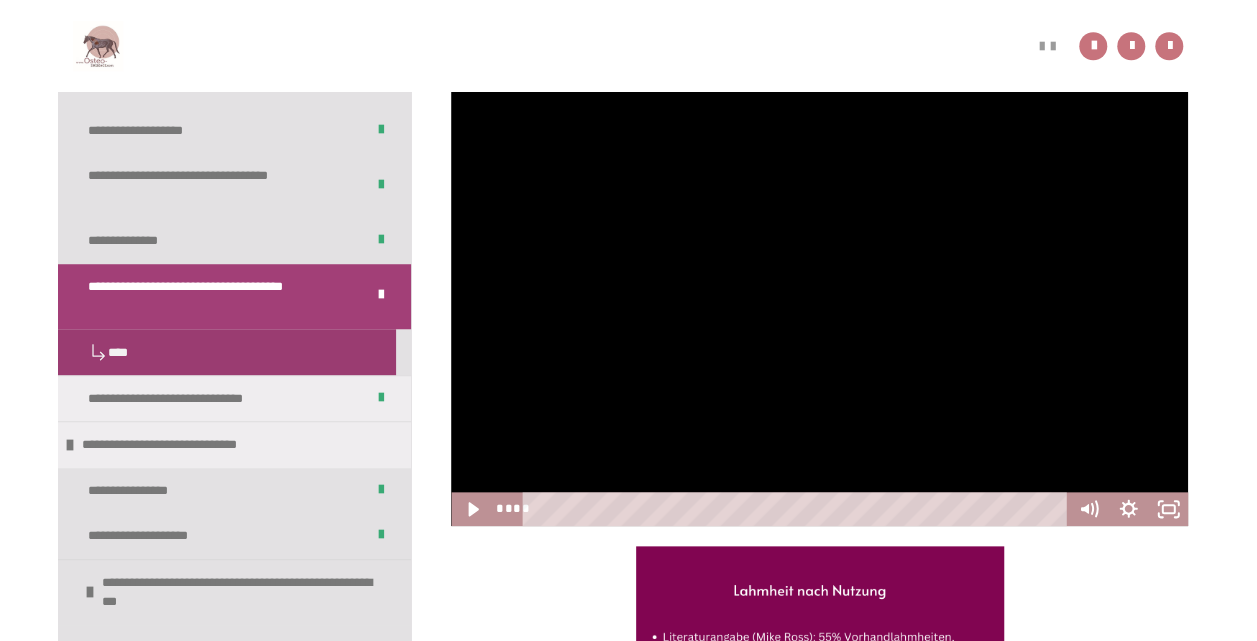 click on "**********" at bounding box center (628, 45) 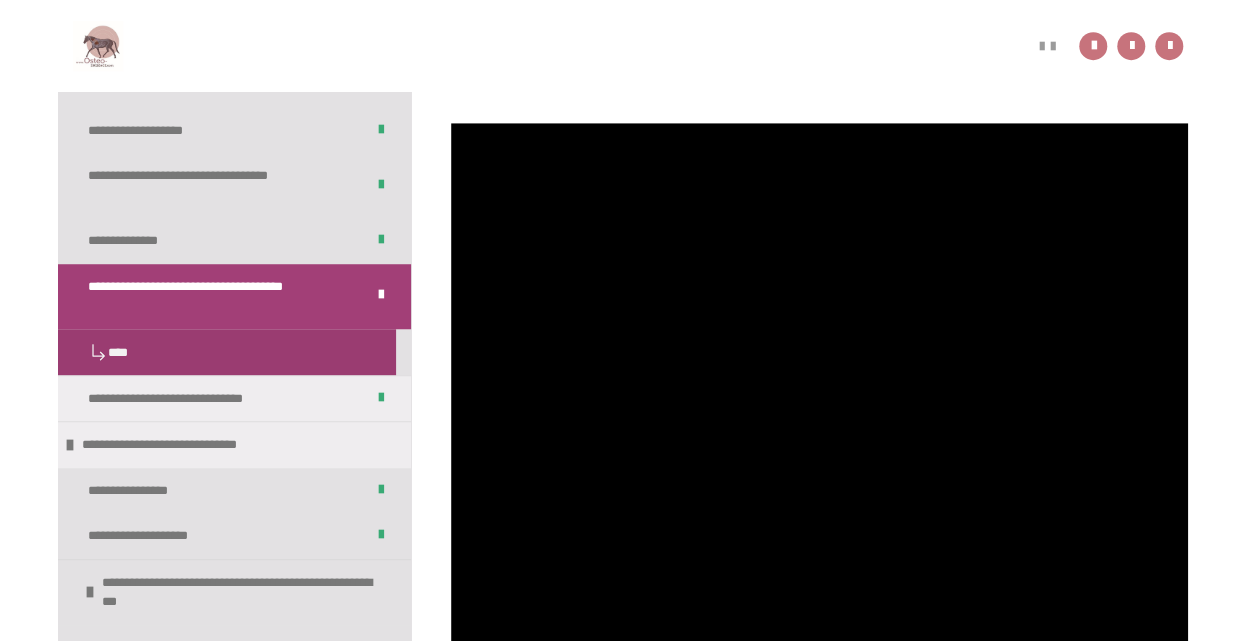 scroll, scrollTop: 675, scrollLeft: 0, axis: vertical 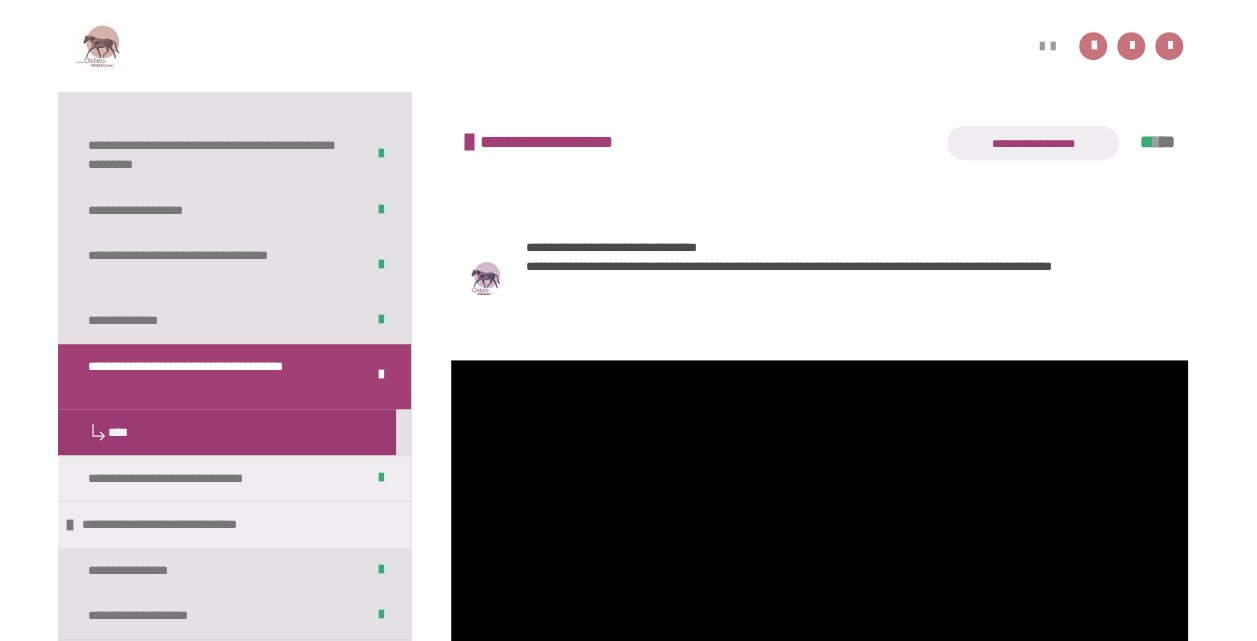 drag, startPoint x: 1221, startPoint y: 560, endPoint x: 1211, endPoint y: 550, distance: 14.142136 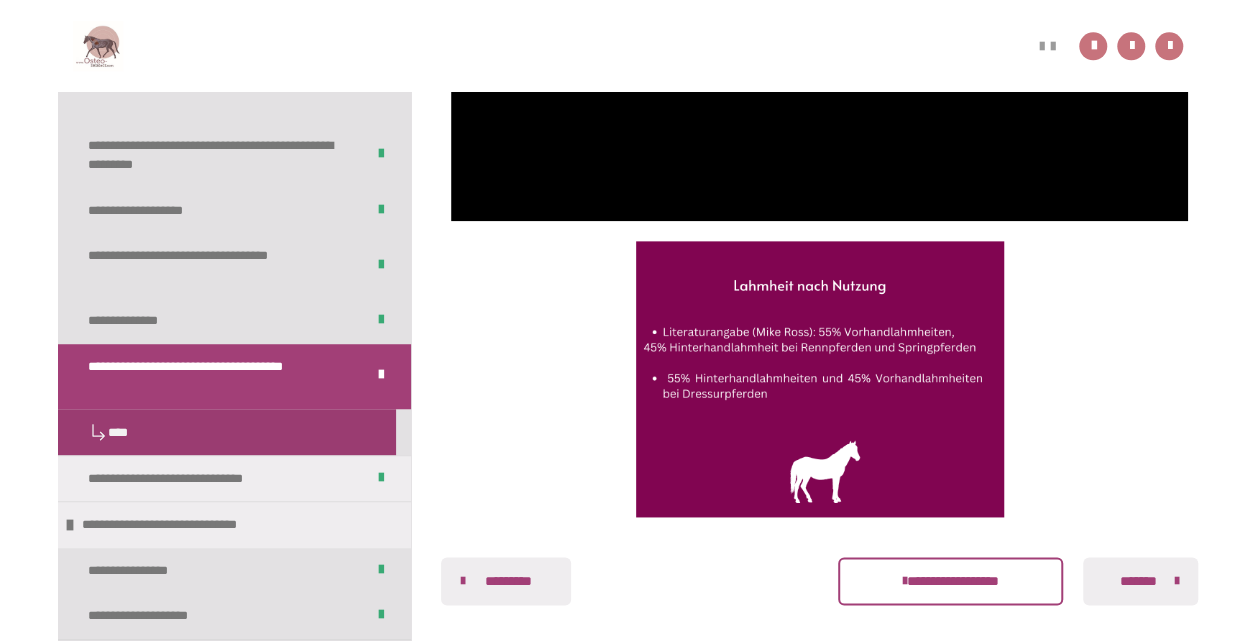 scroll, scrollTop: 1190, scrollLeft: 0, axis: vertical 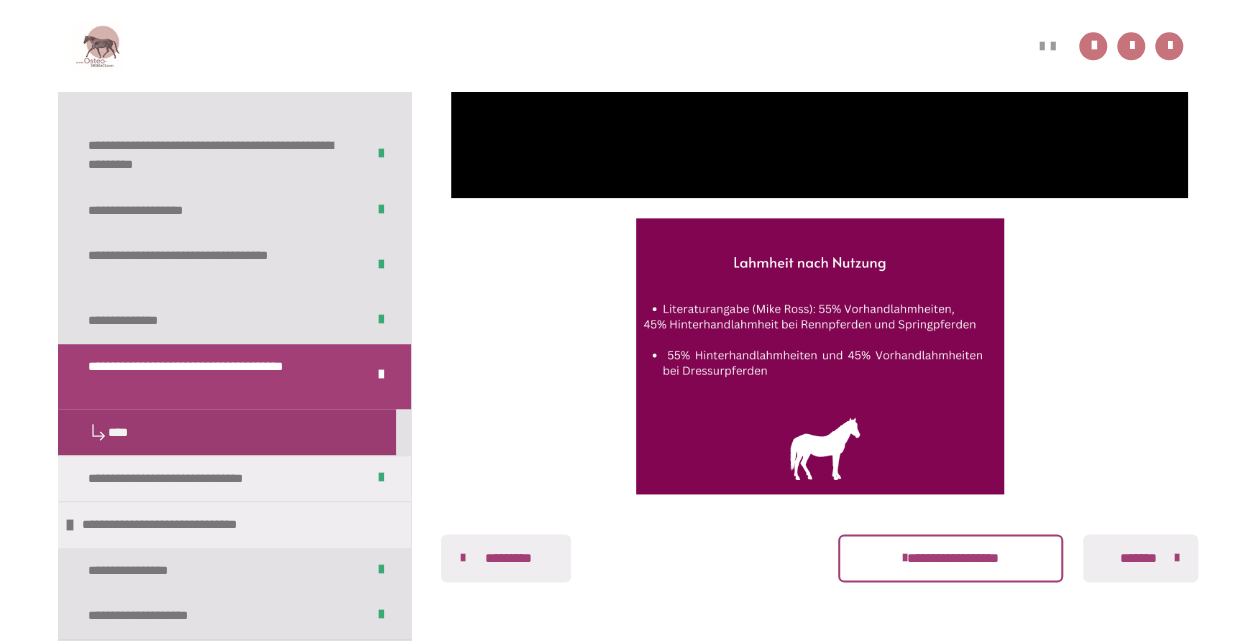 click on "*******" at bounding box center [1138, 558] 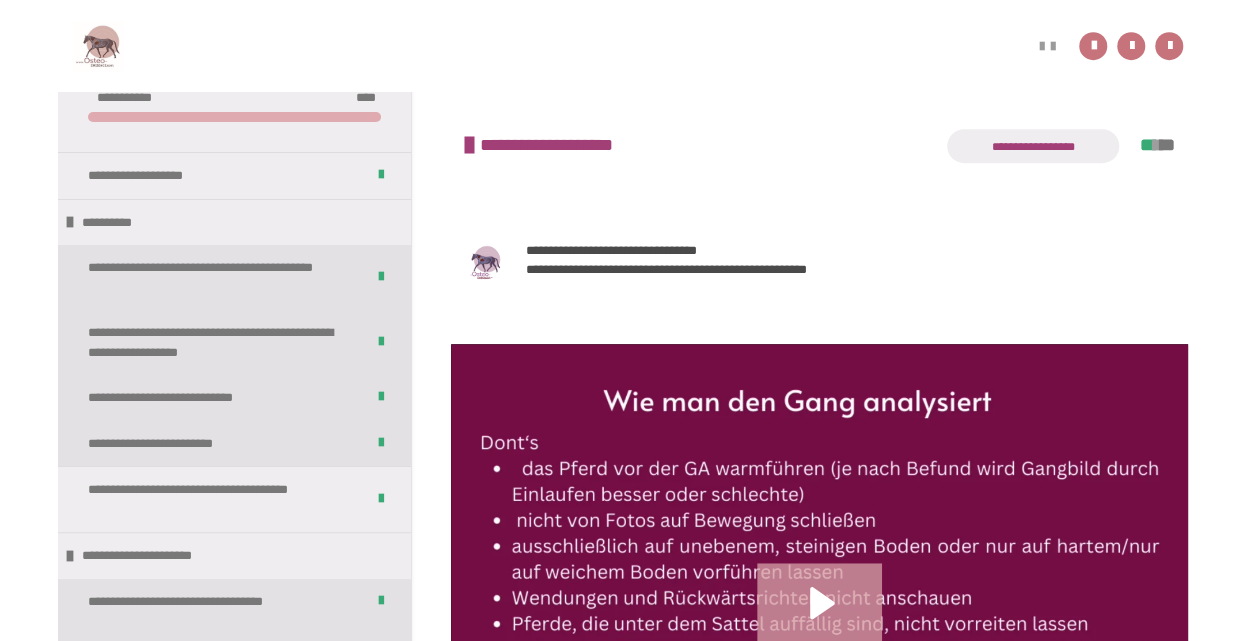 scroll, scrollTop: 264, scrollLeft: 0, axis: vertical 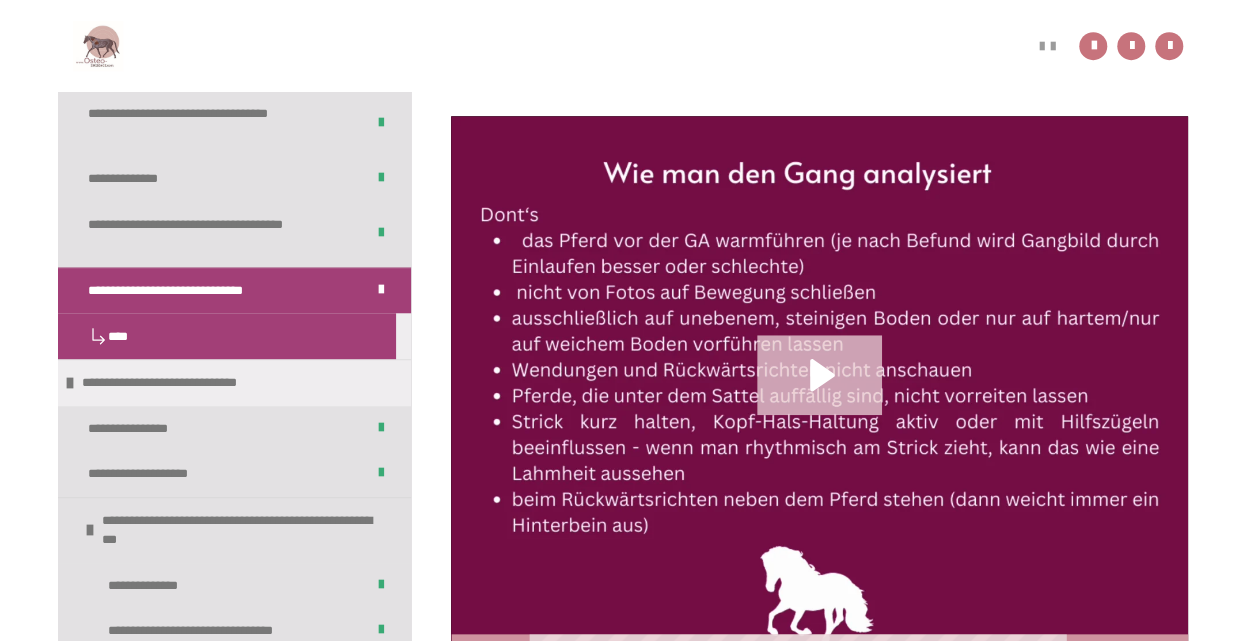 click 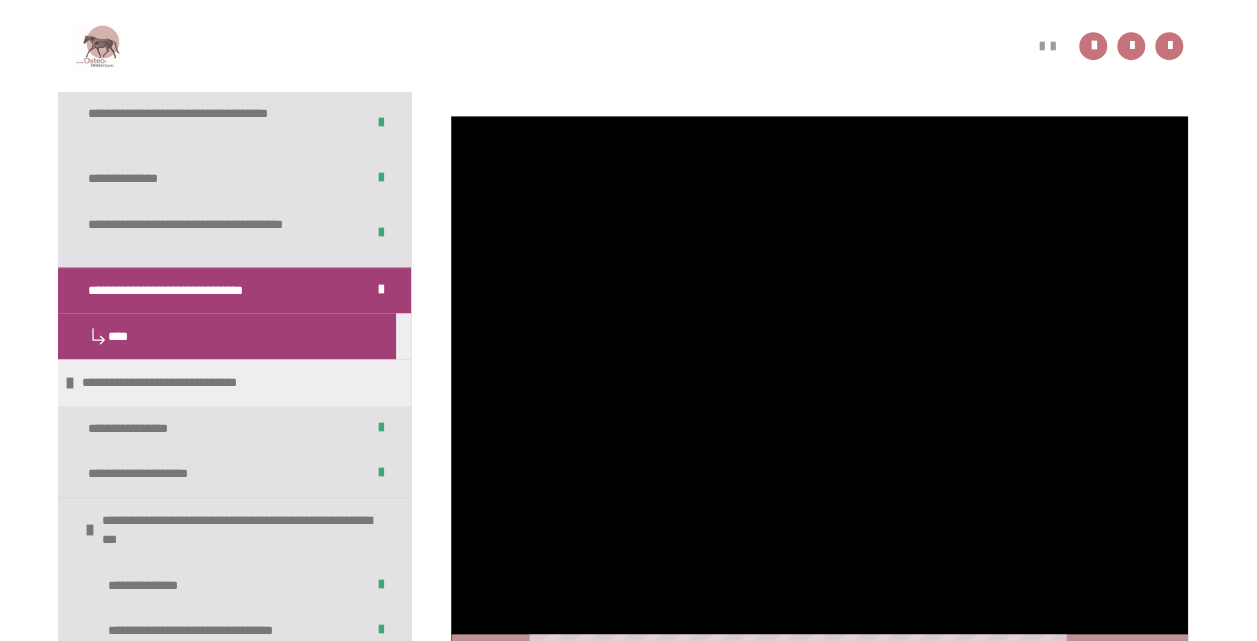 scroll, scrollTop: 800, scrollLeft: 0, axis: vertical 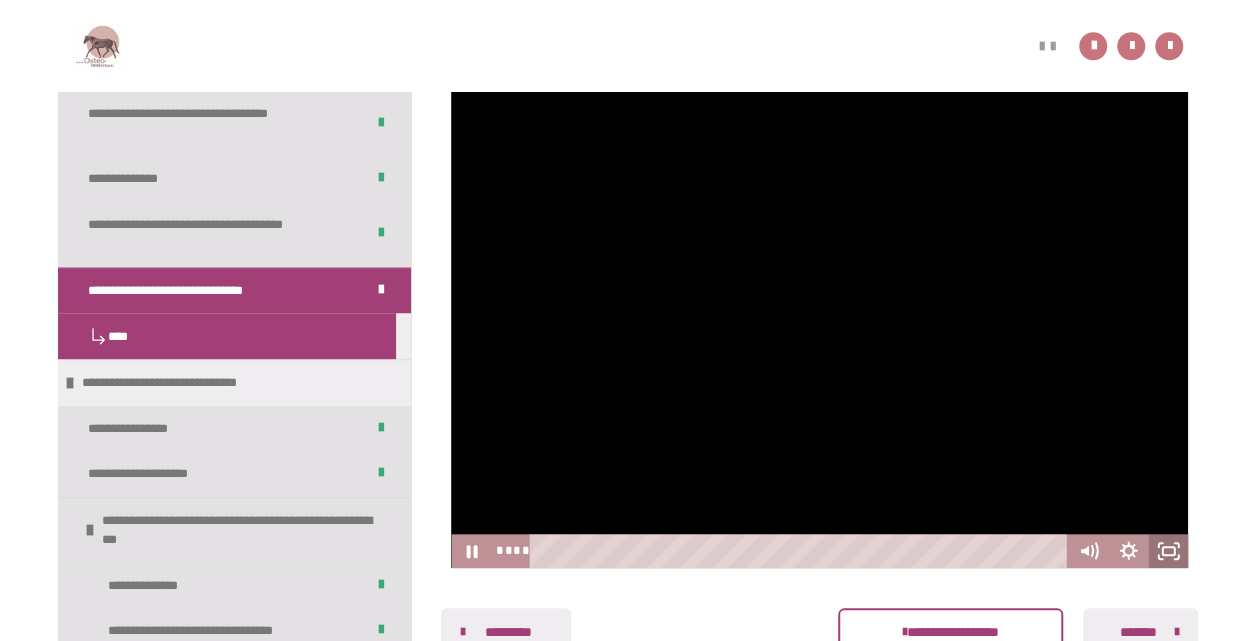click 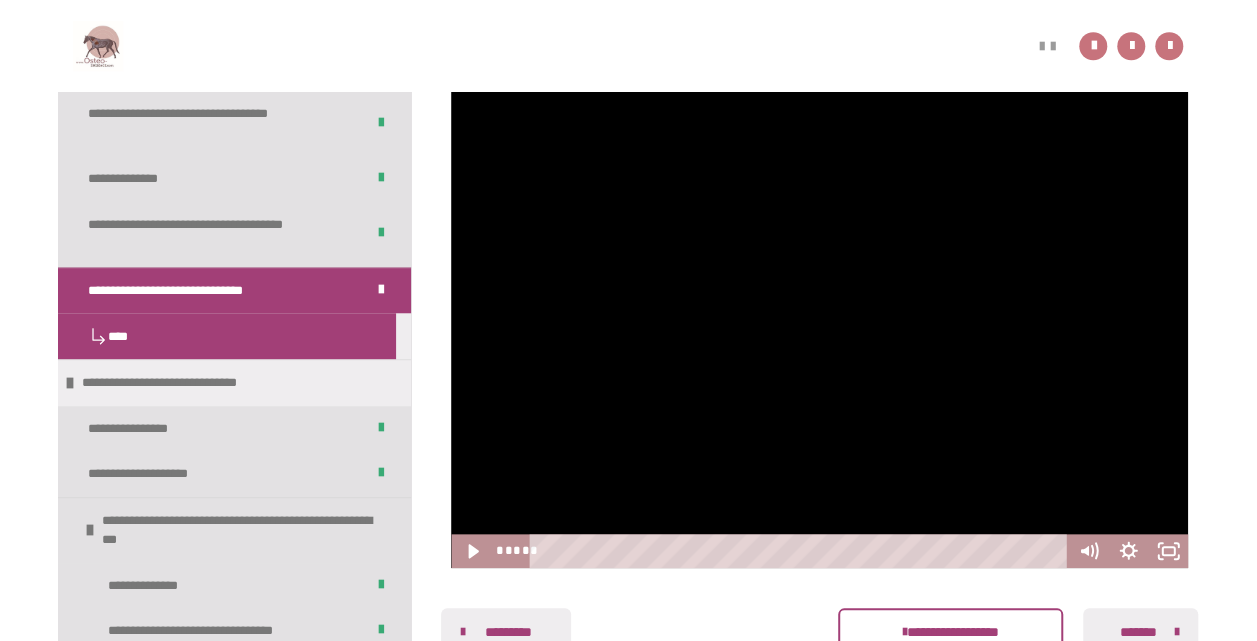 click on "**********" at bounding box center [628, 45] 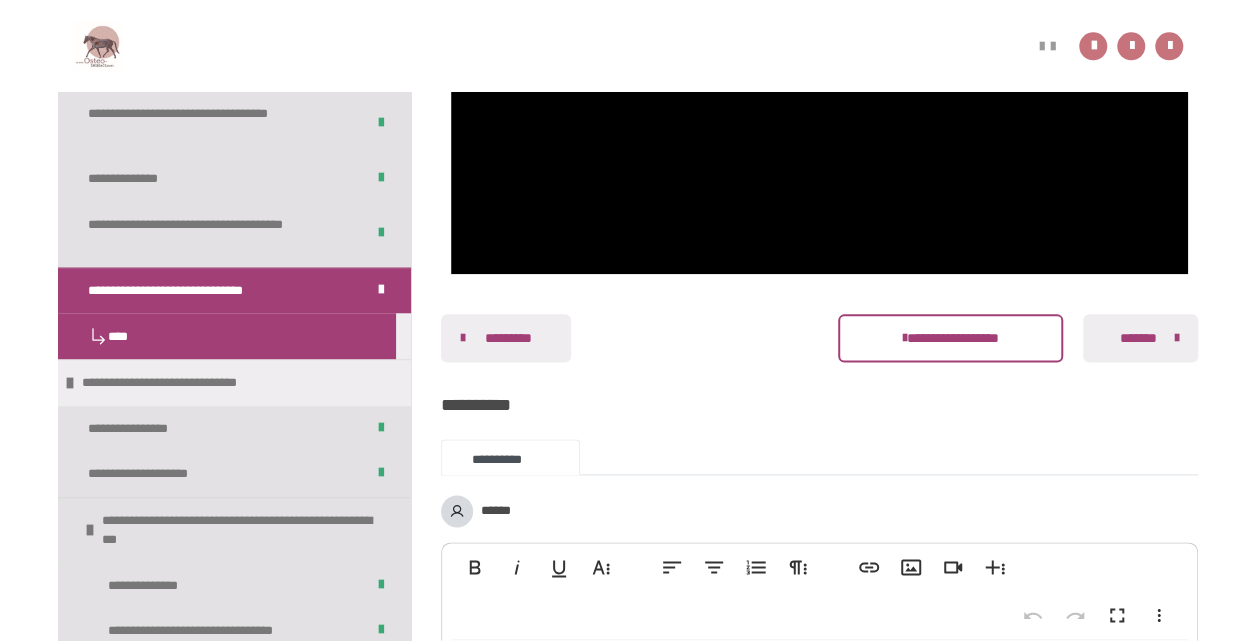 scroll, scrollTop: 1100, scrollLeft: 0, axis: vertical 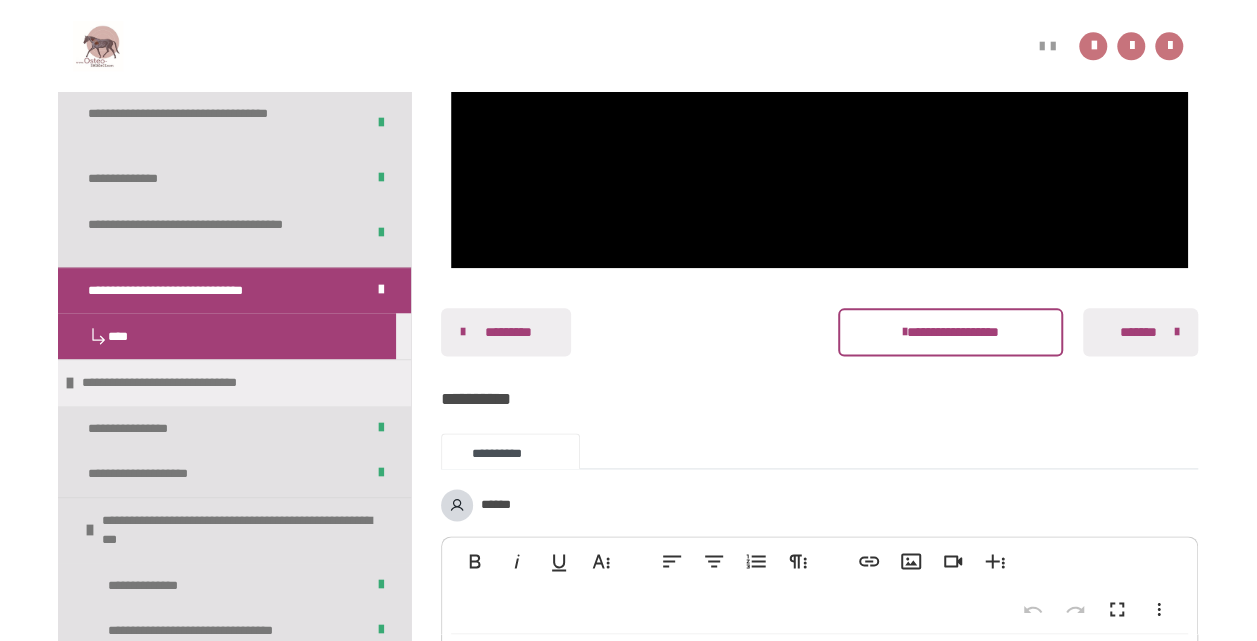 click on "*******" at bounding box center (1138, 332) 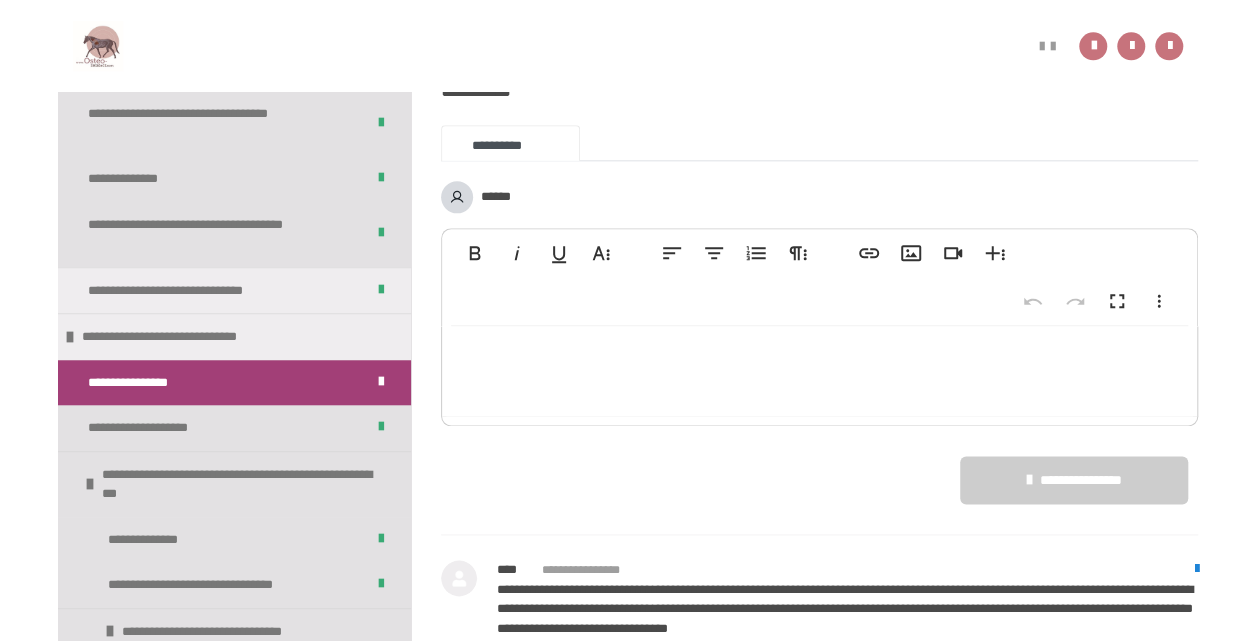 scroll, scrollTop: 792, scrollLeft: 0, axis: vertical 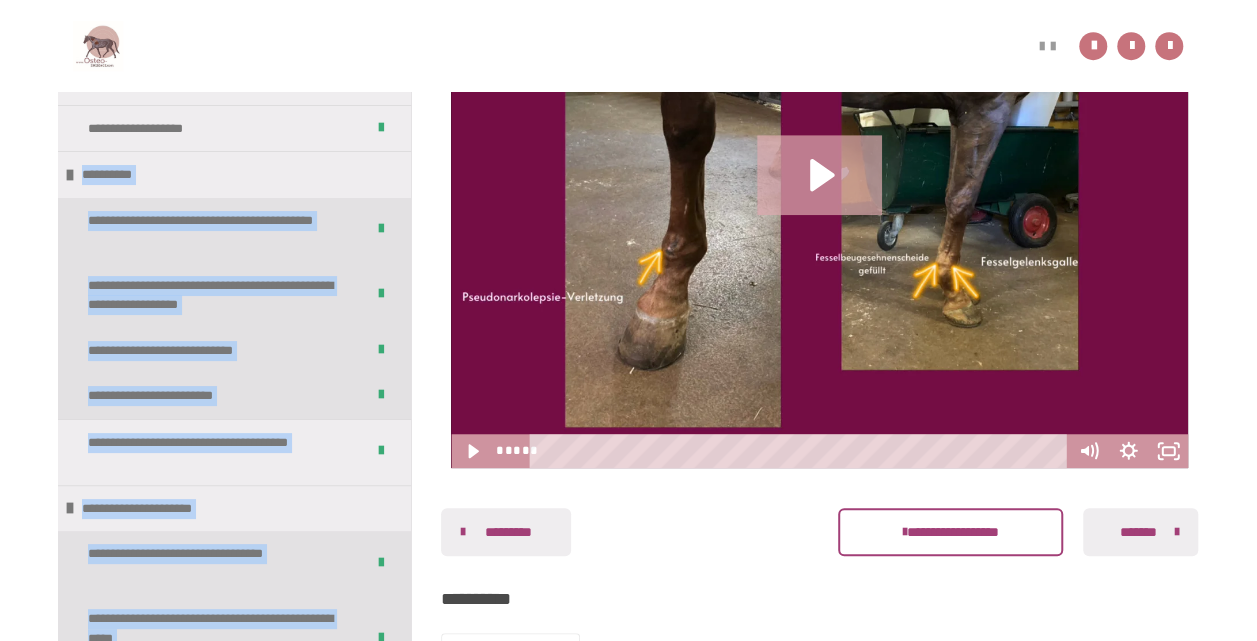 drag, startPoint x: 394, startPoint y: 114, endPoint x: 414, endPoint y: 174, distance: 63.245552 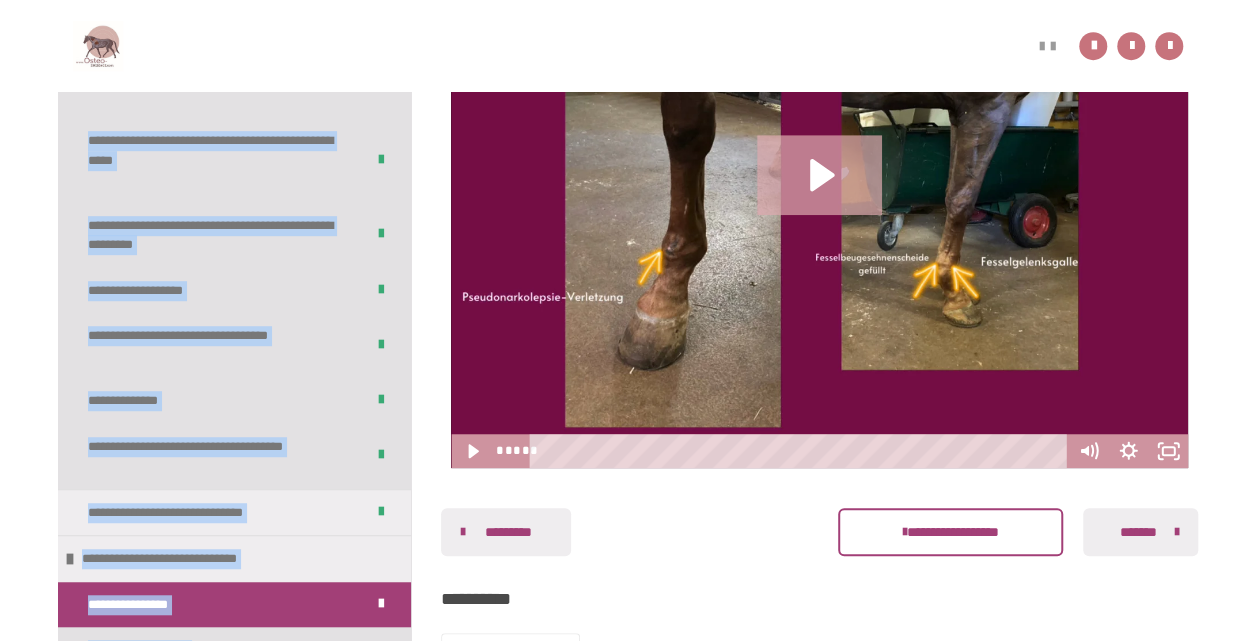 scroll, scrollTop: 1044, scrollLeft: 0, axis: vertical 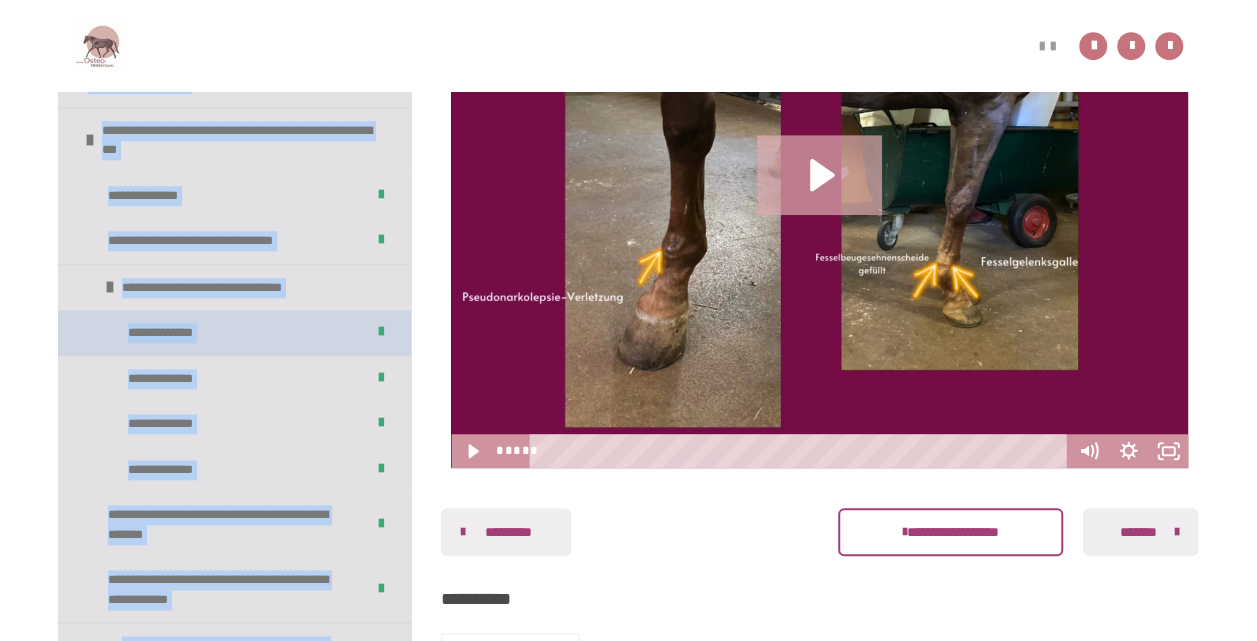 click on "**********" at bounding box center [234, 333] 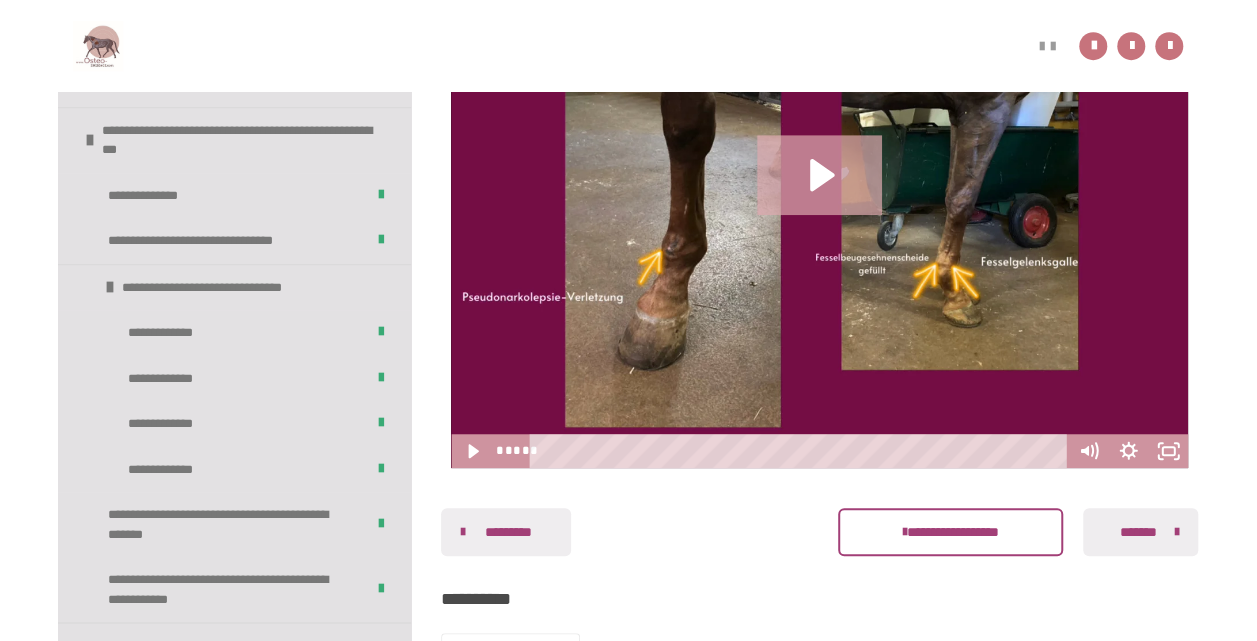 scroll, scrollTop: 458, scrollLeft: 0, axis: vertical 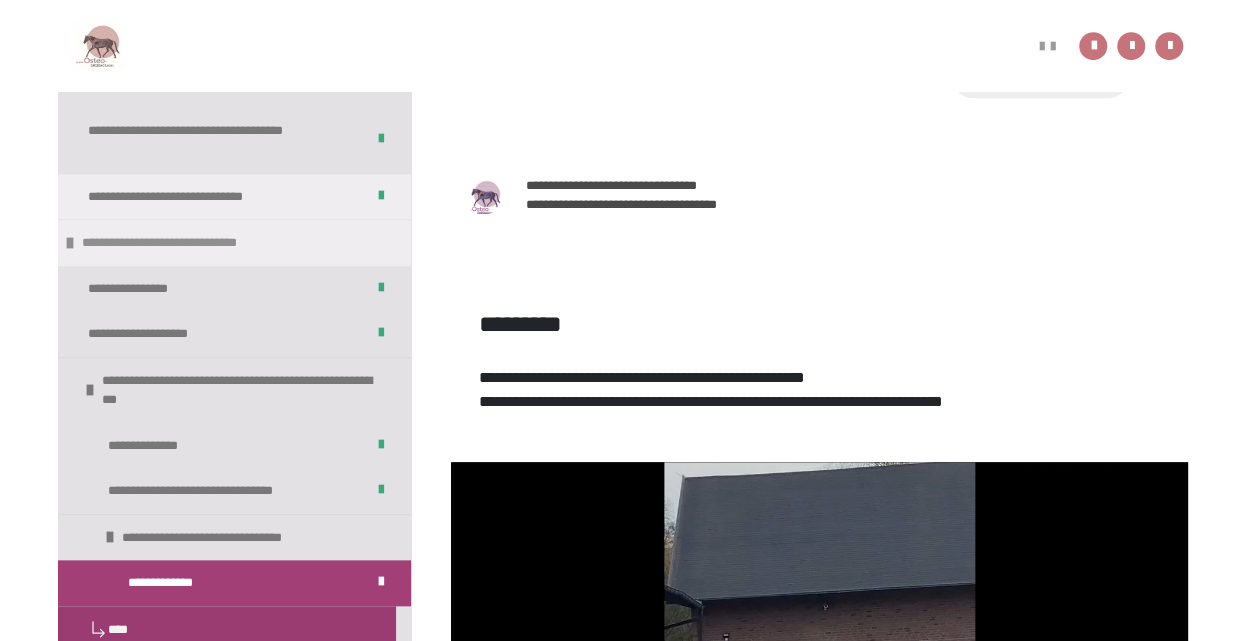 click on "**********" at bounding box center [187, 243] 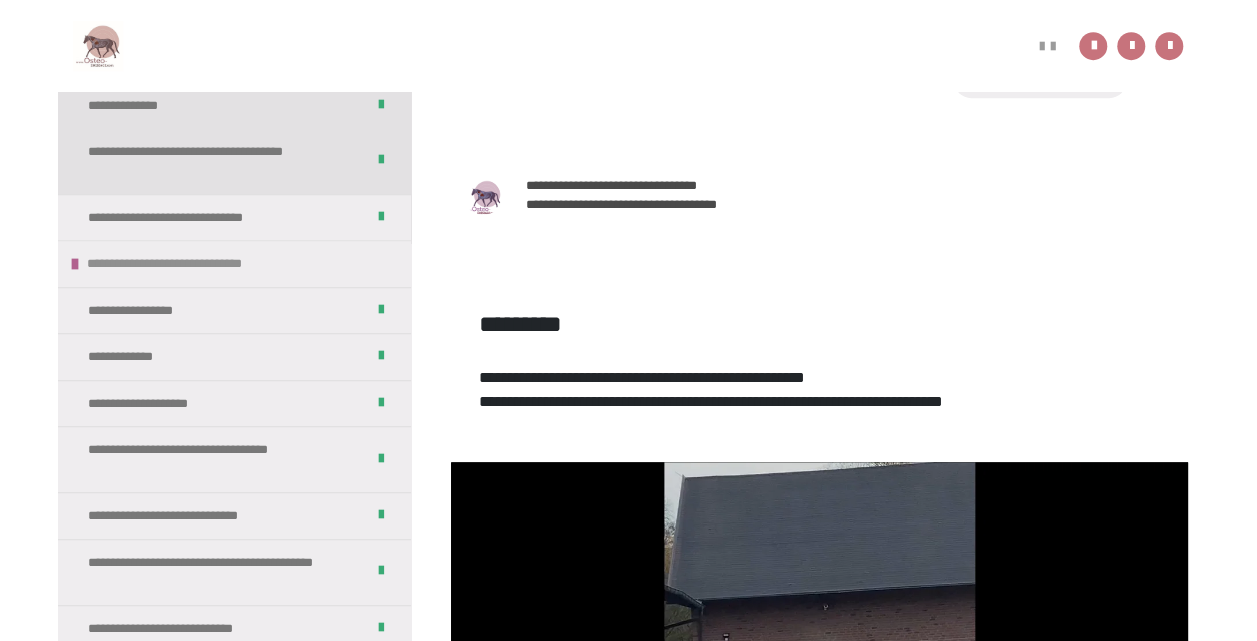 click on "**********" at bounding box center (192, 264) 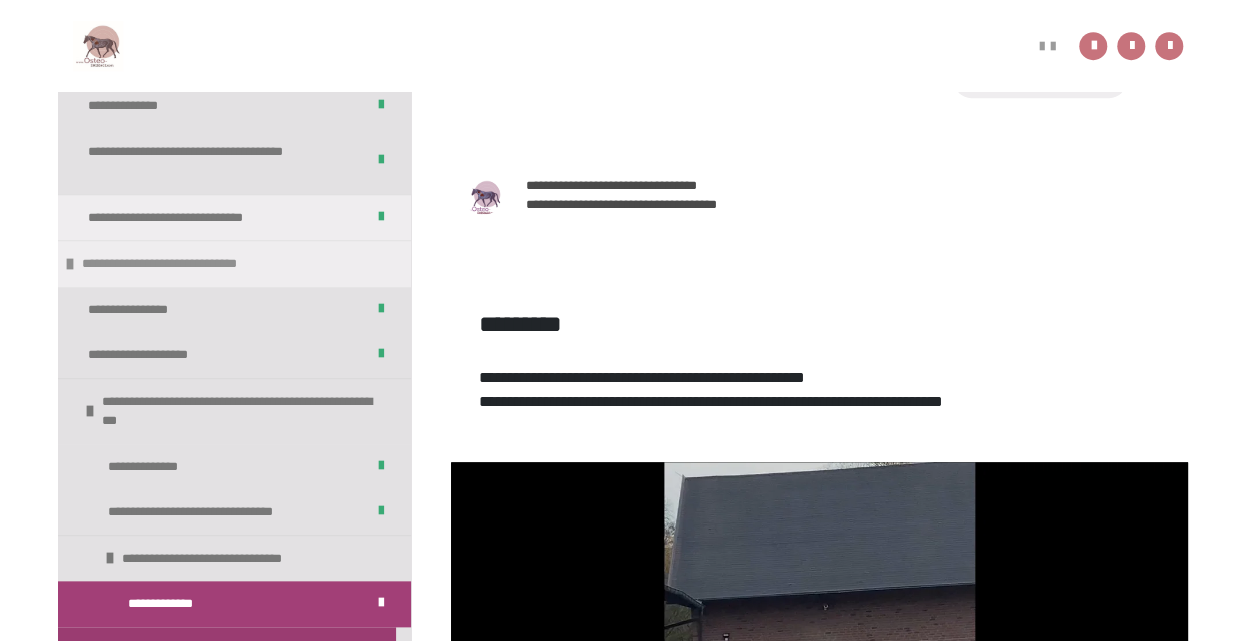 scroll, scrollTop: 794, scrollLeft: 0, axis: vertical 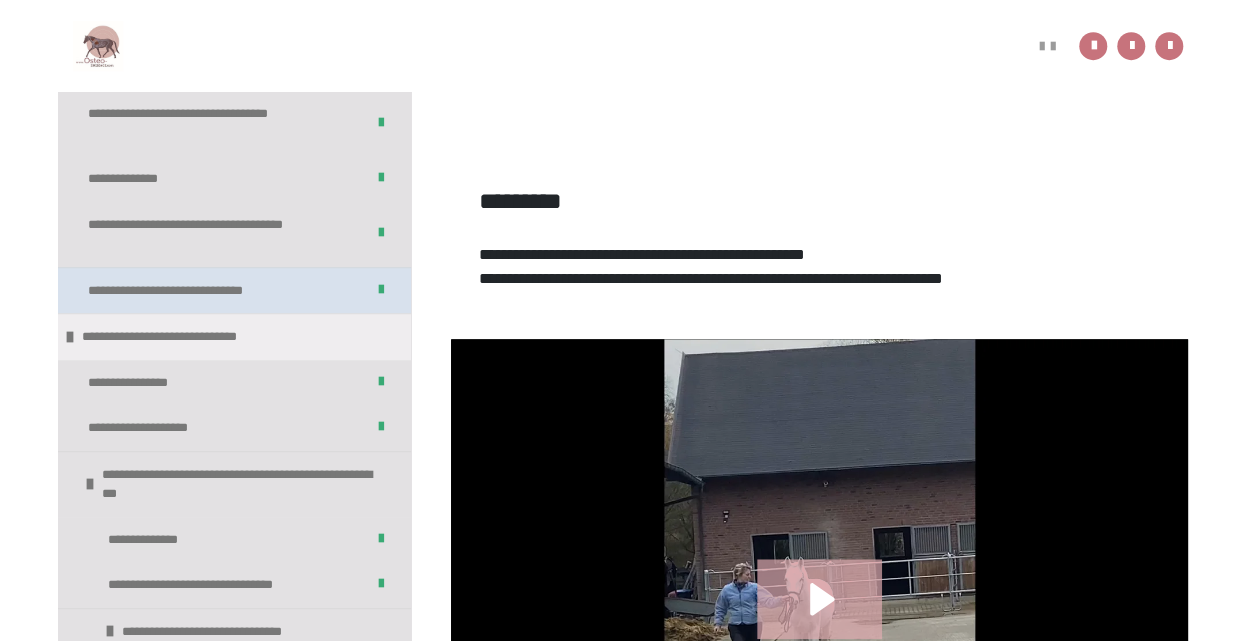 click on "**********" at bounding box center [198, 291] 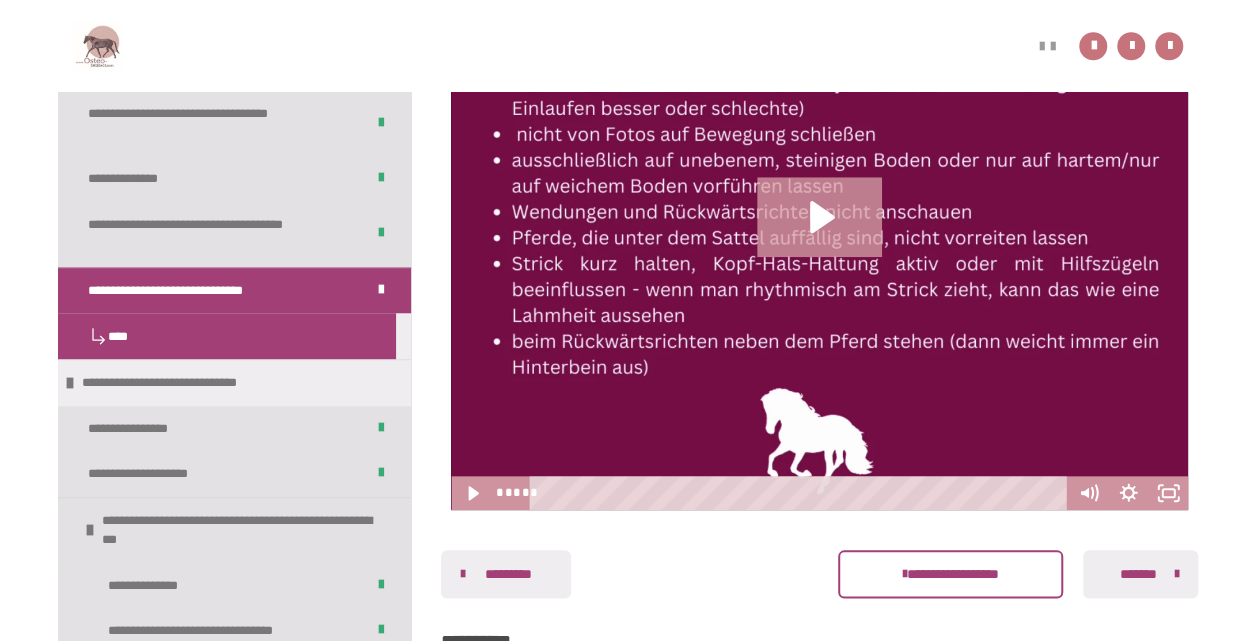 scroll, scrollTop: 1058, scrollLeft: 0, axis: vertical 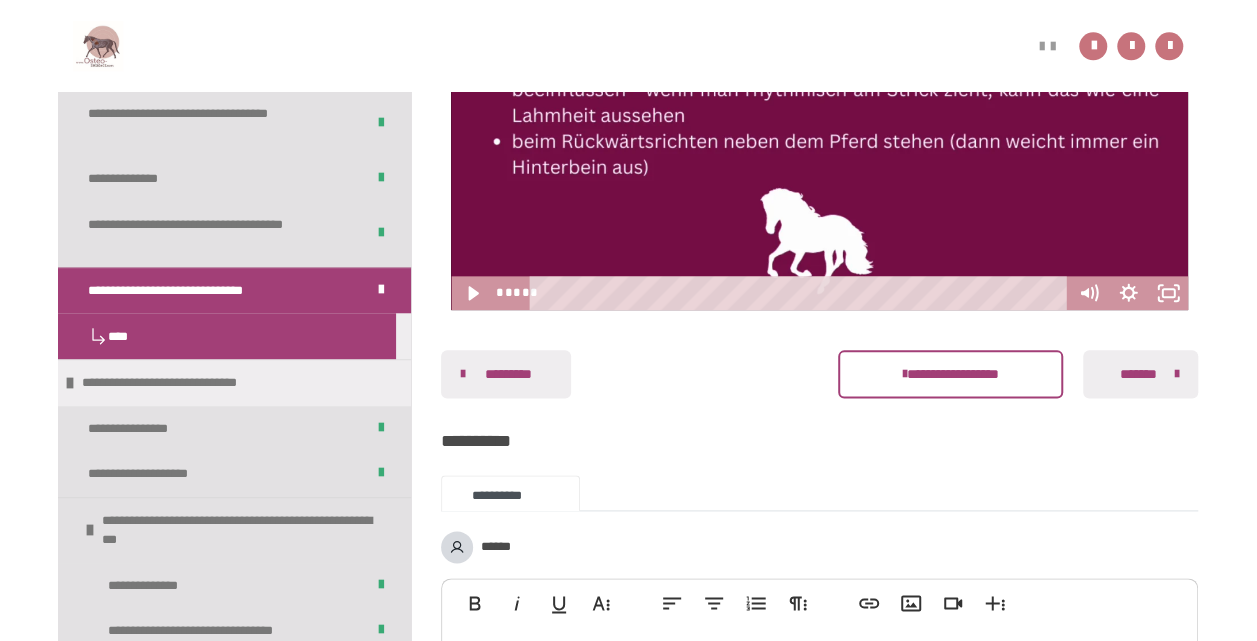 click on "*******" at bounding box center (1138, 374) 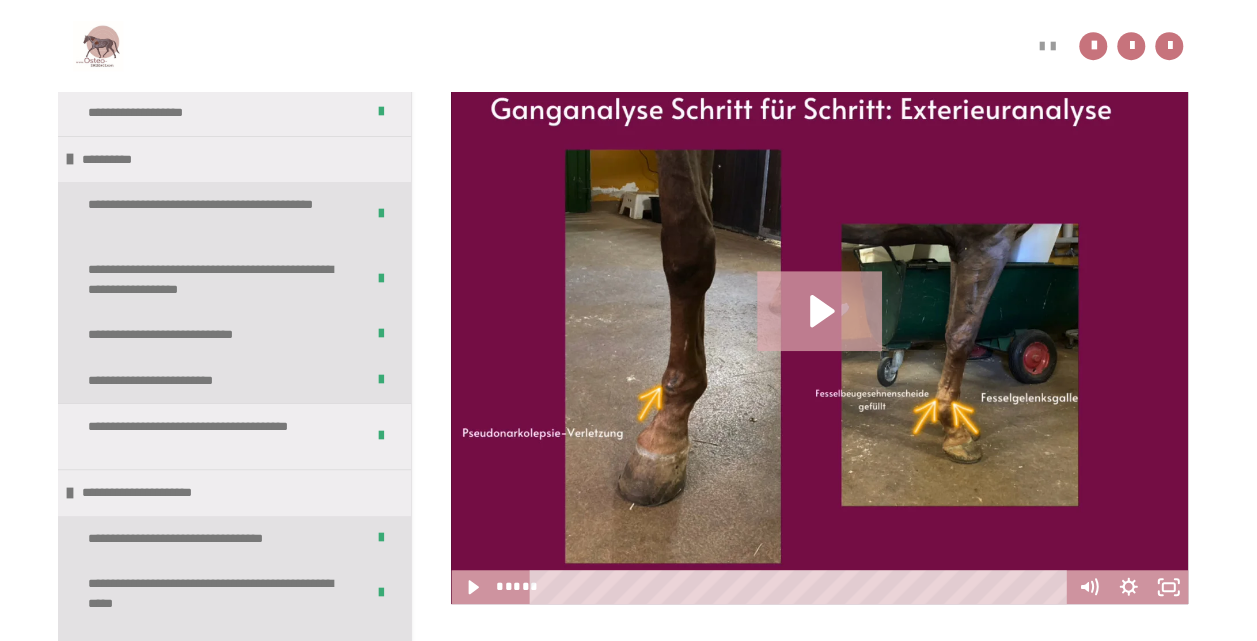 scroll, scrollTop: 66, scrollLeft: 0, axis: vertical 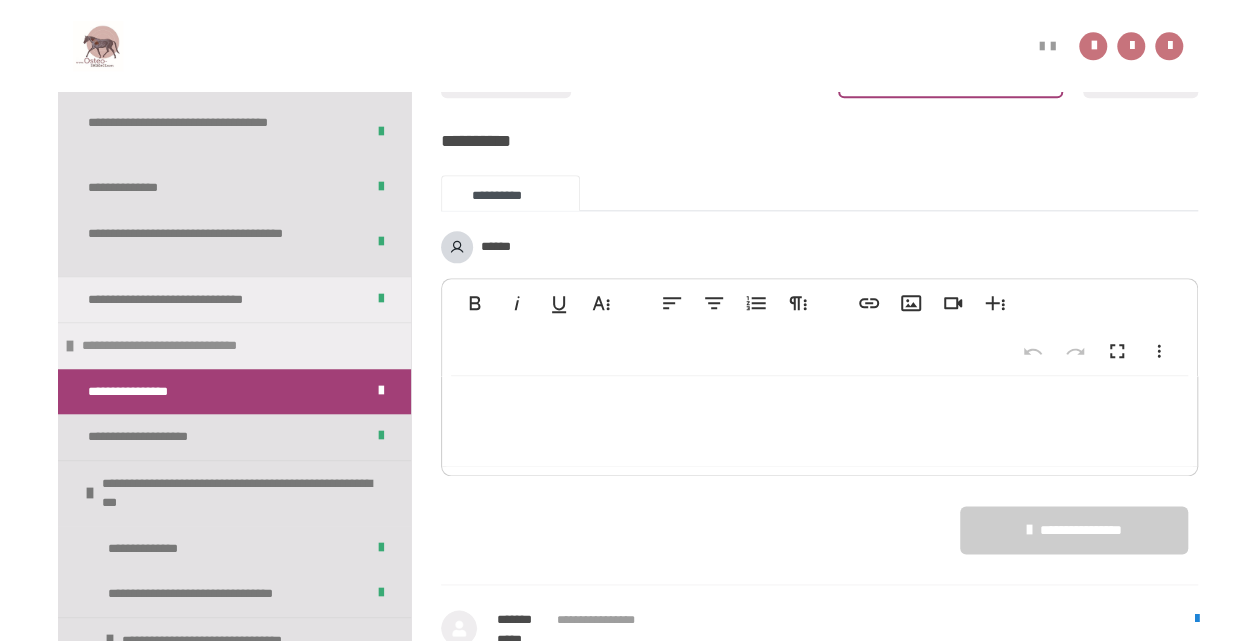 click on "**********" at bounding box center (187, 346) 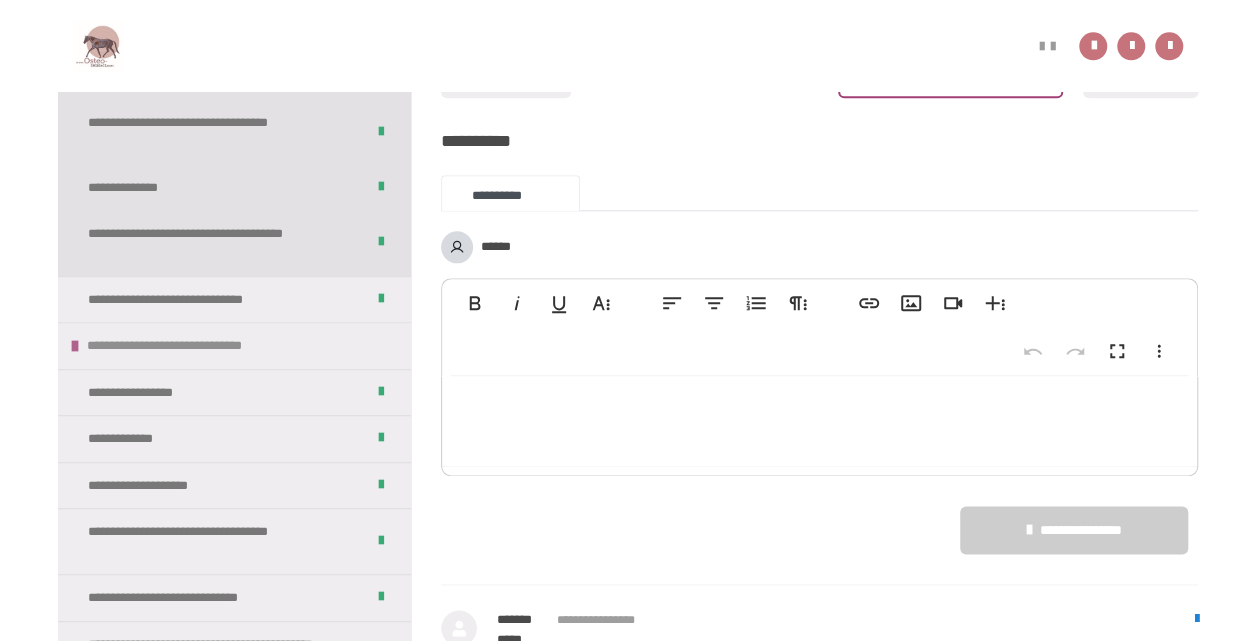 click at bounding box center [75, 346] 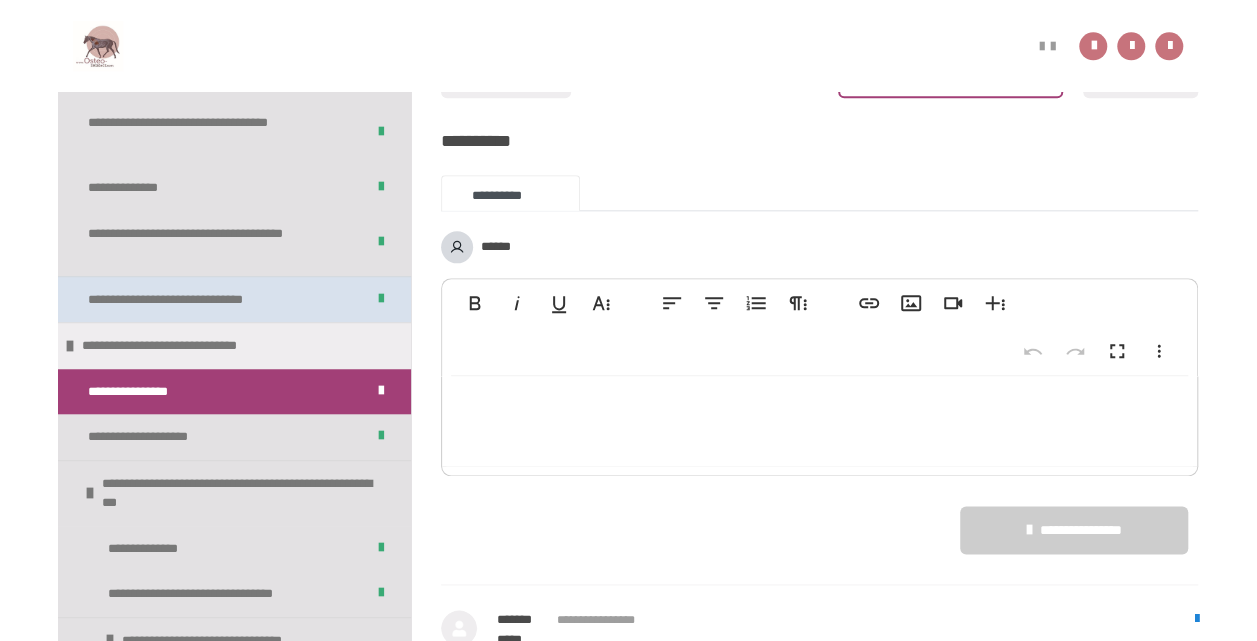 click on "**********" at bounding box center [198, 300] 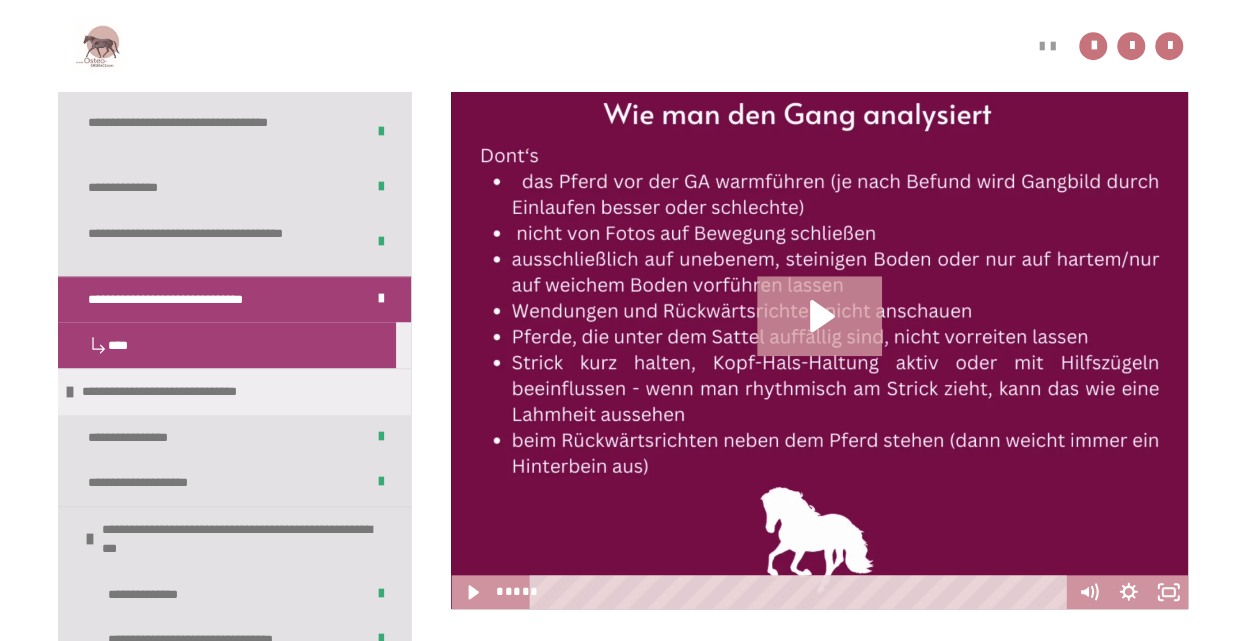 scroll, scrollTop: 1058, scrollLeft: 0, axis: vertical 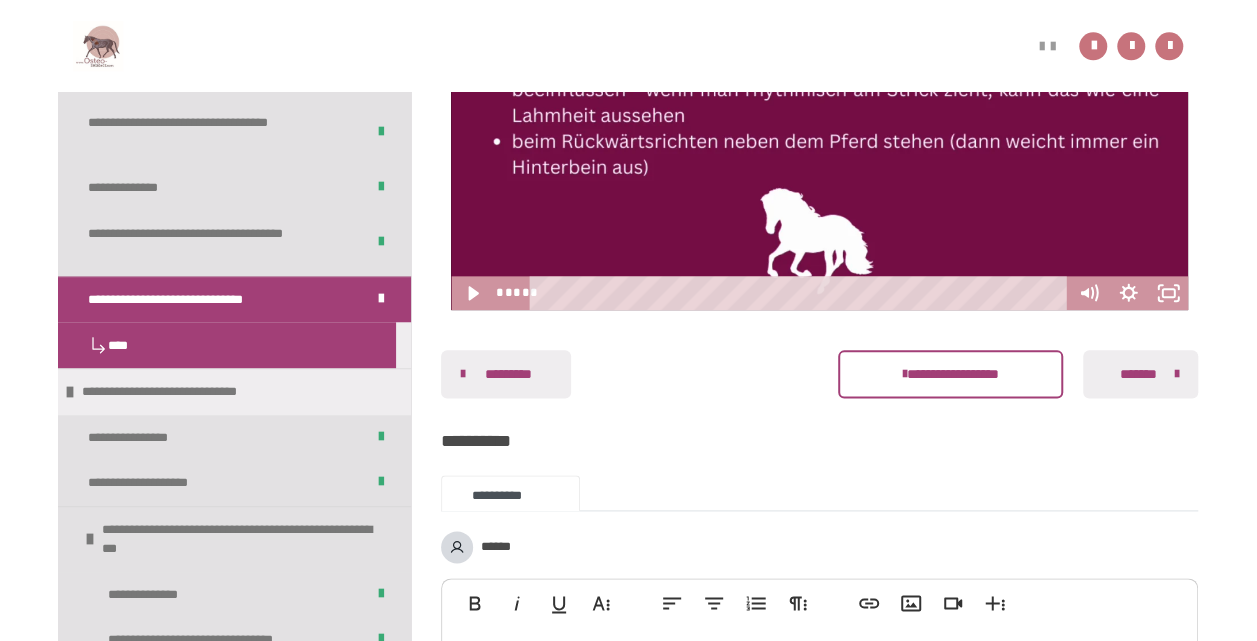 click on "*******" at bounding box center [1138, 374] 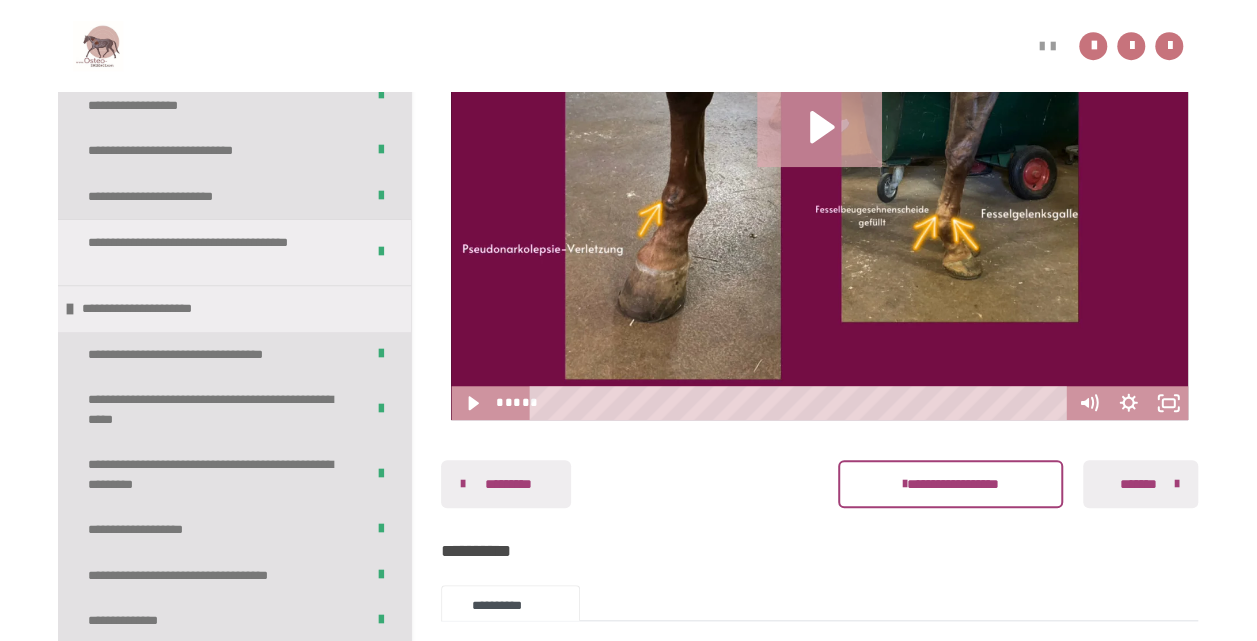 scroll, scrollTop: 350, scrollLeft: 0, axis: vertical 